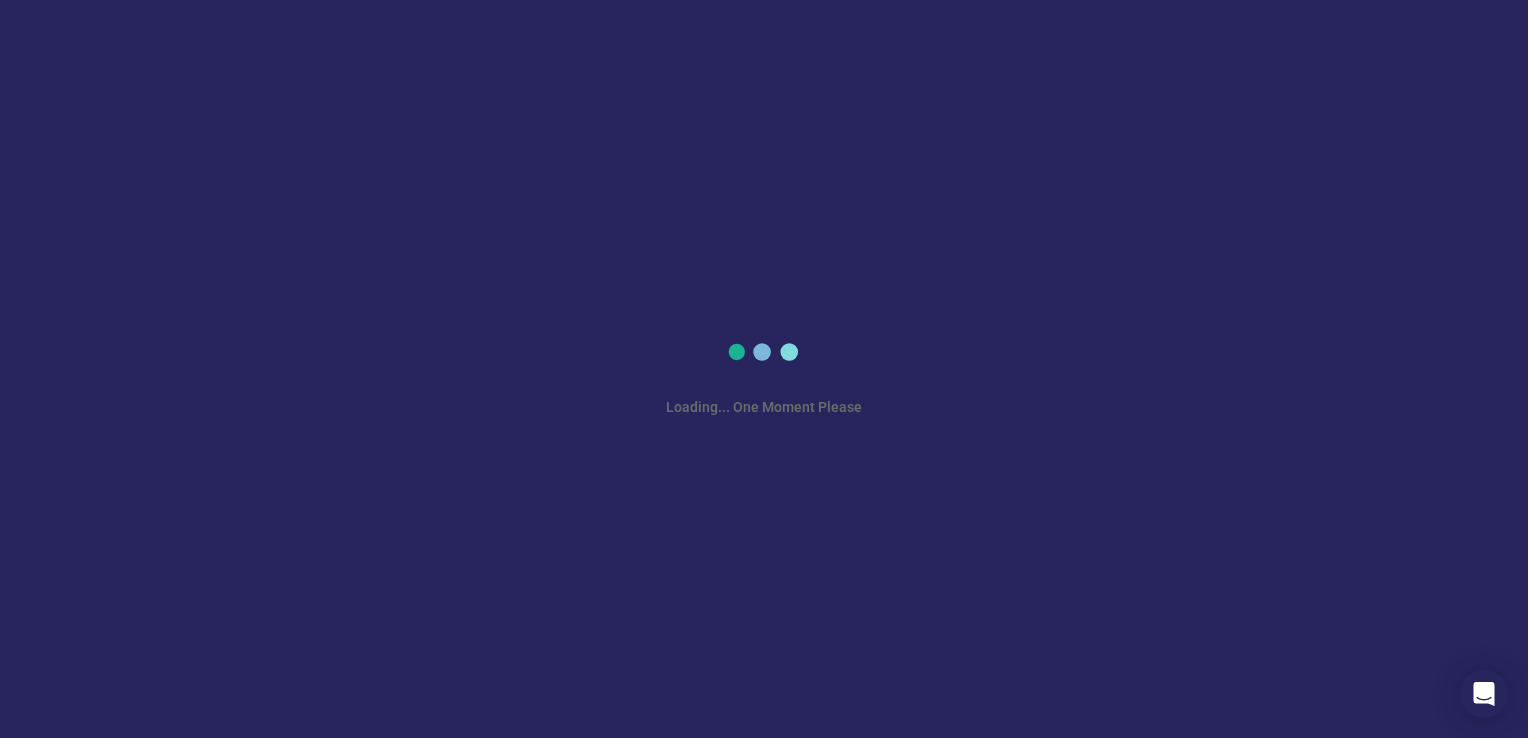 scroll, scrollTop: 0, scrollLeft: 0, axis: both 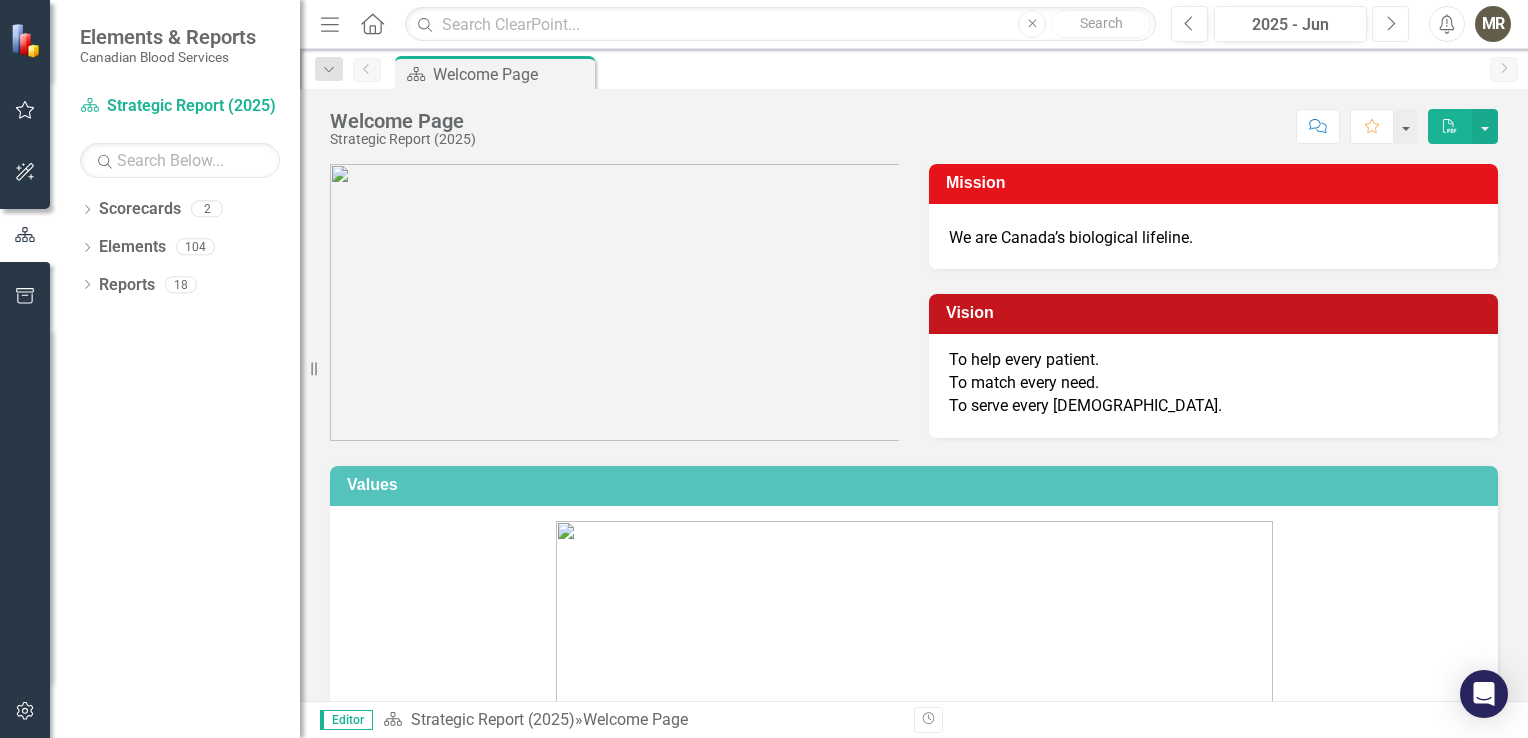 click on "Next" 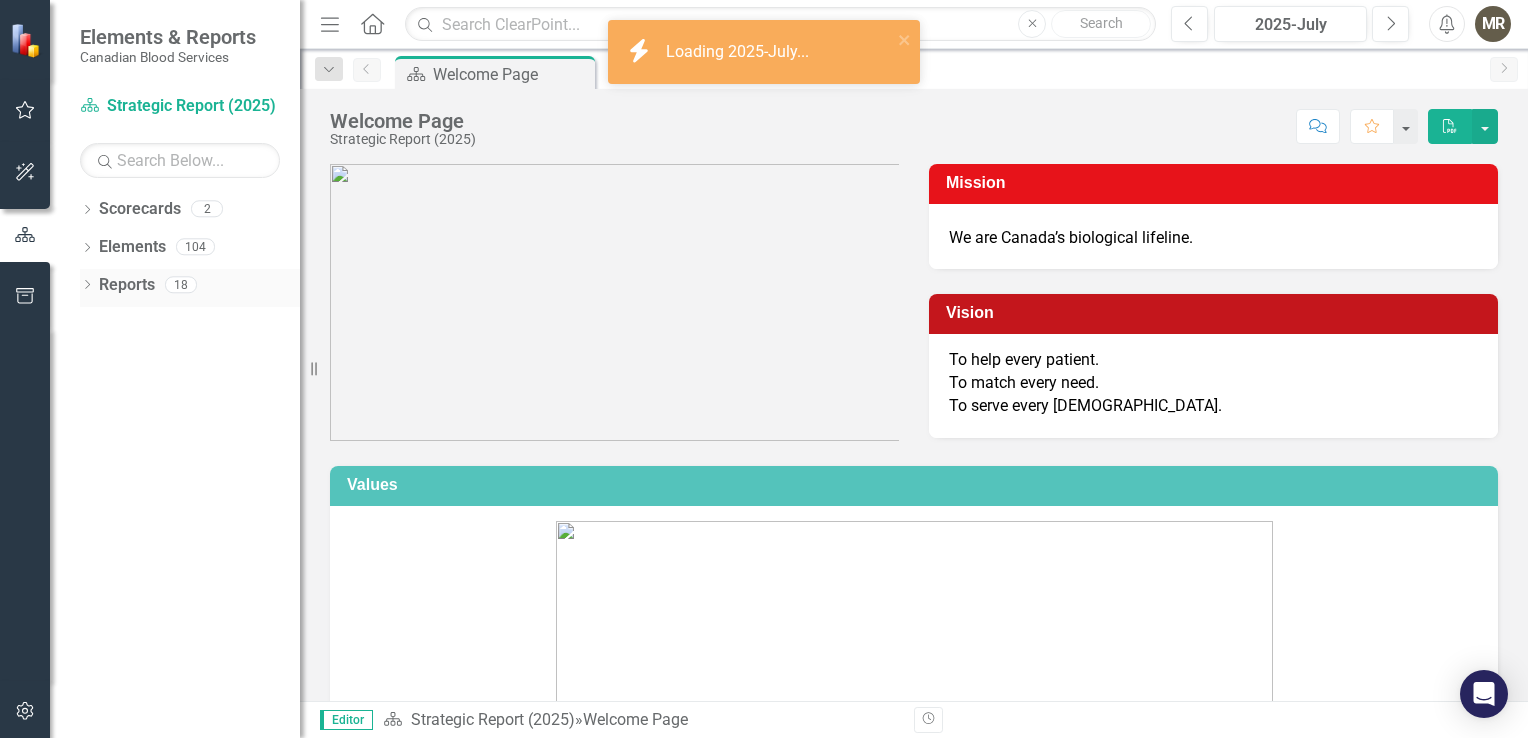 click on "Dropdown" 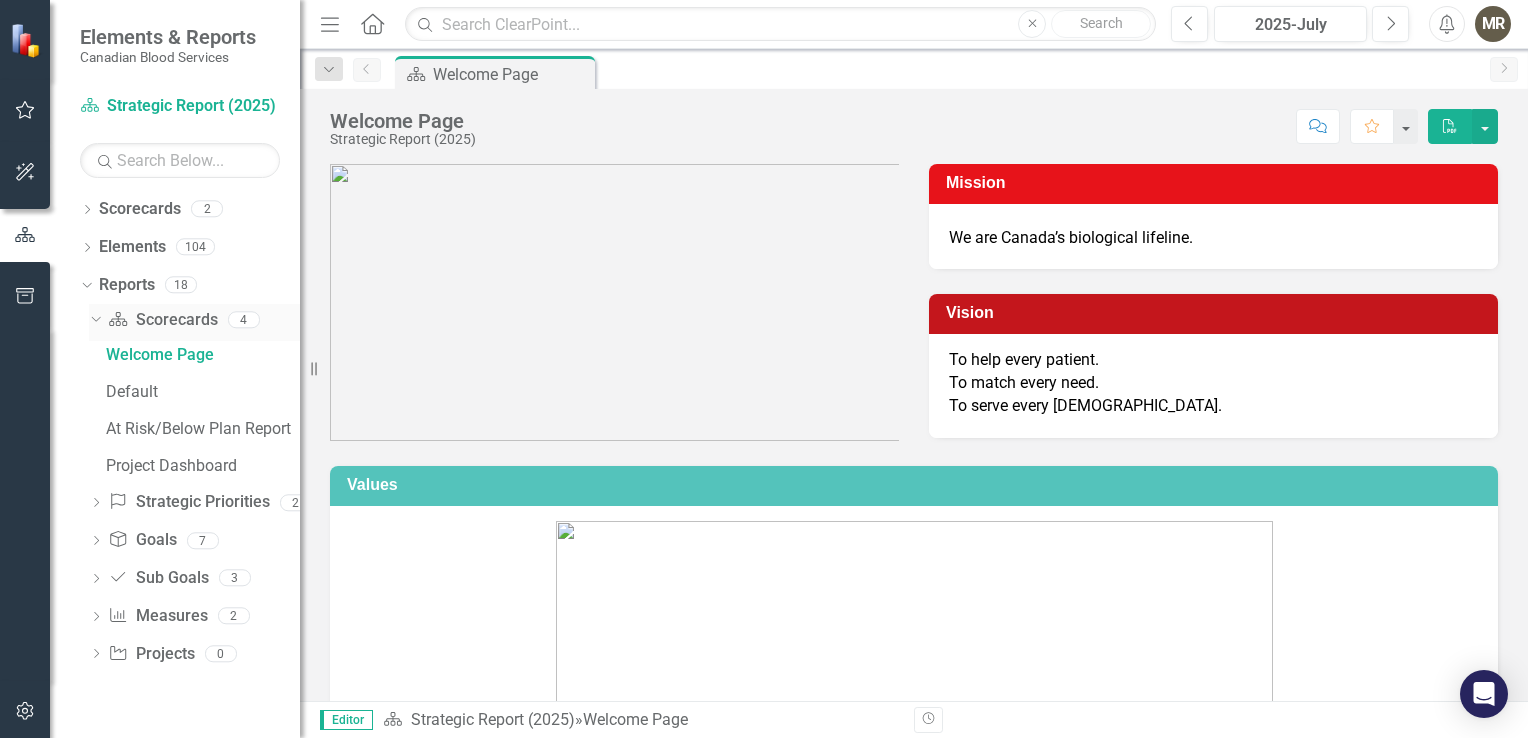 click on "Dropdown" 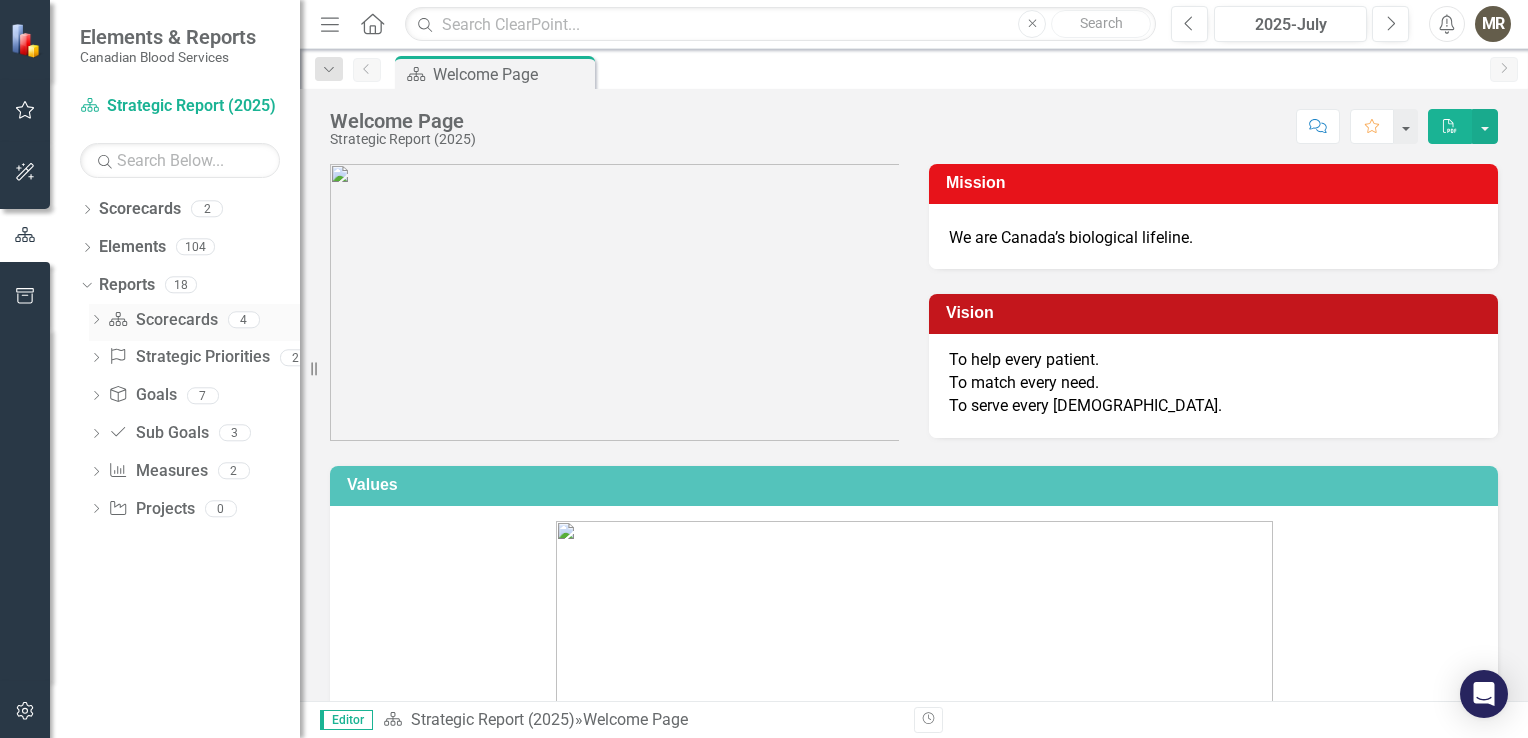 click on "Dropdown" 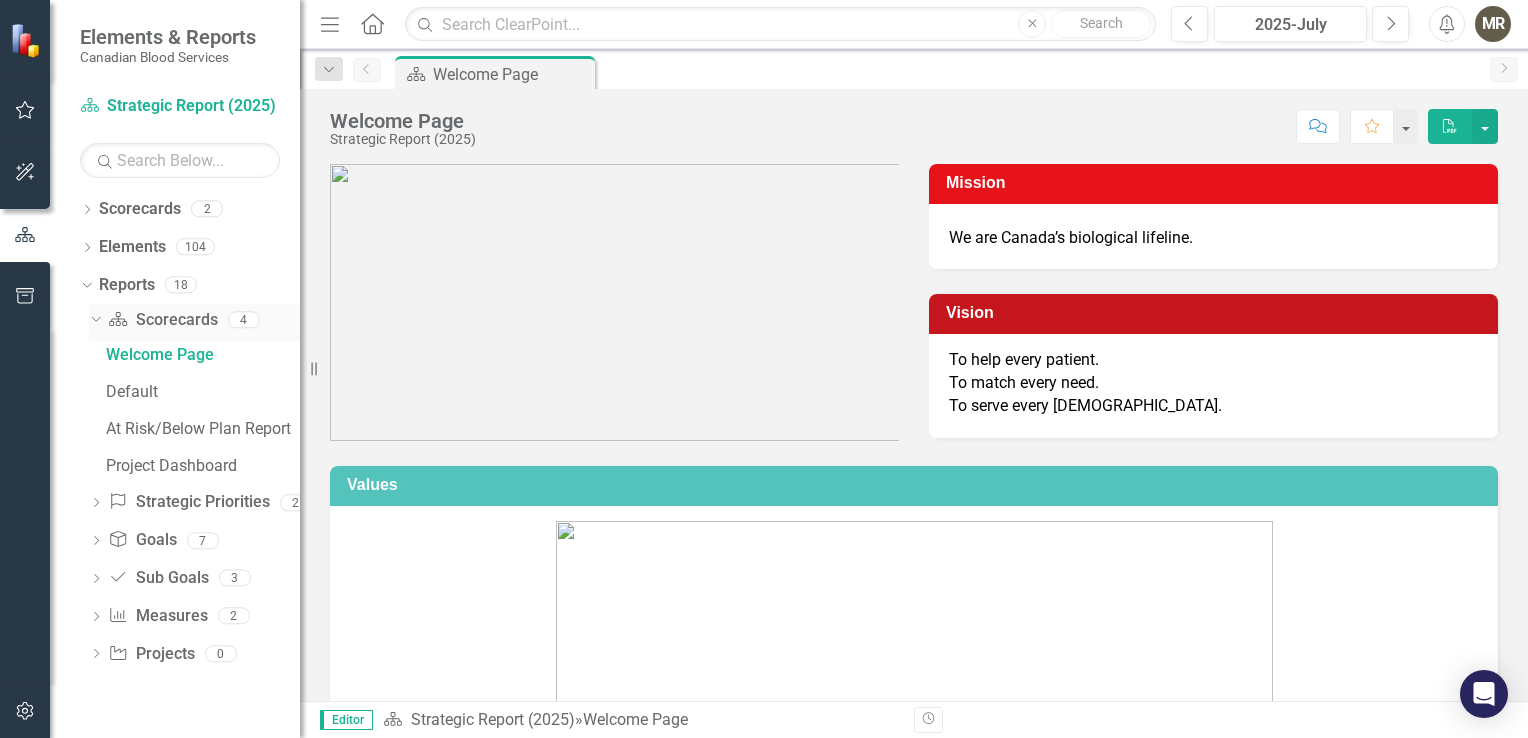 click on "Dropdown" 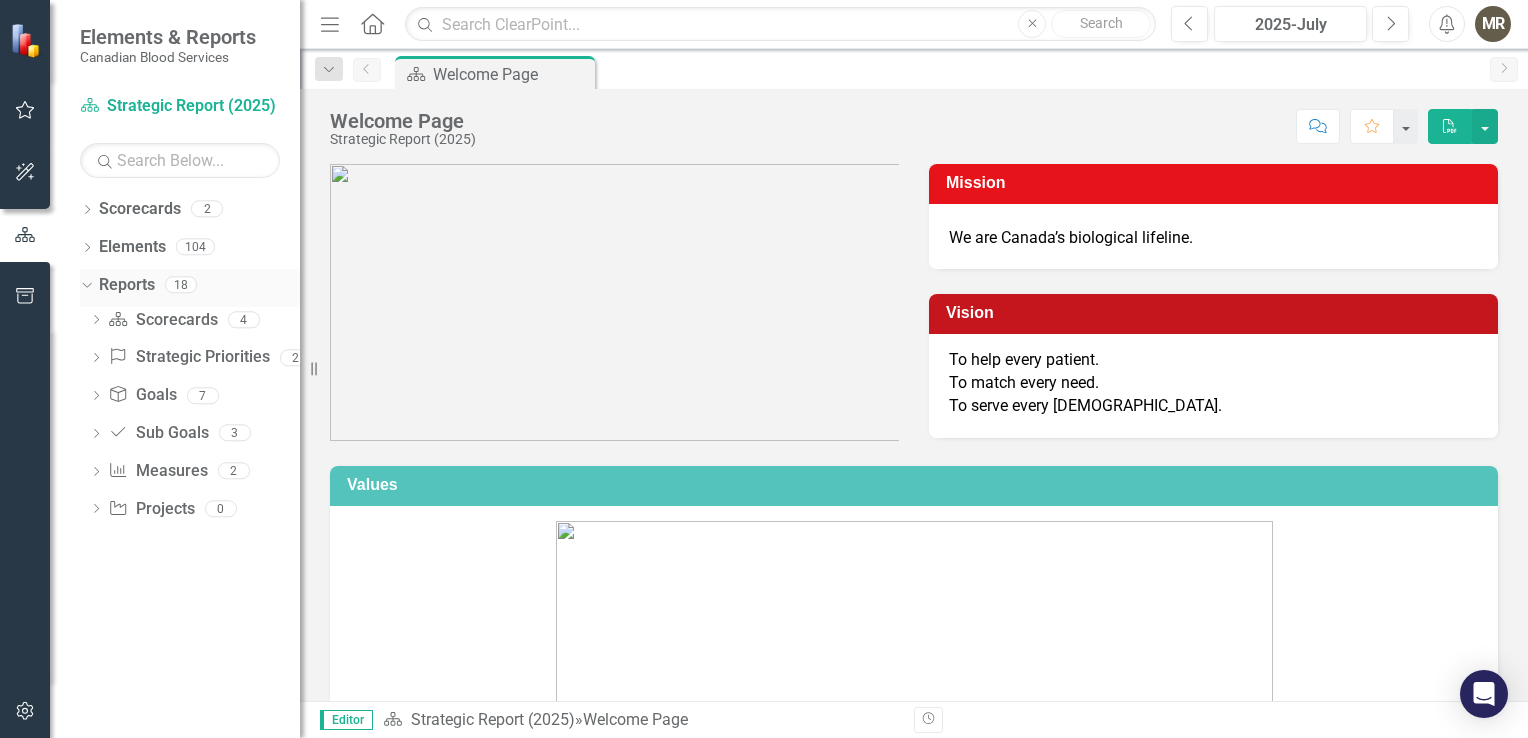click on "Dropdown Reports 18" at bounding box center (190, 288) 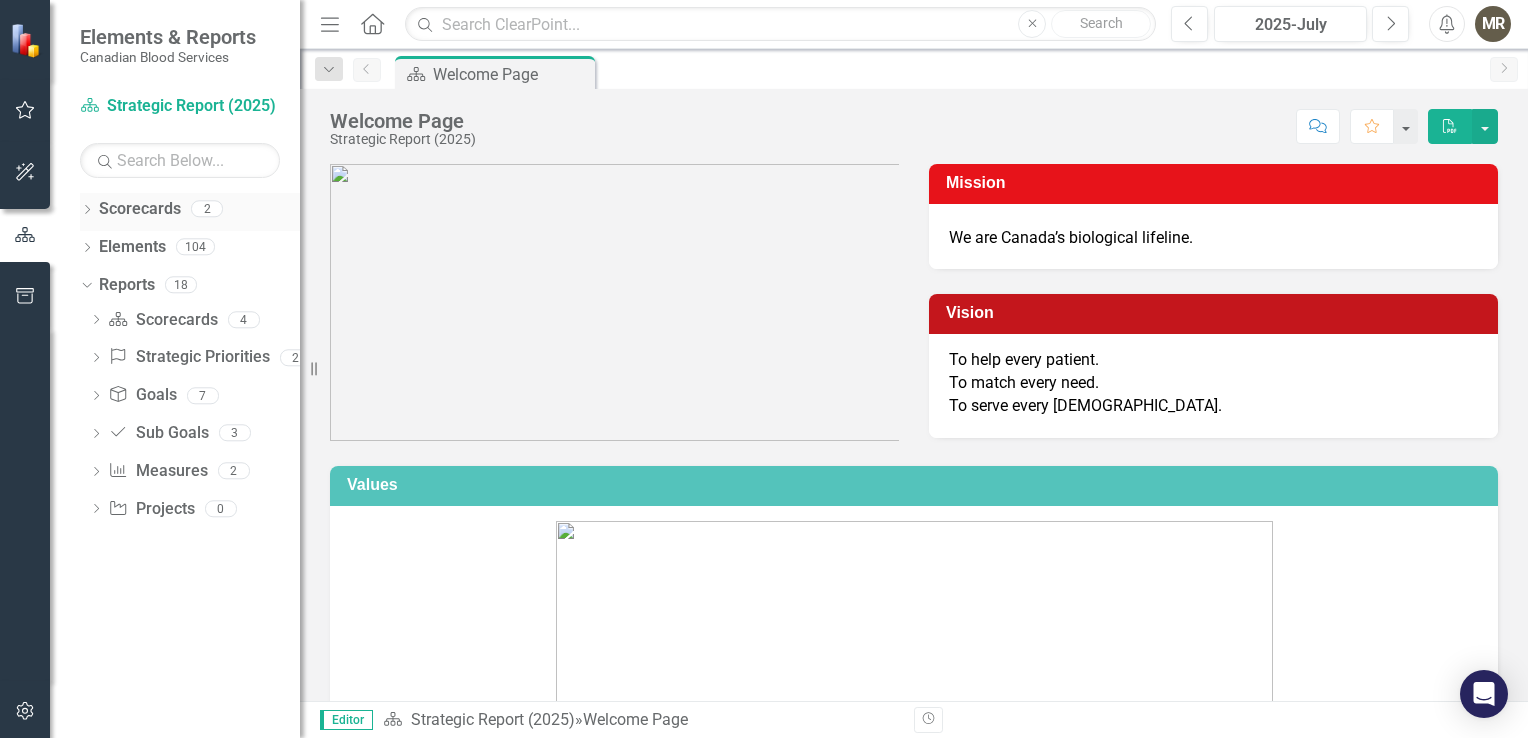 click on "Dropdown" at bounding box center [87, 211] 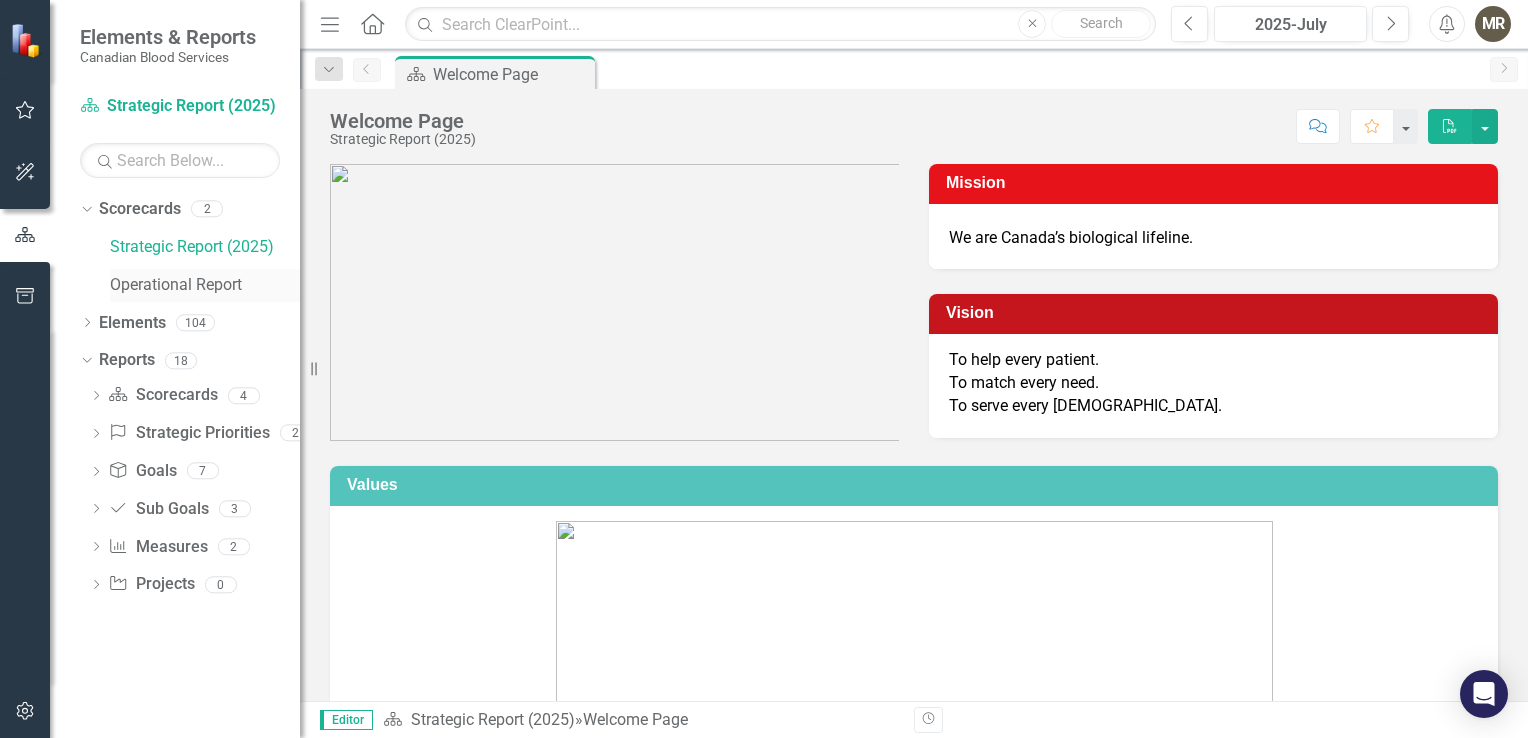 click on "Operational Report" at bounding box center (205, 285) 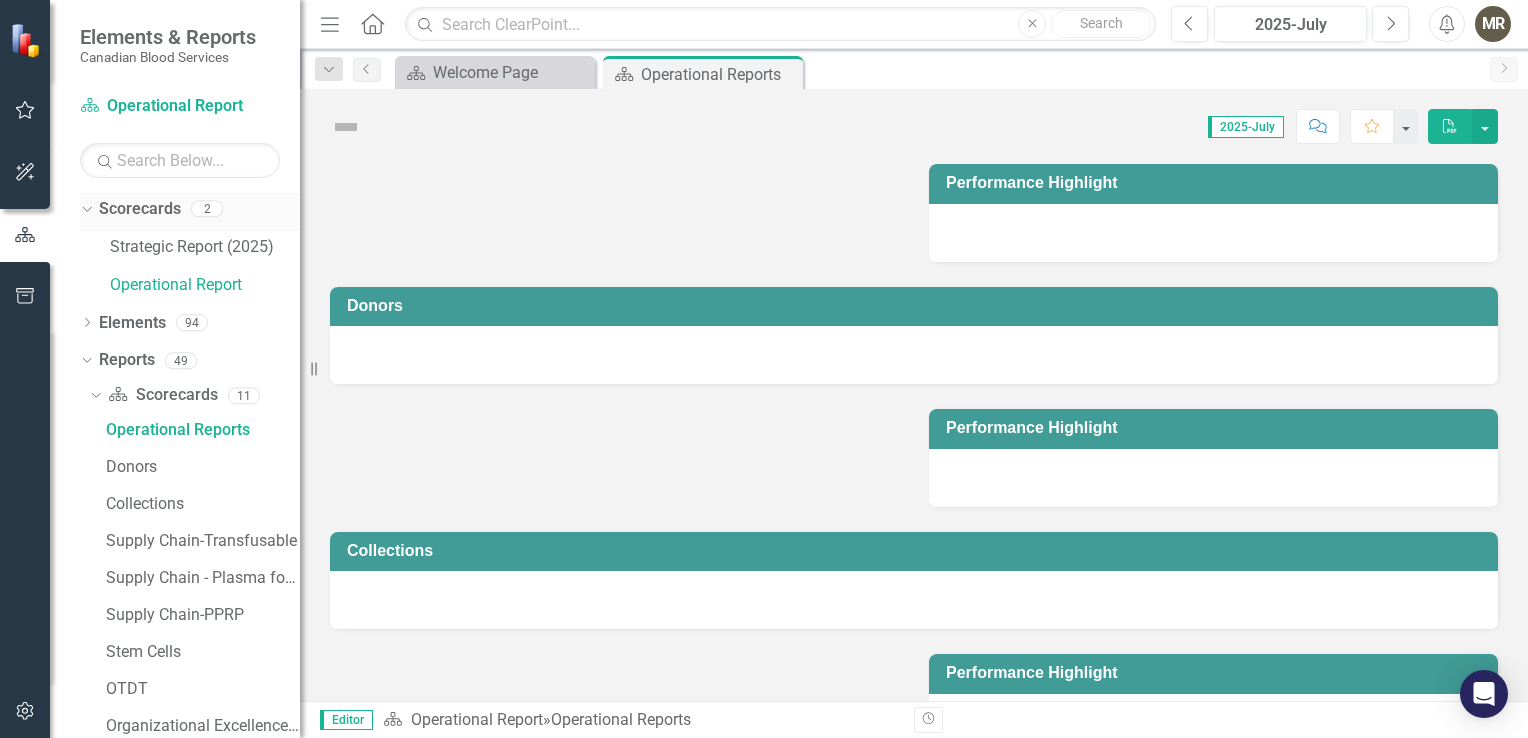 scroll, scrollTop: 0, scrollLeft: 0, axis: both 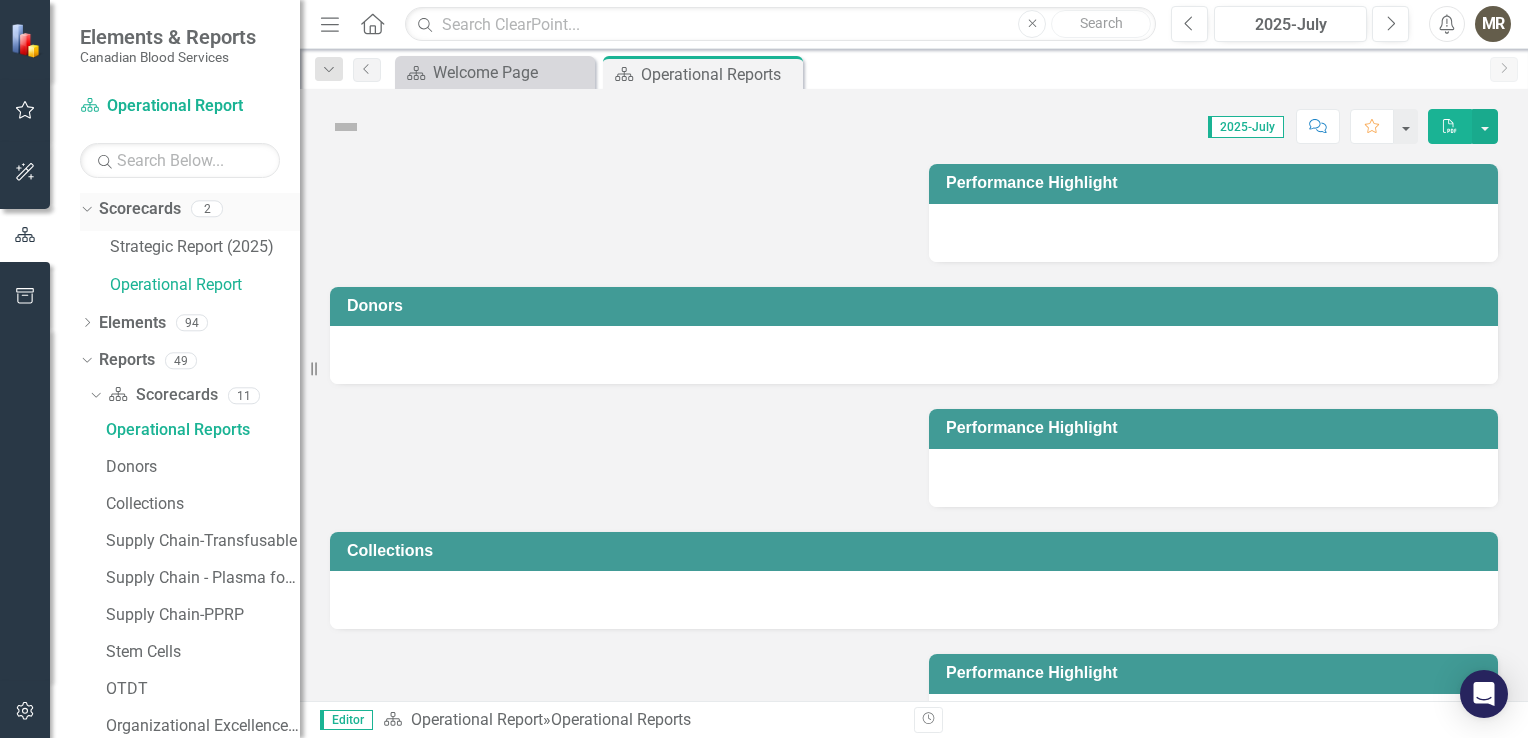 click on "Dropdown" 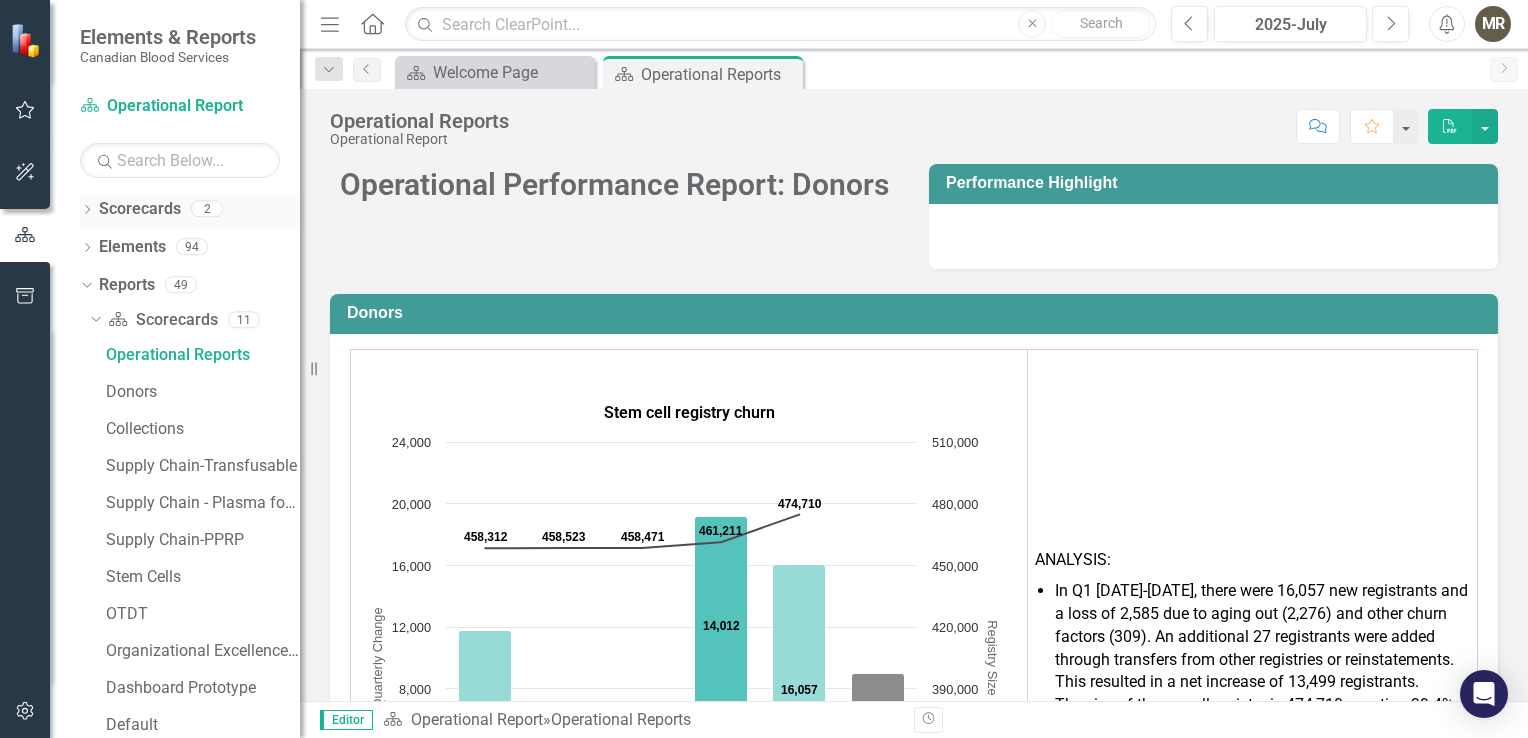 click on "Dropdown" 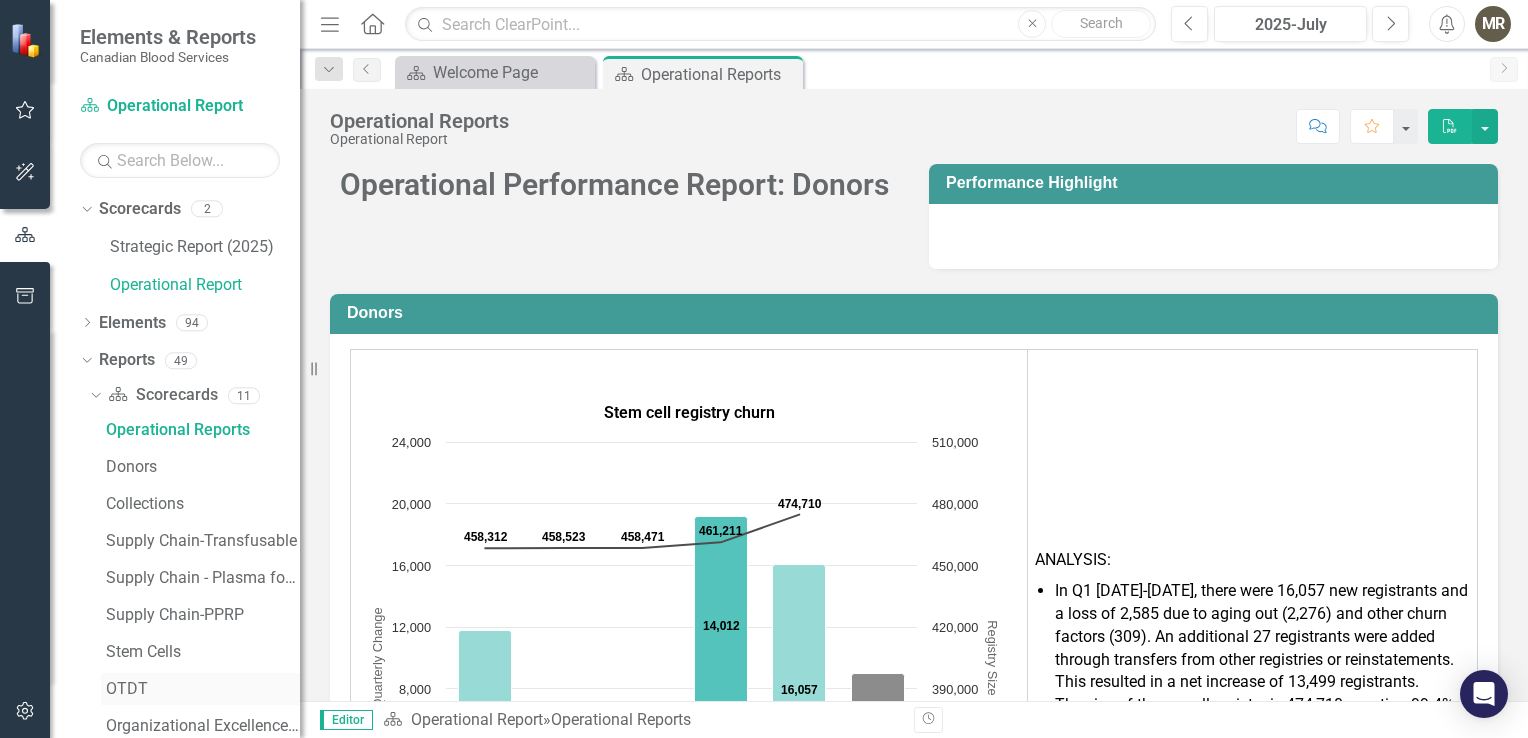 click on "OTDT" at bounding box center [203, 689] 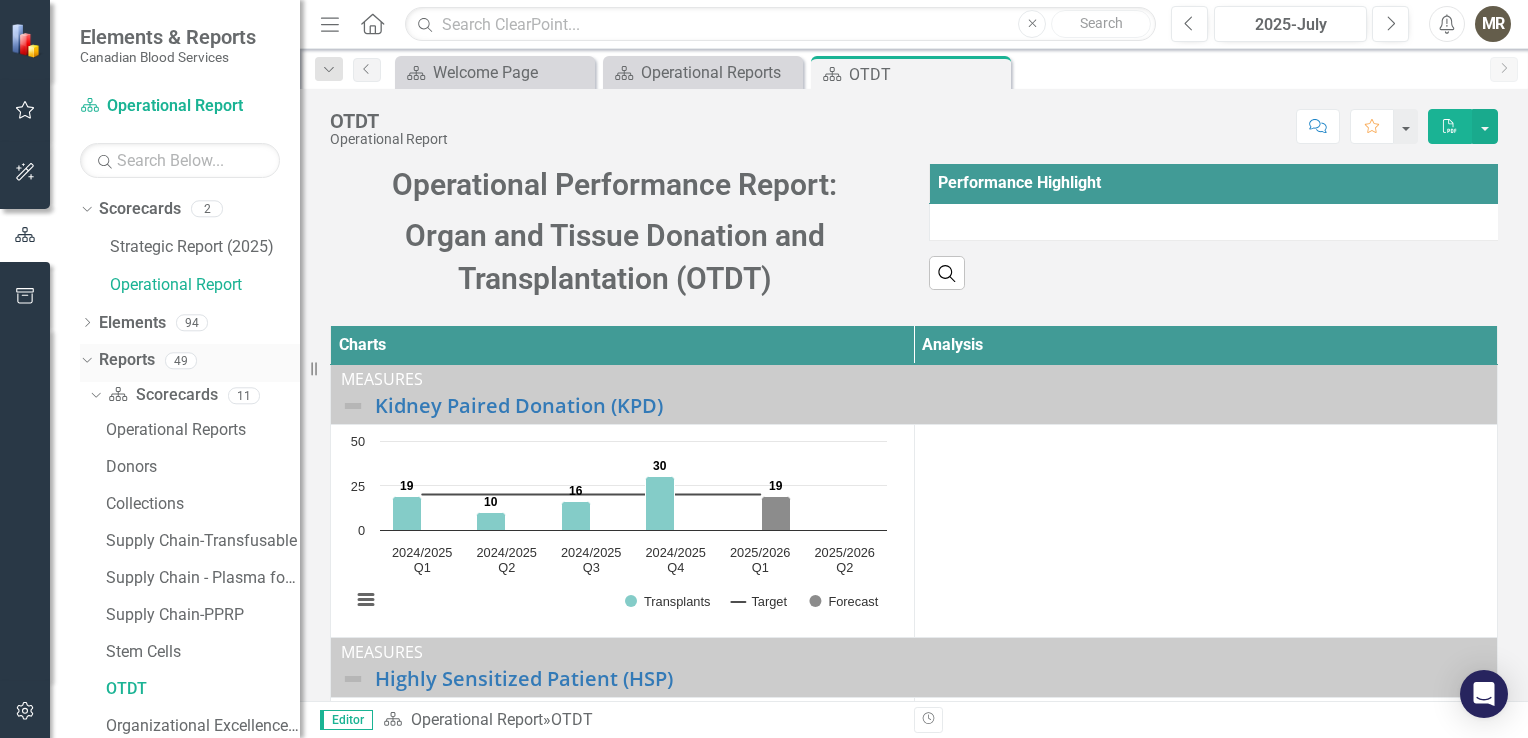 click 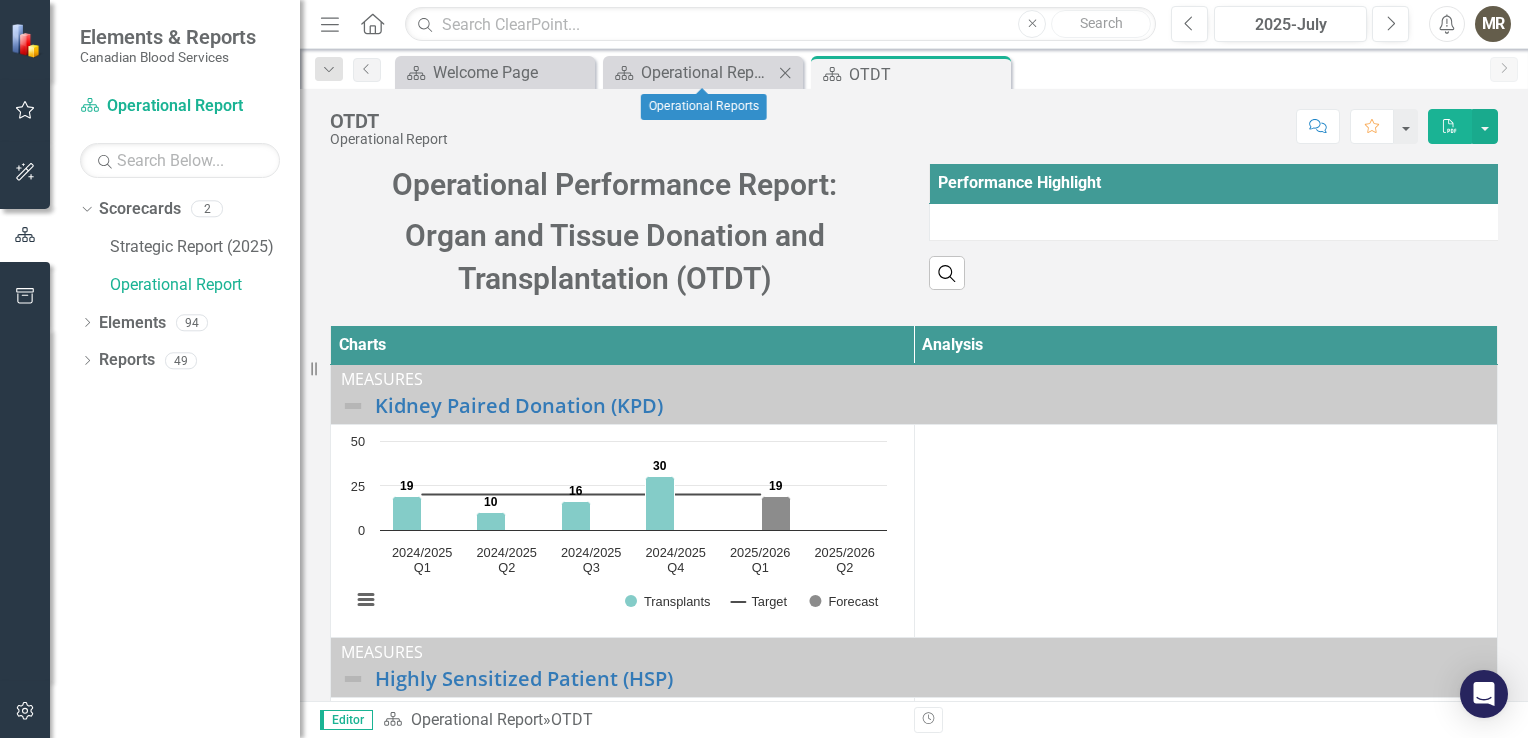 click on "Close" 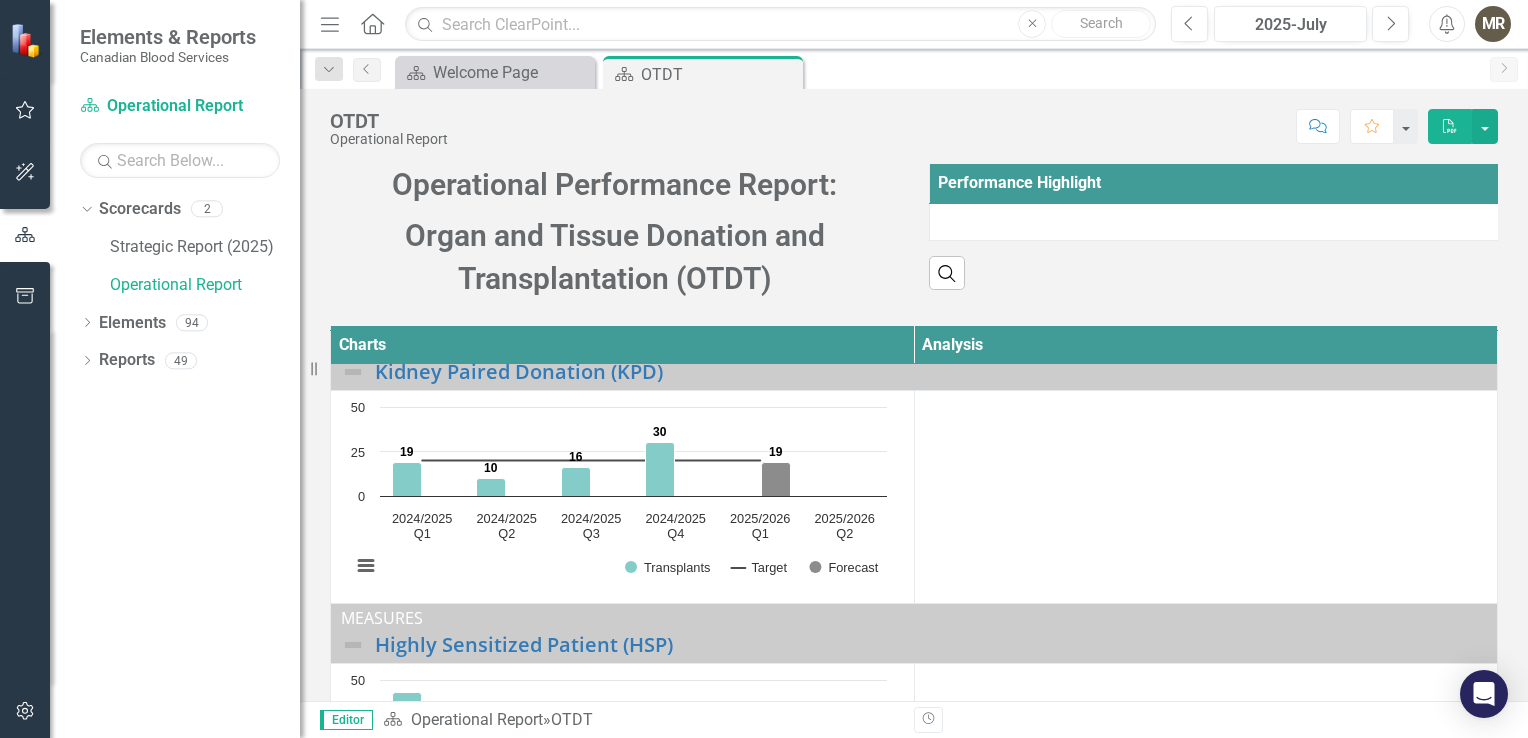 scroll, scrollTop: 0, scrollLeft: 0, axis: both 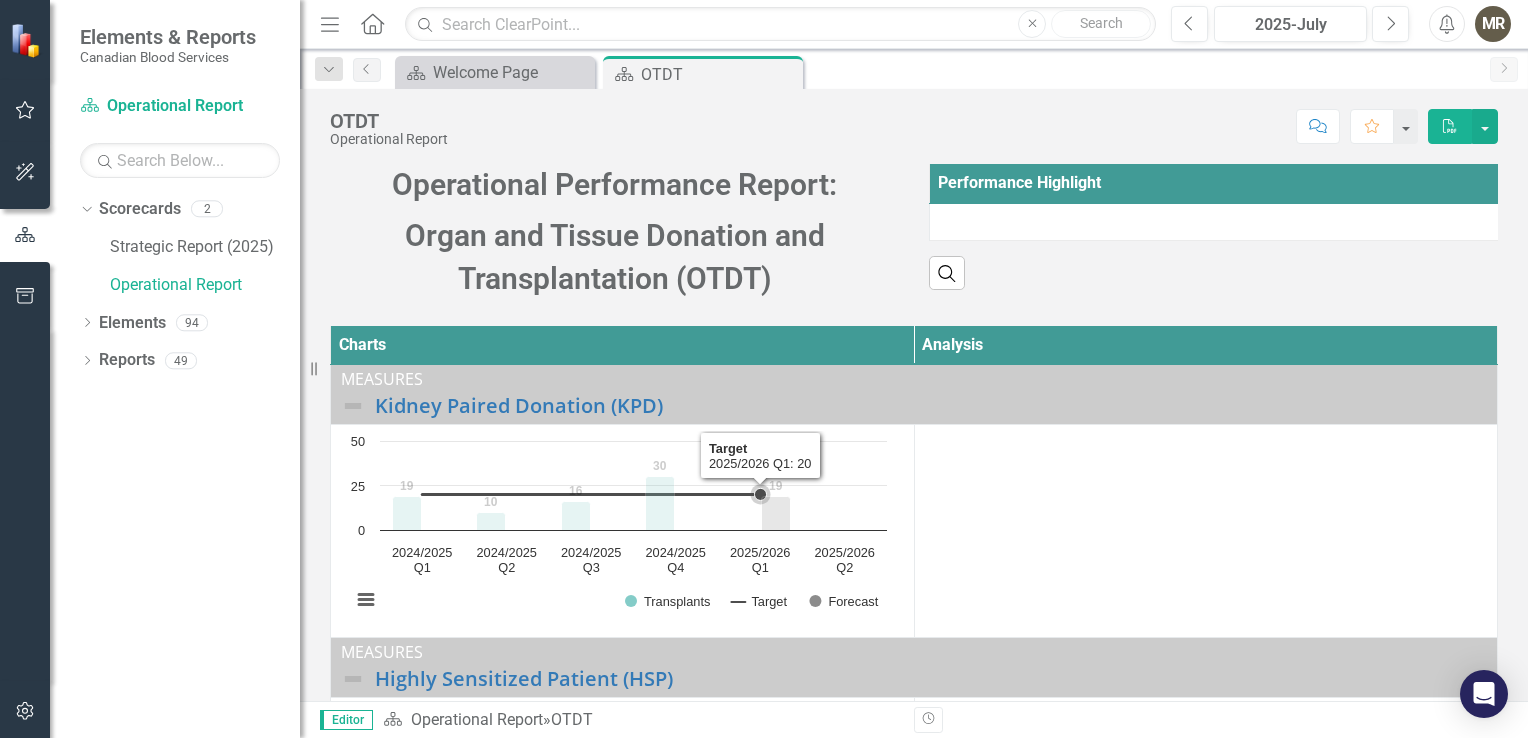 click 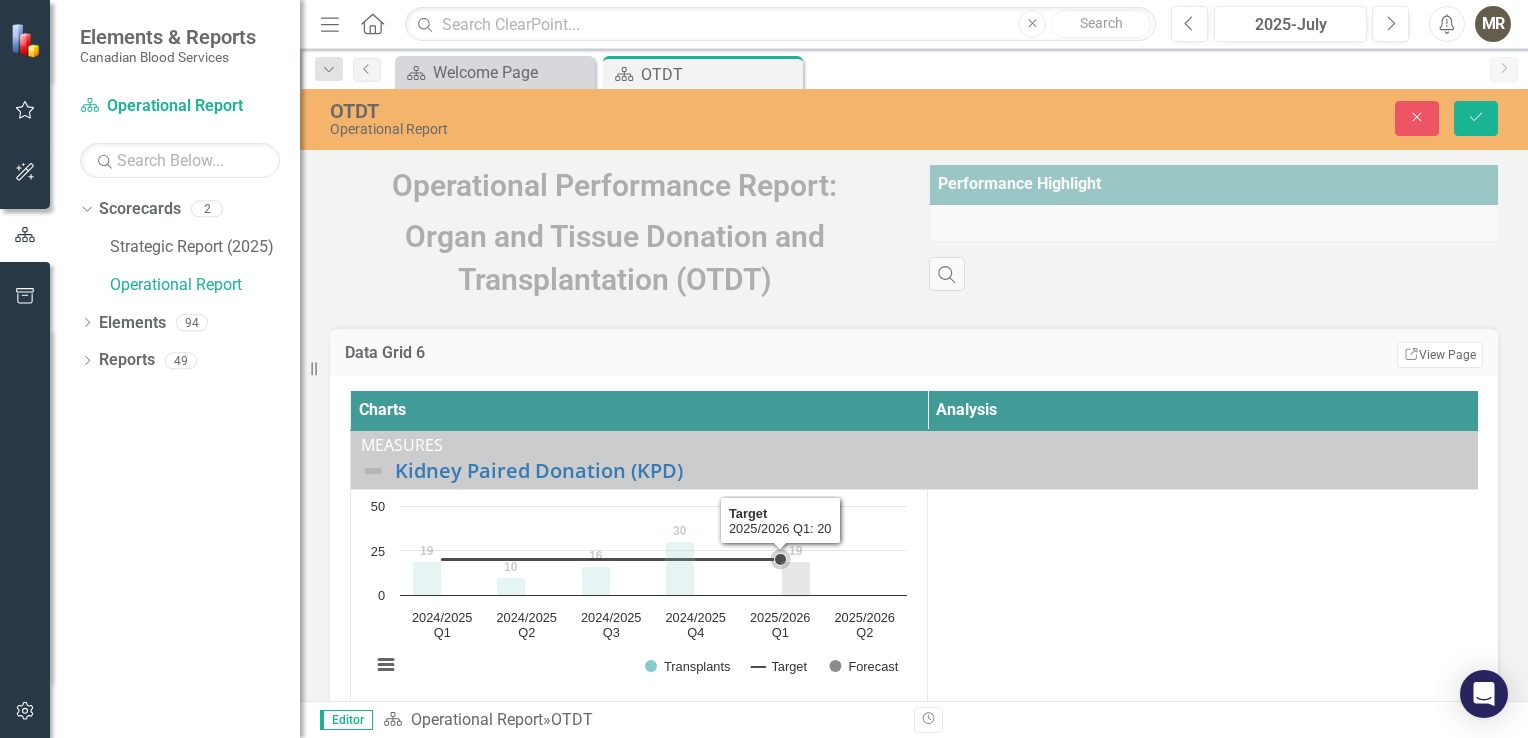 drag, startPoint x: 745, startPoint y: 560, endPoint x: 746, endPoint y: 644, distance: 84.00595 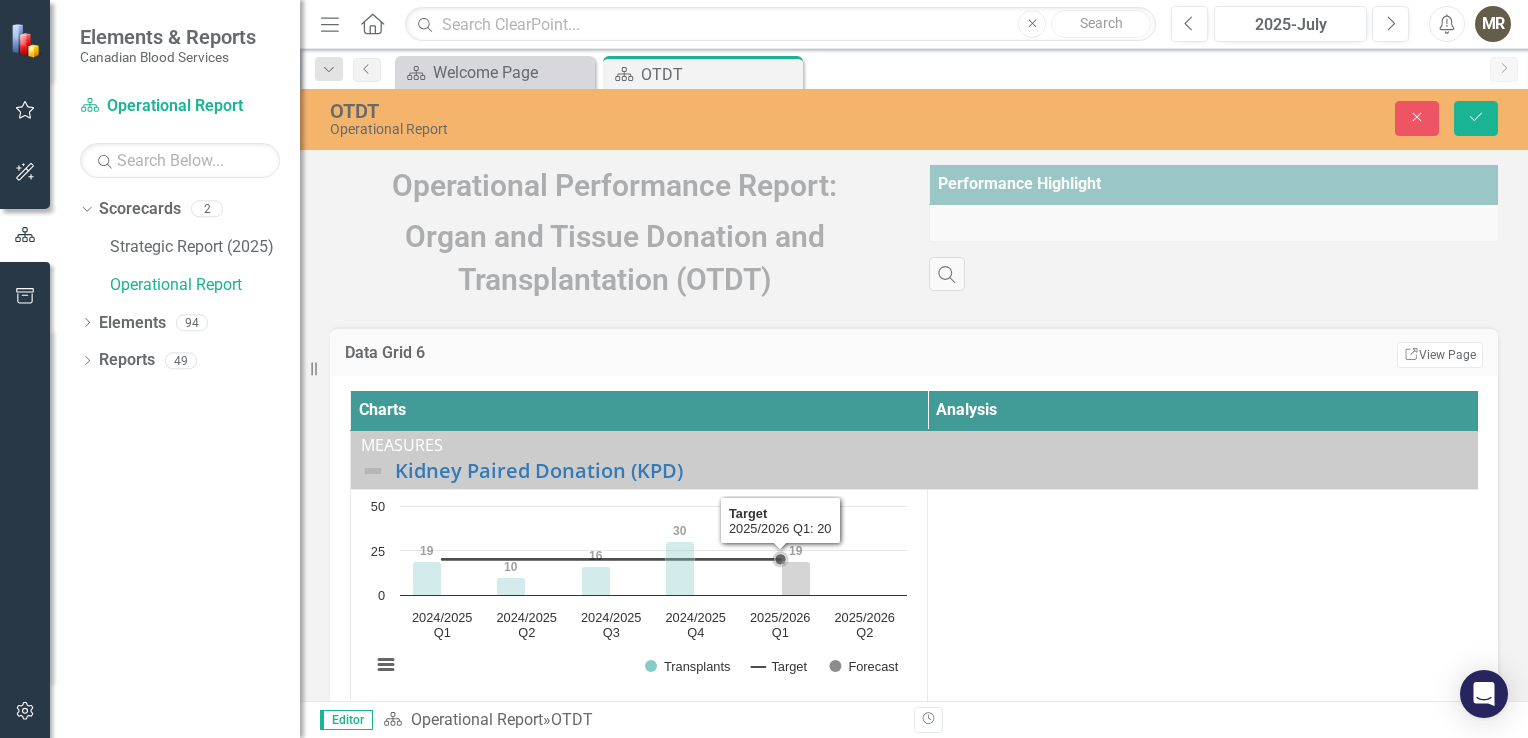 click 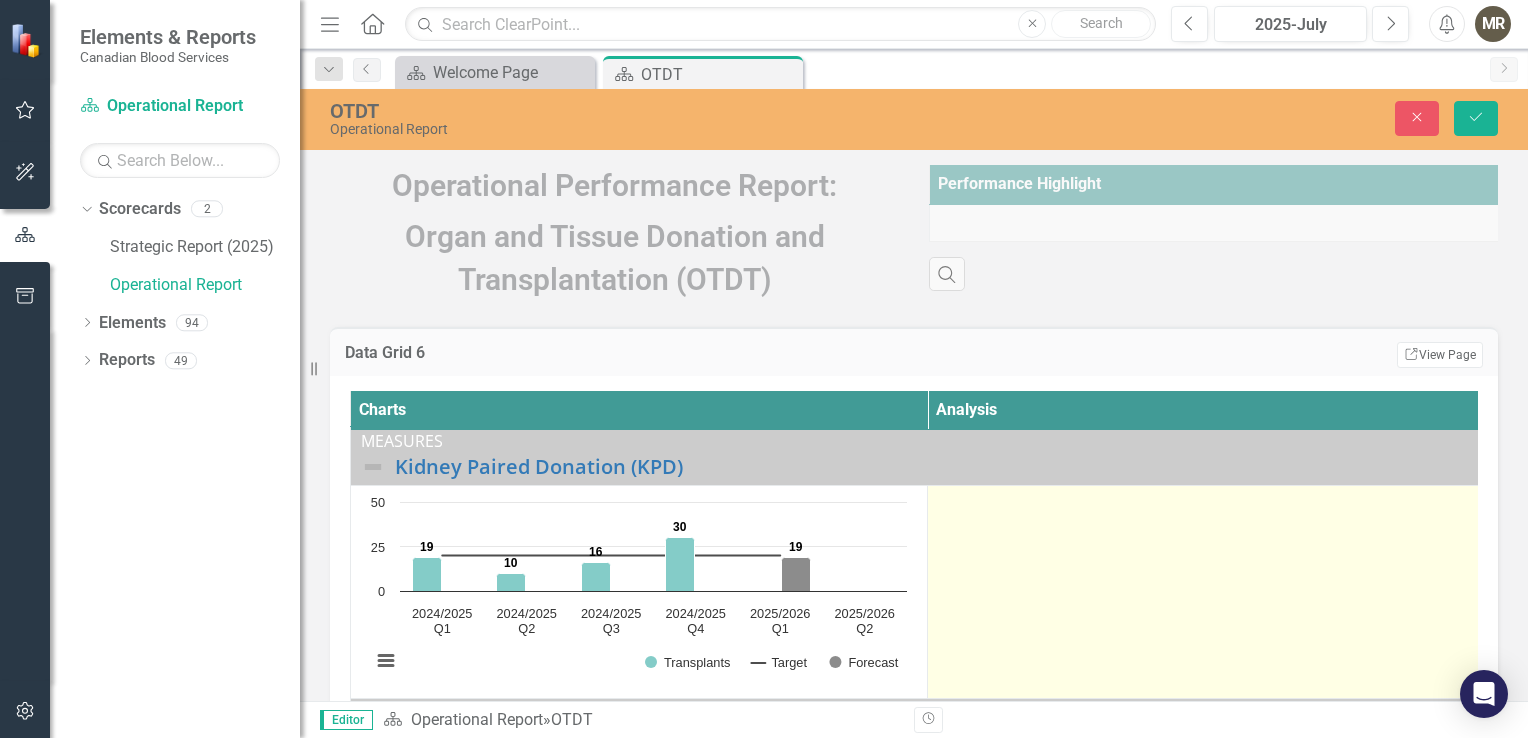 scroll, scrollTop: 0, scrollLeft: 0, axis: both 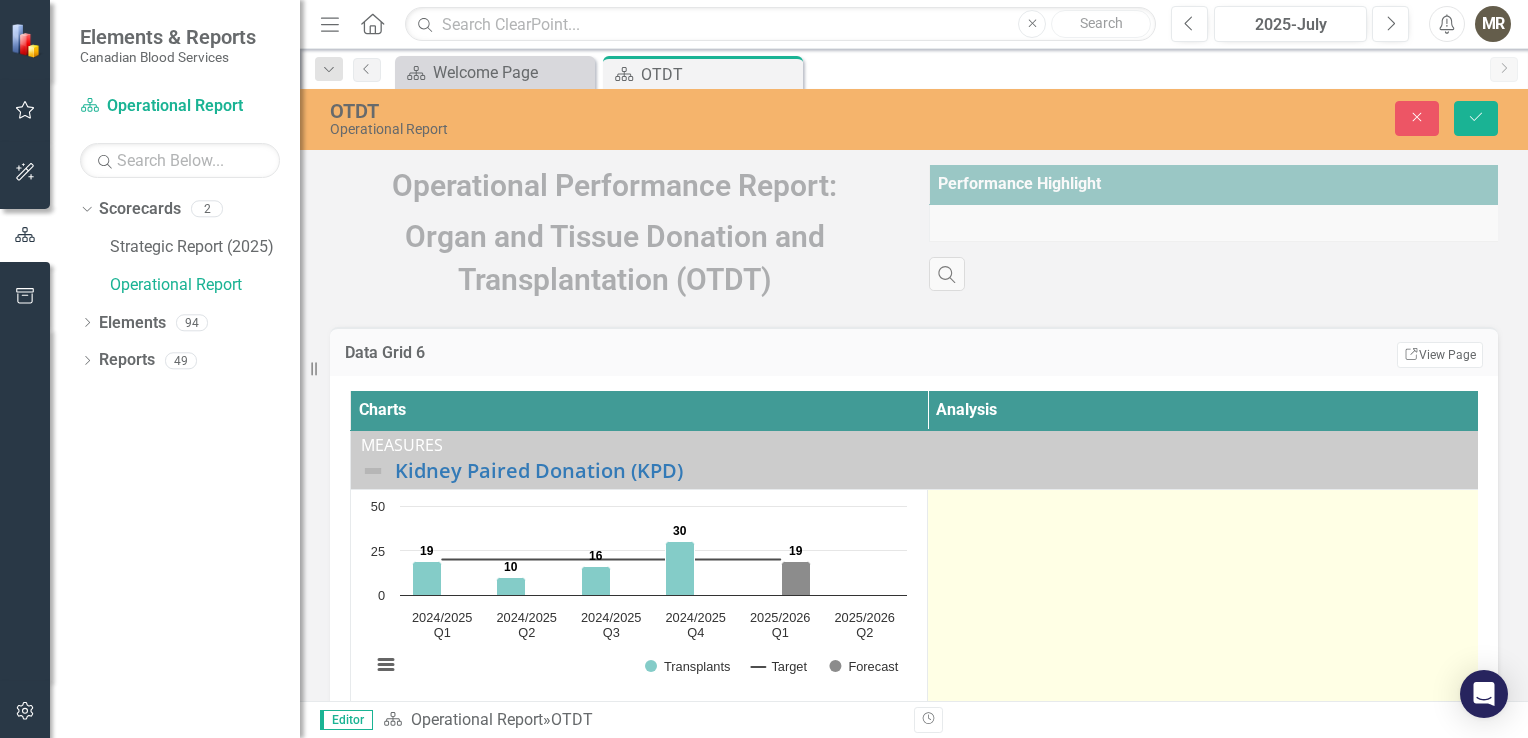 click at bounding box center [1216, 596] 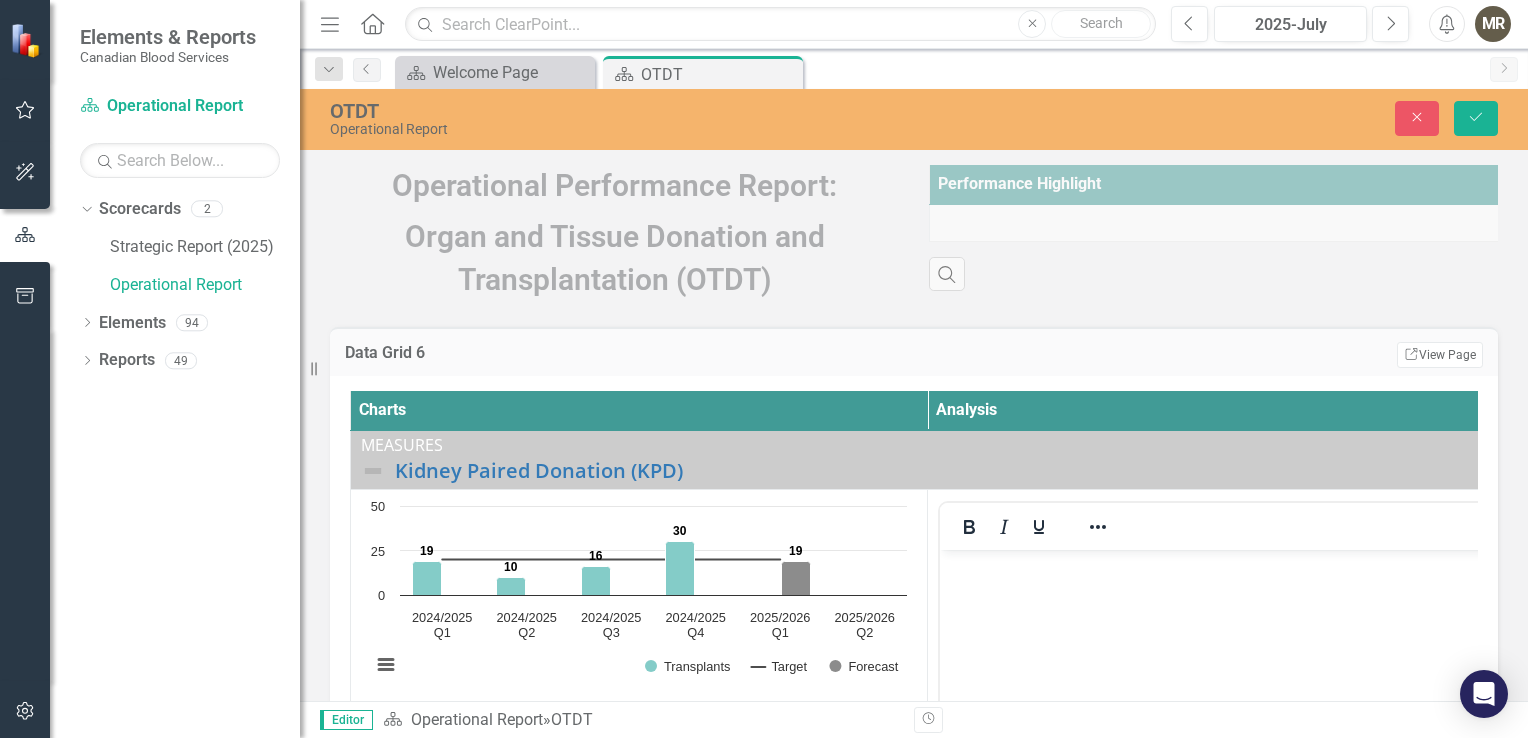 scroll, scrollTop: 0, scrollLeft: 0, axis: both 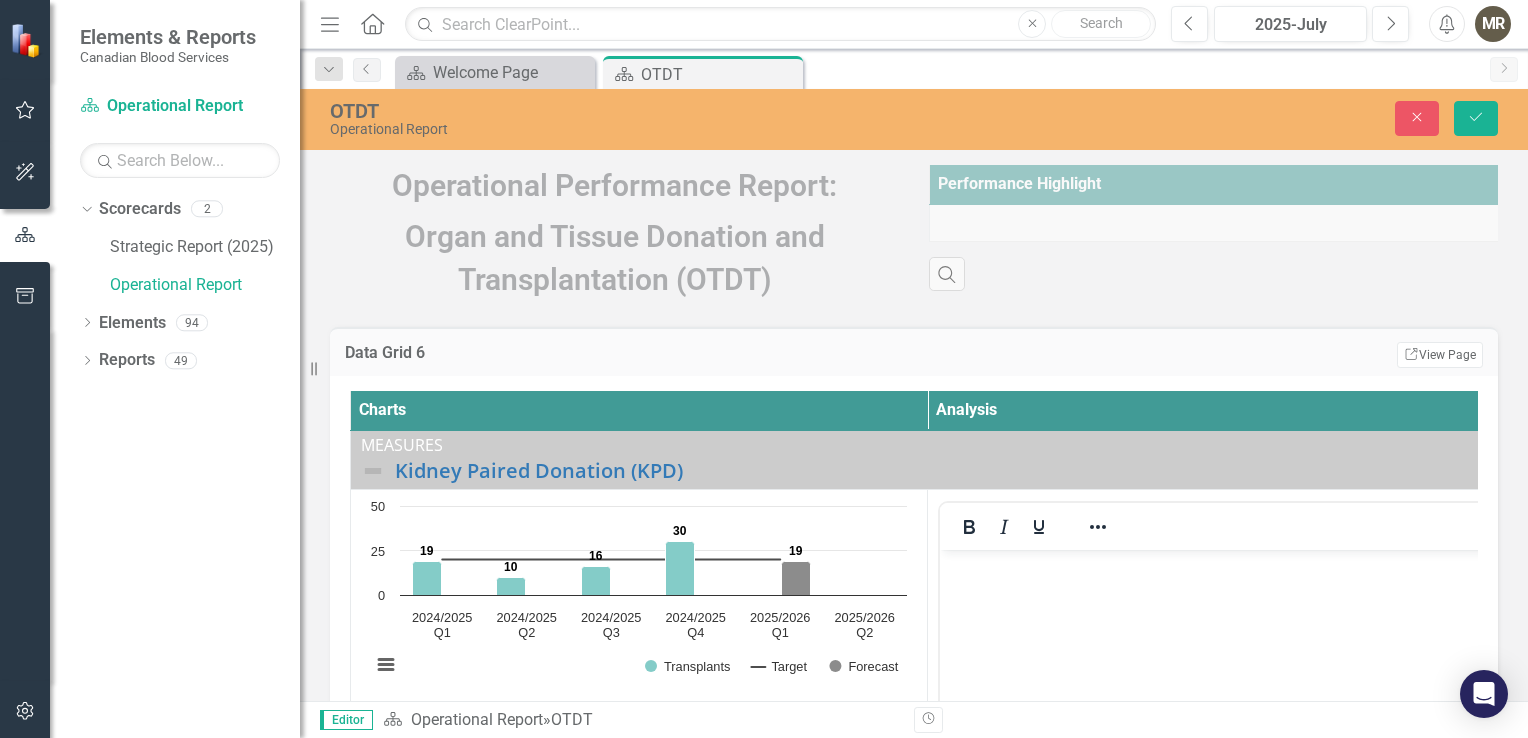 click 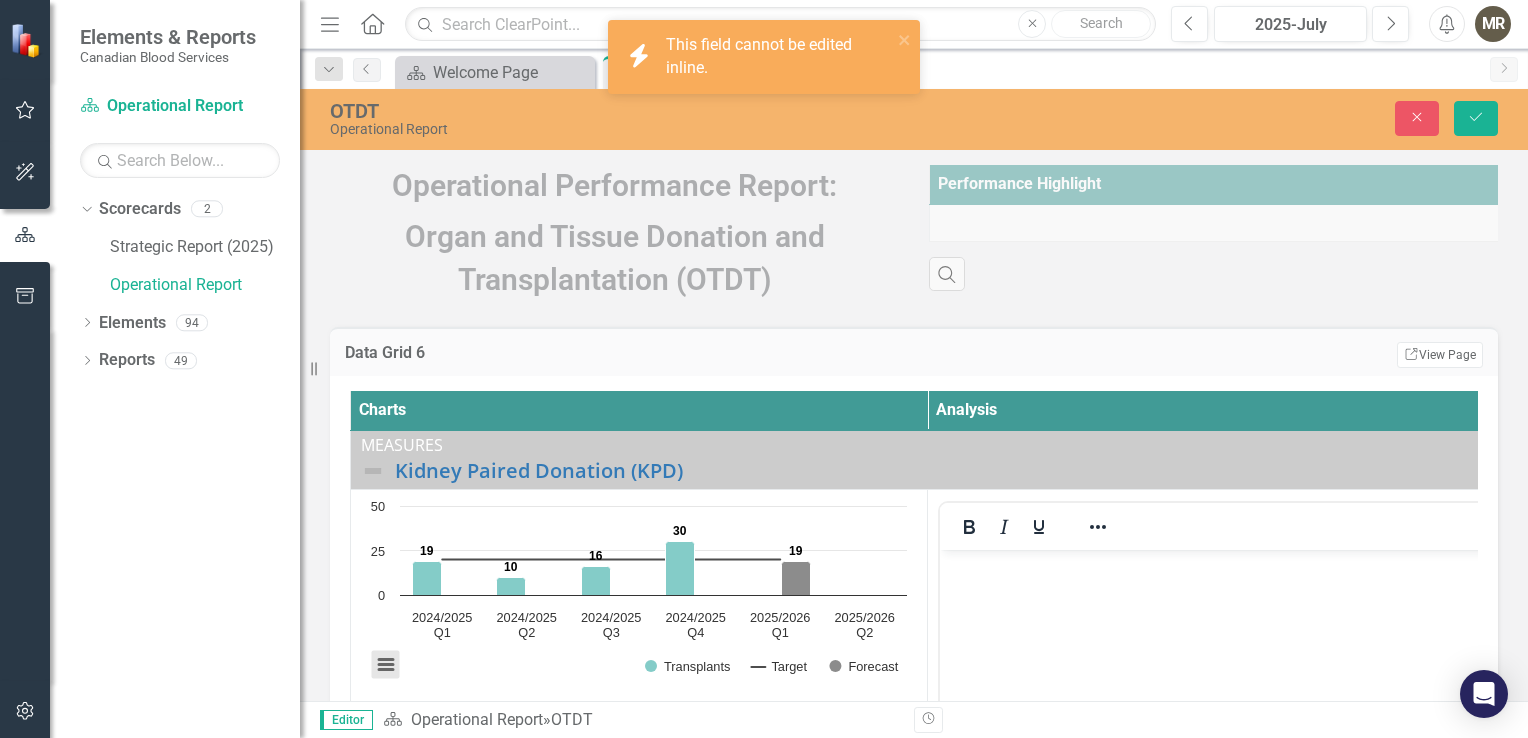 click at bounding box center (386, 665) 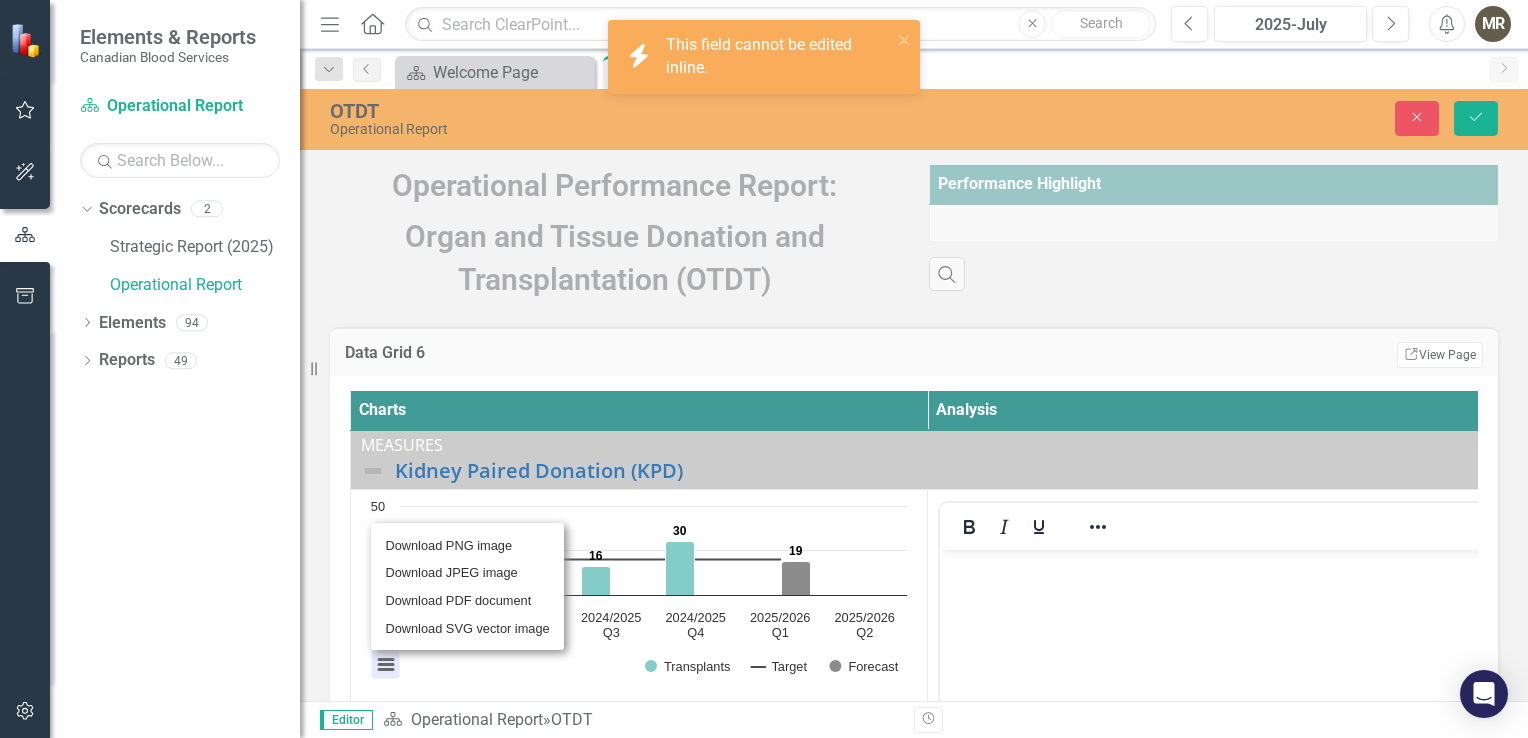 click on "Download PNG image Download JPEG image Download PDF document Download SVG vector image" at bounding box center [467, 586] 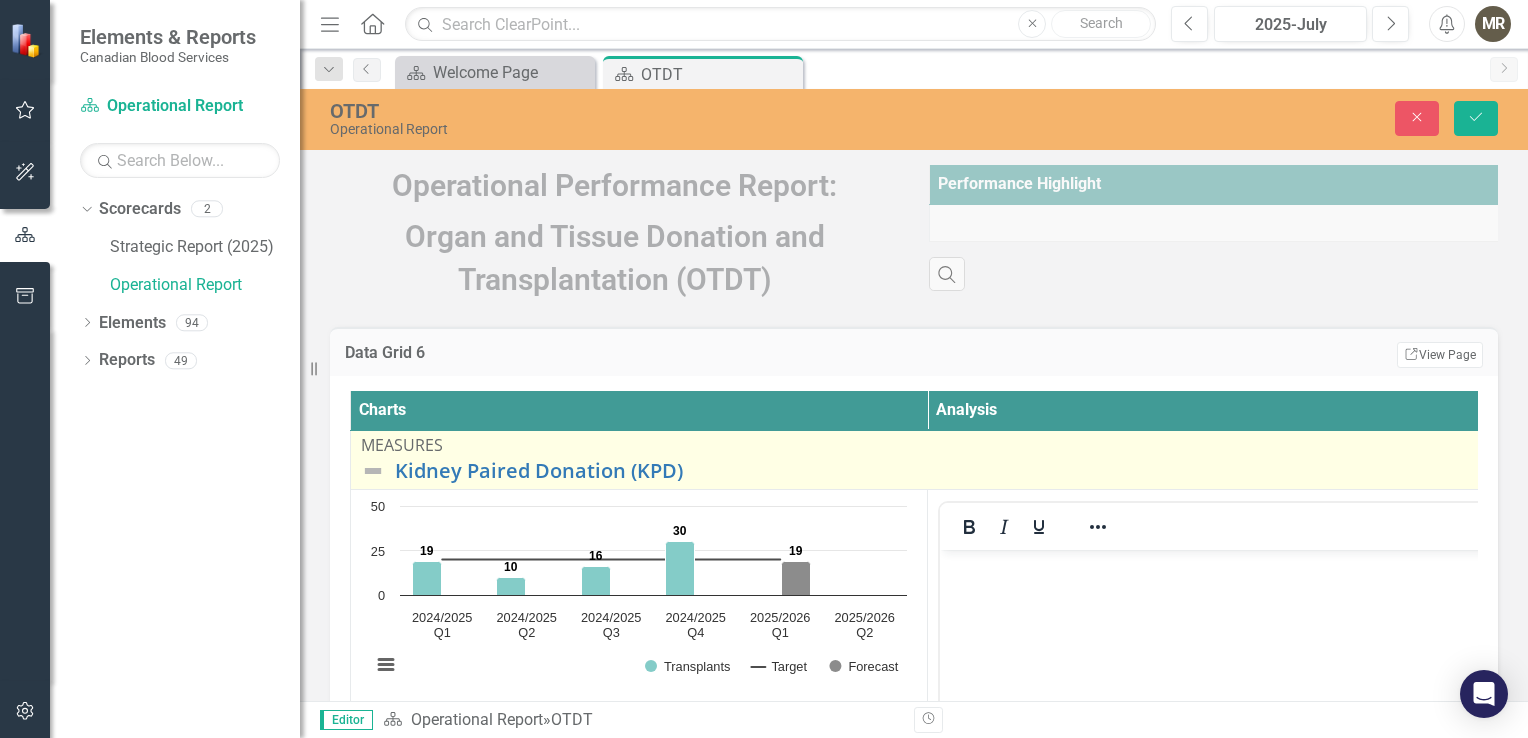 click on "Kidney Paired Donation (KPD)" at bounding box center (927, 471) 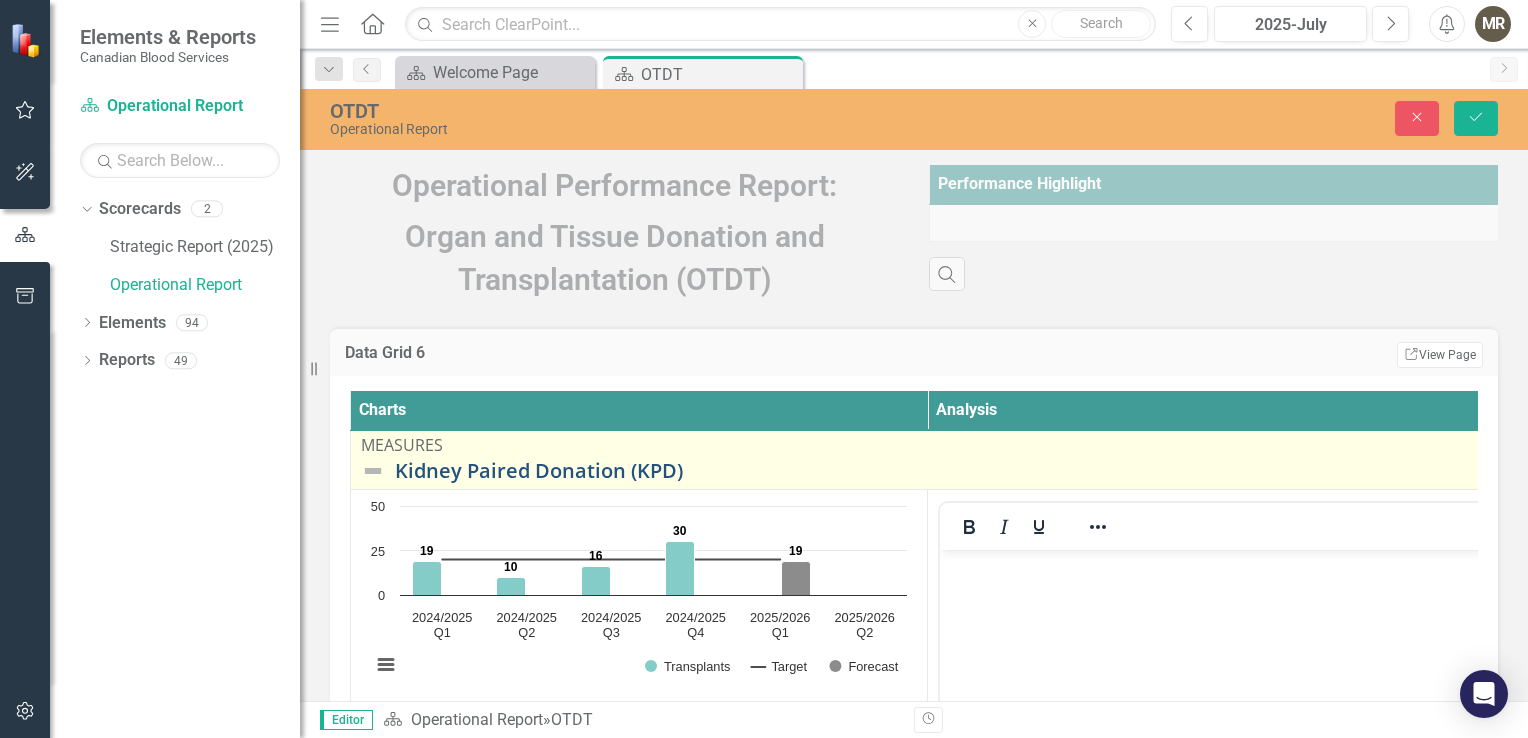 click on "Kidney Paired Donation (KPD)" at bounding box center (944, 471) 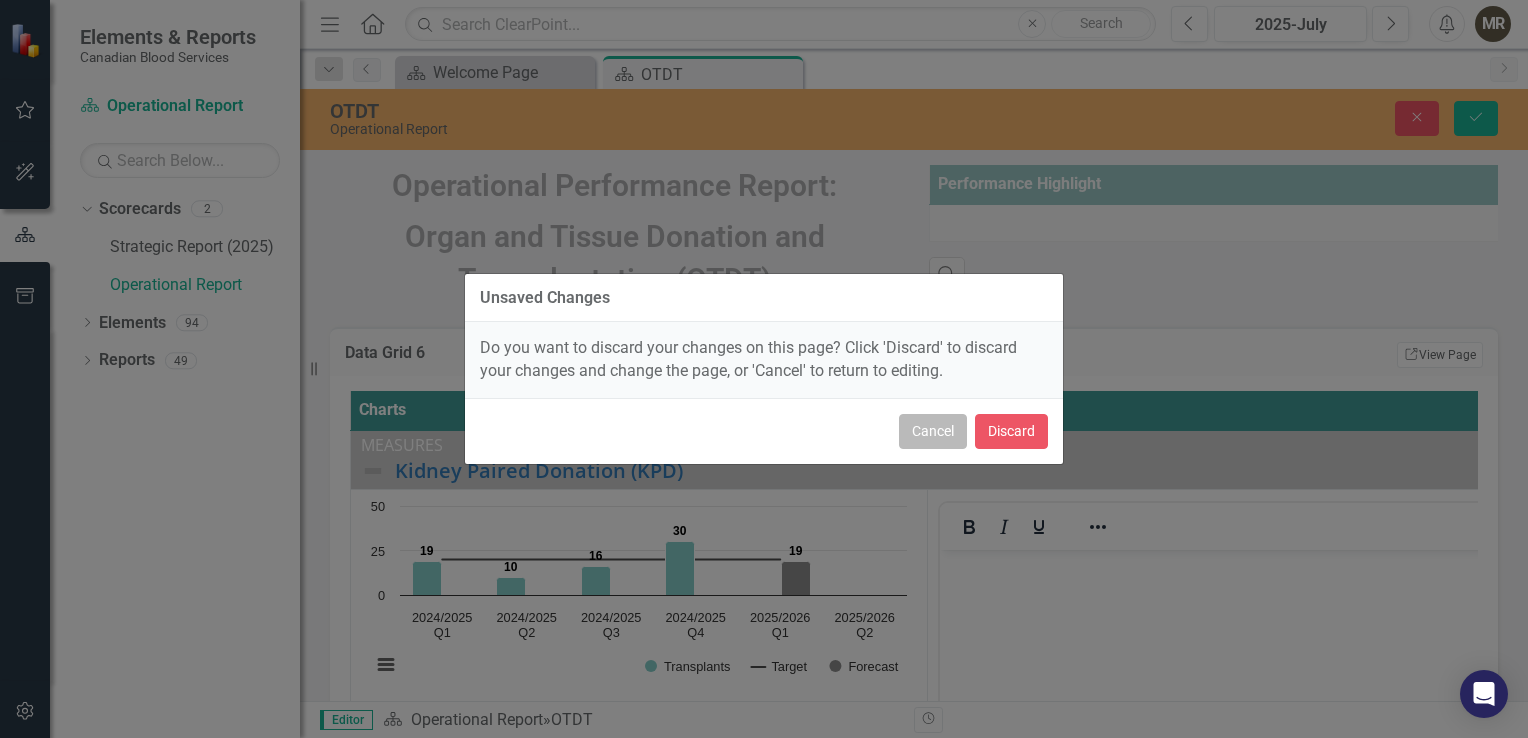 click on "Cancel" at bounding box center [933, 431] 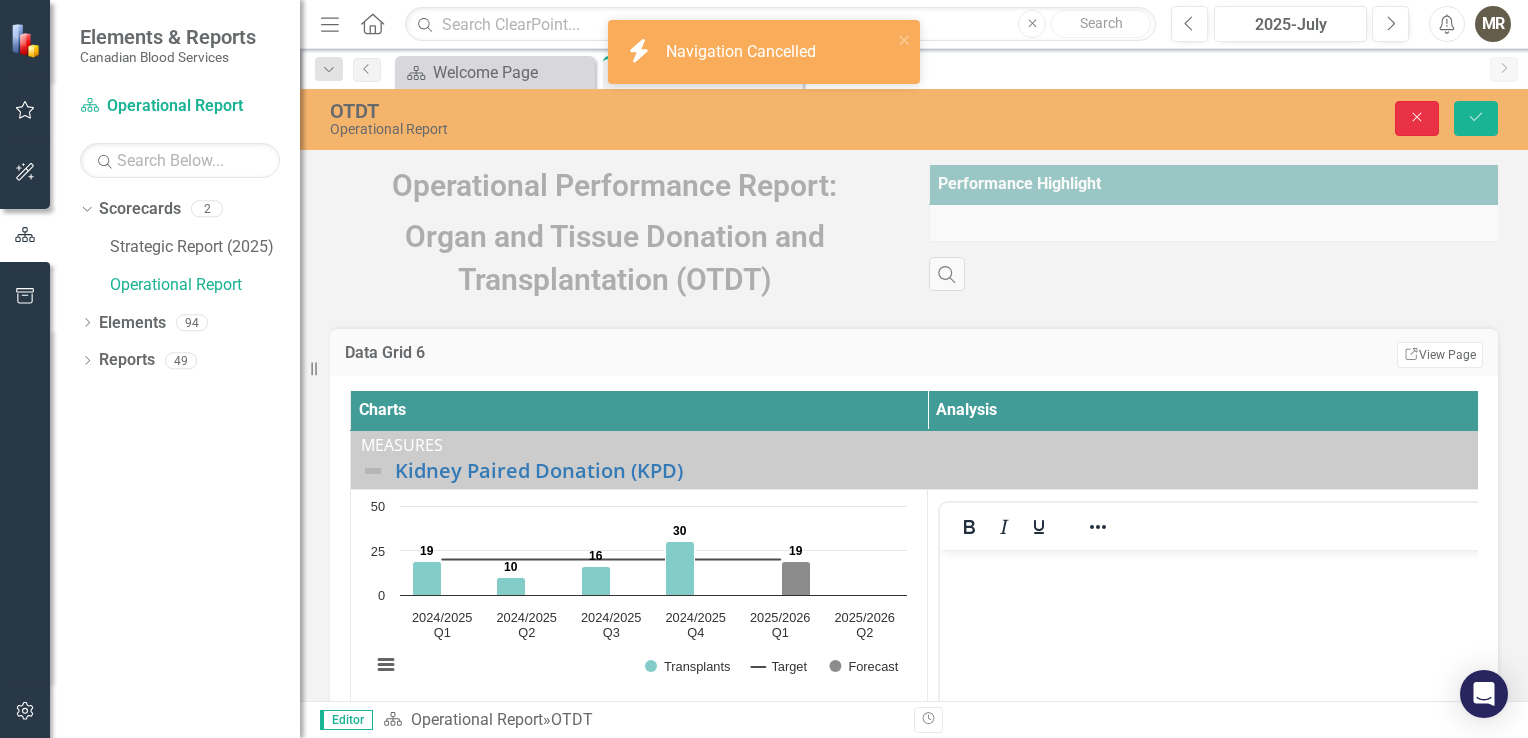 click on "Close" 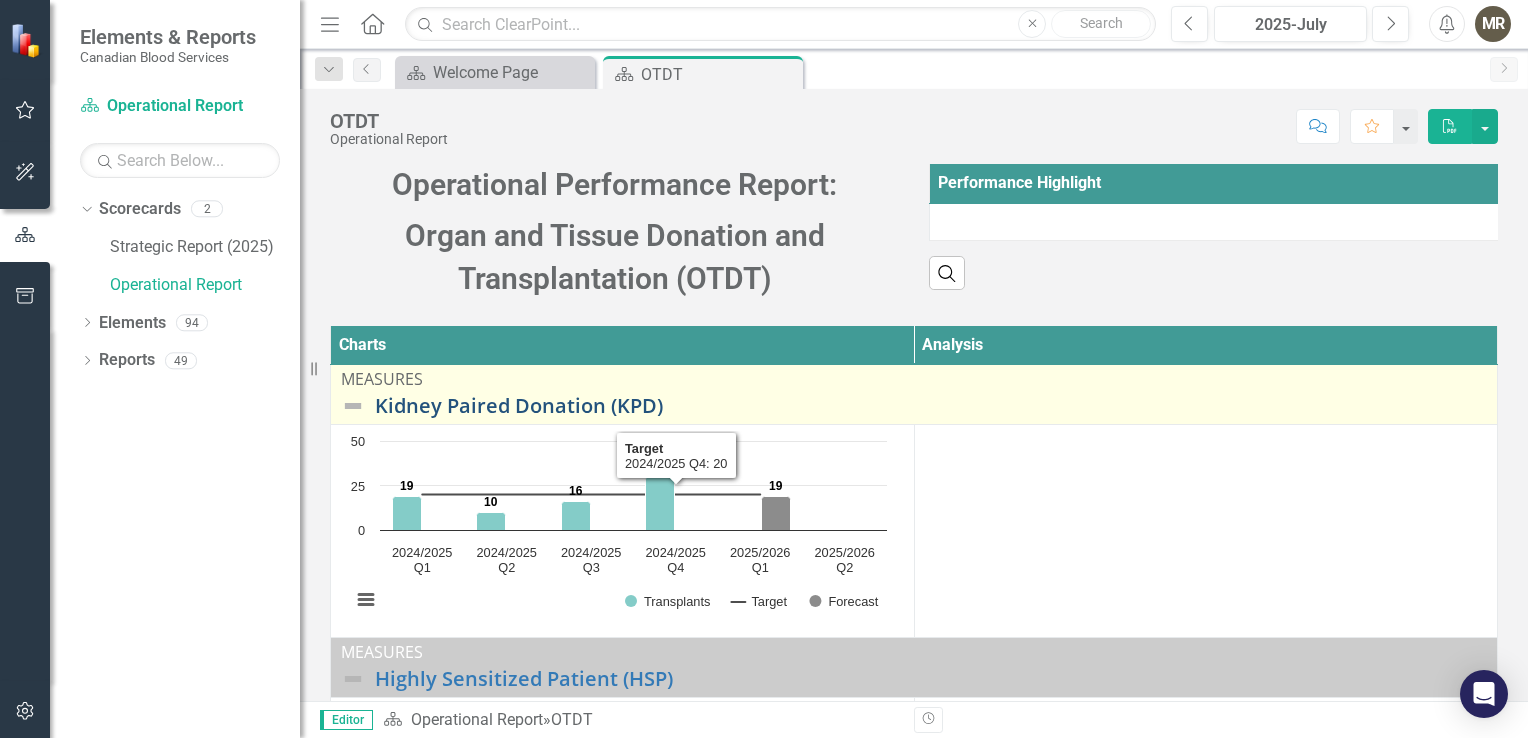 click on "Kidney Paired Donation (KPD)" at bounding box center [931, 406] 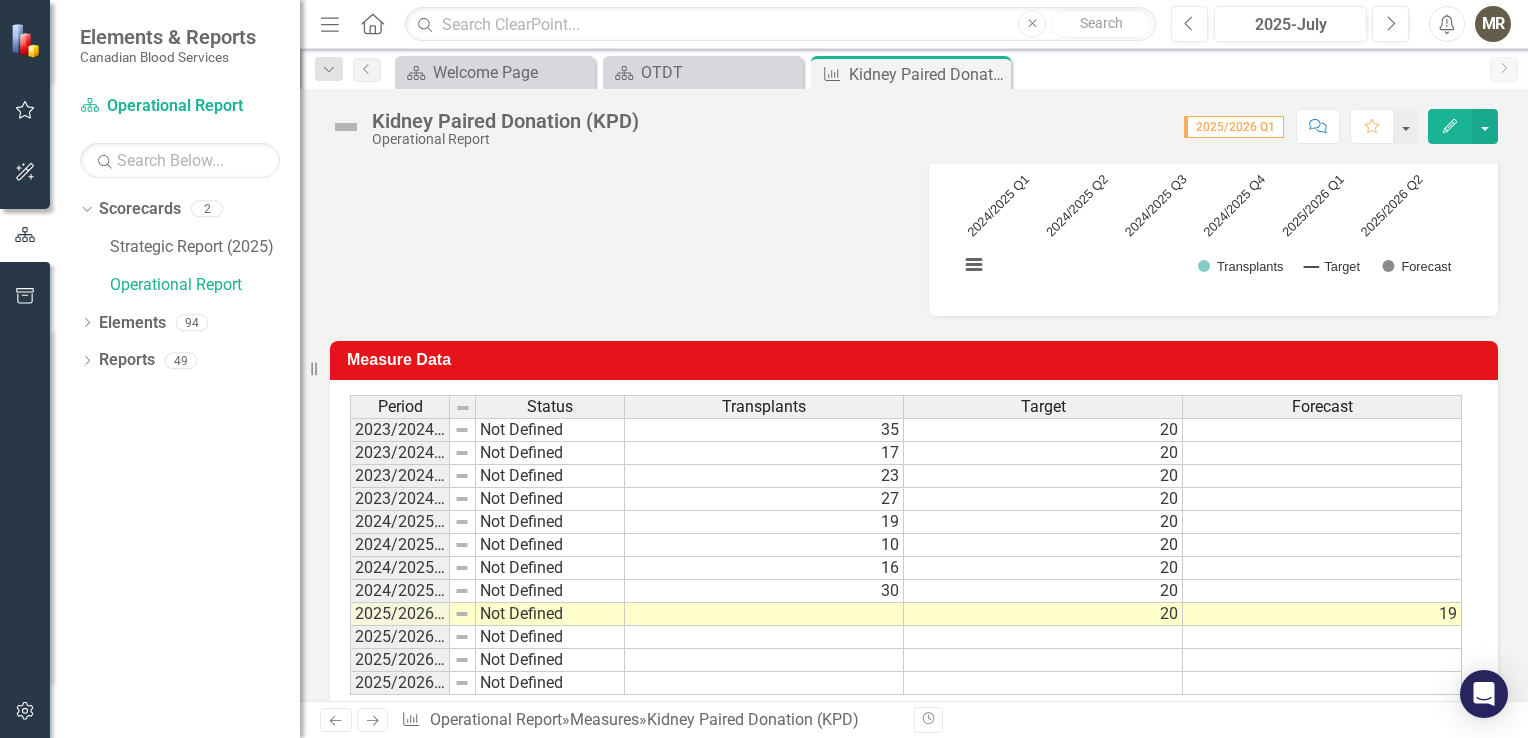 scroll, scrollTop: 516, scrollLeft: 0, axis: vertical 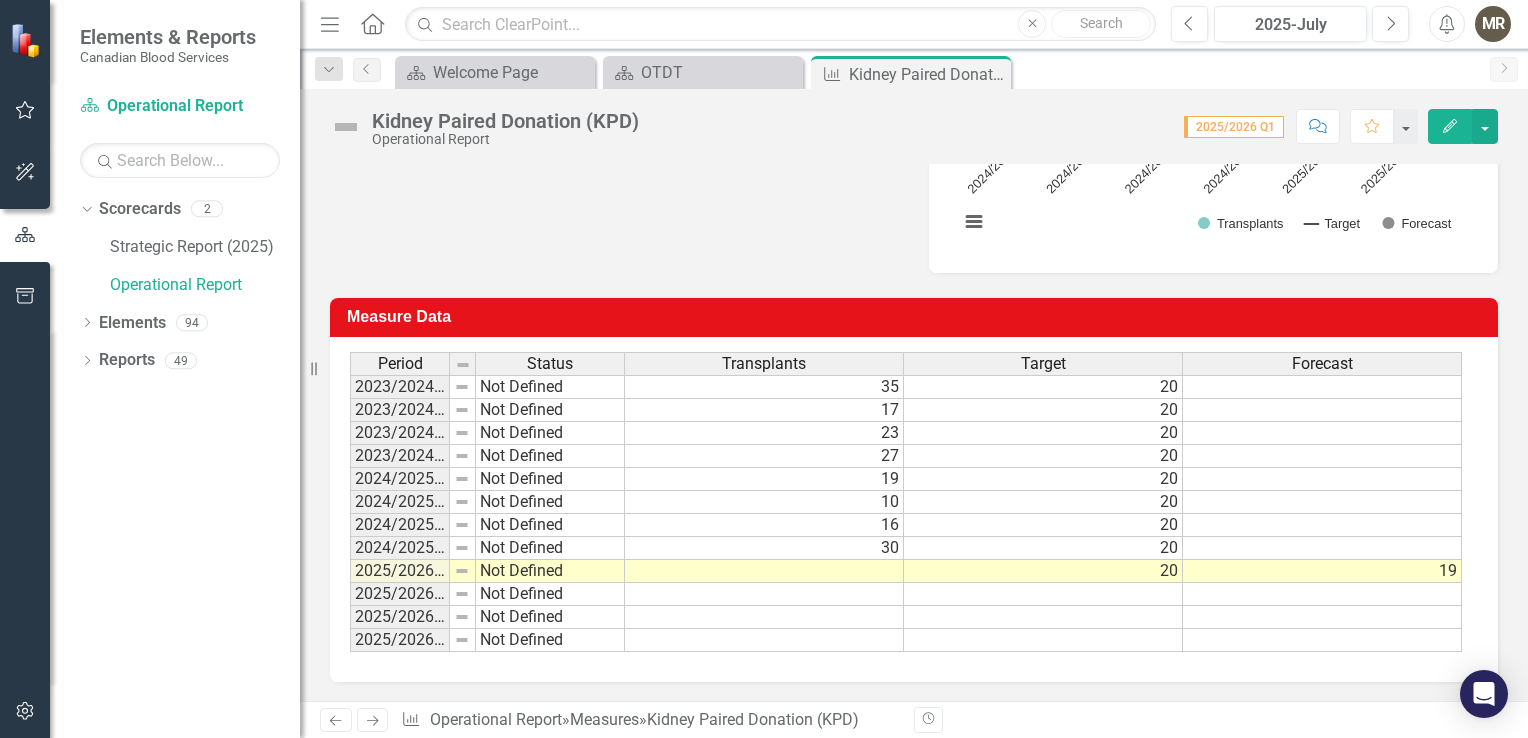 click at bounding box center [764, 571] 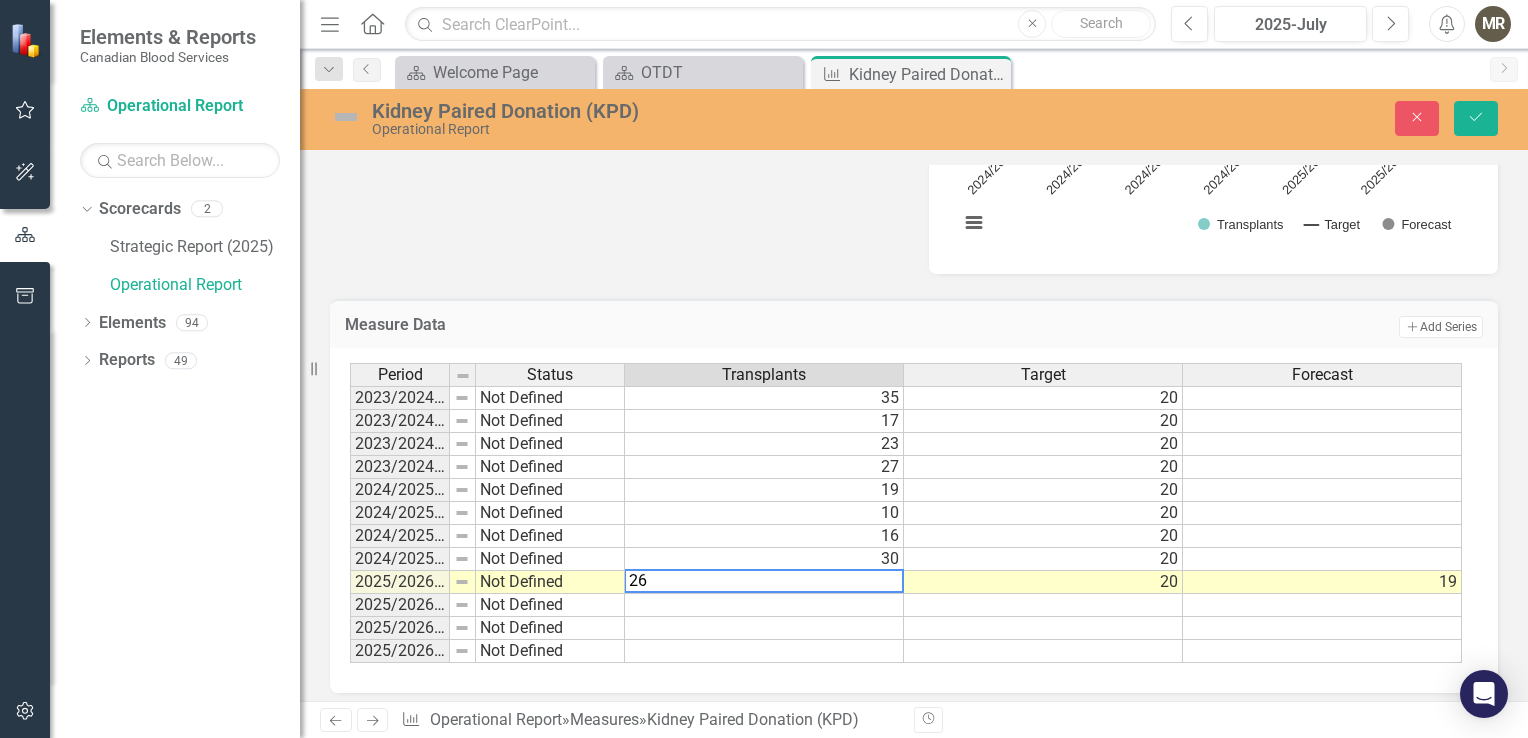 click on "19" at bounding box center [1322, 582] 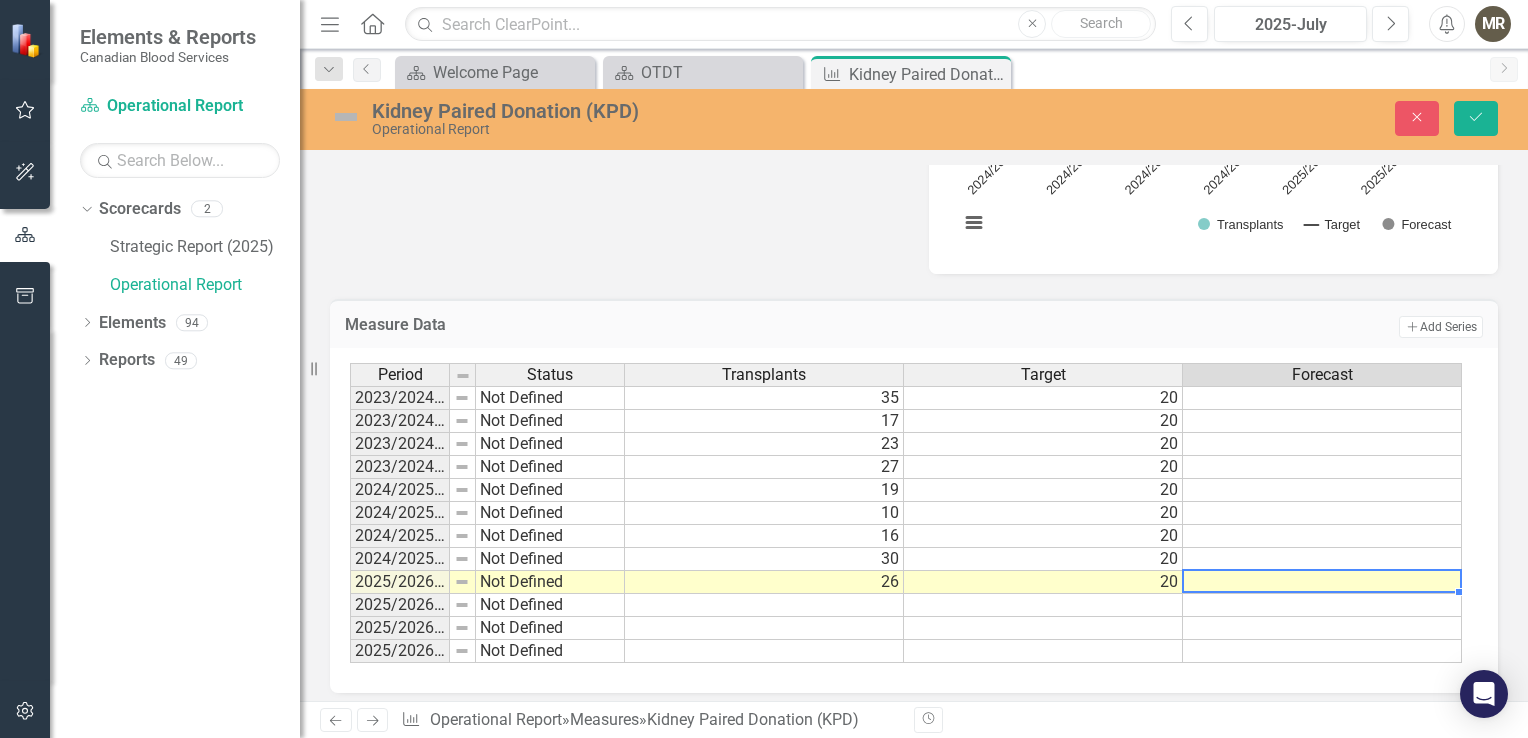 click at bounding box center [1322, 605] 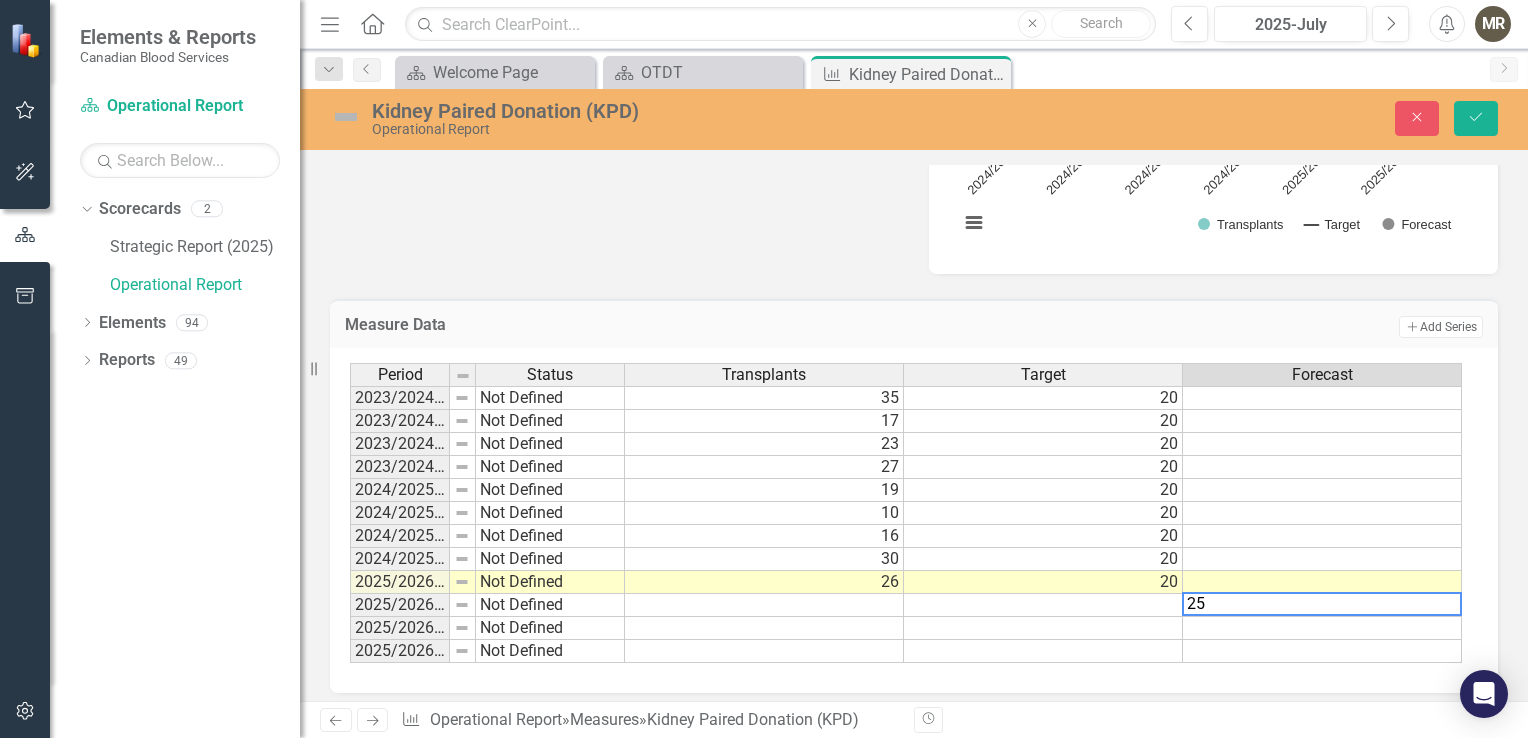 type on "25" 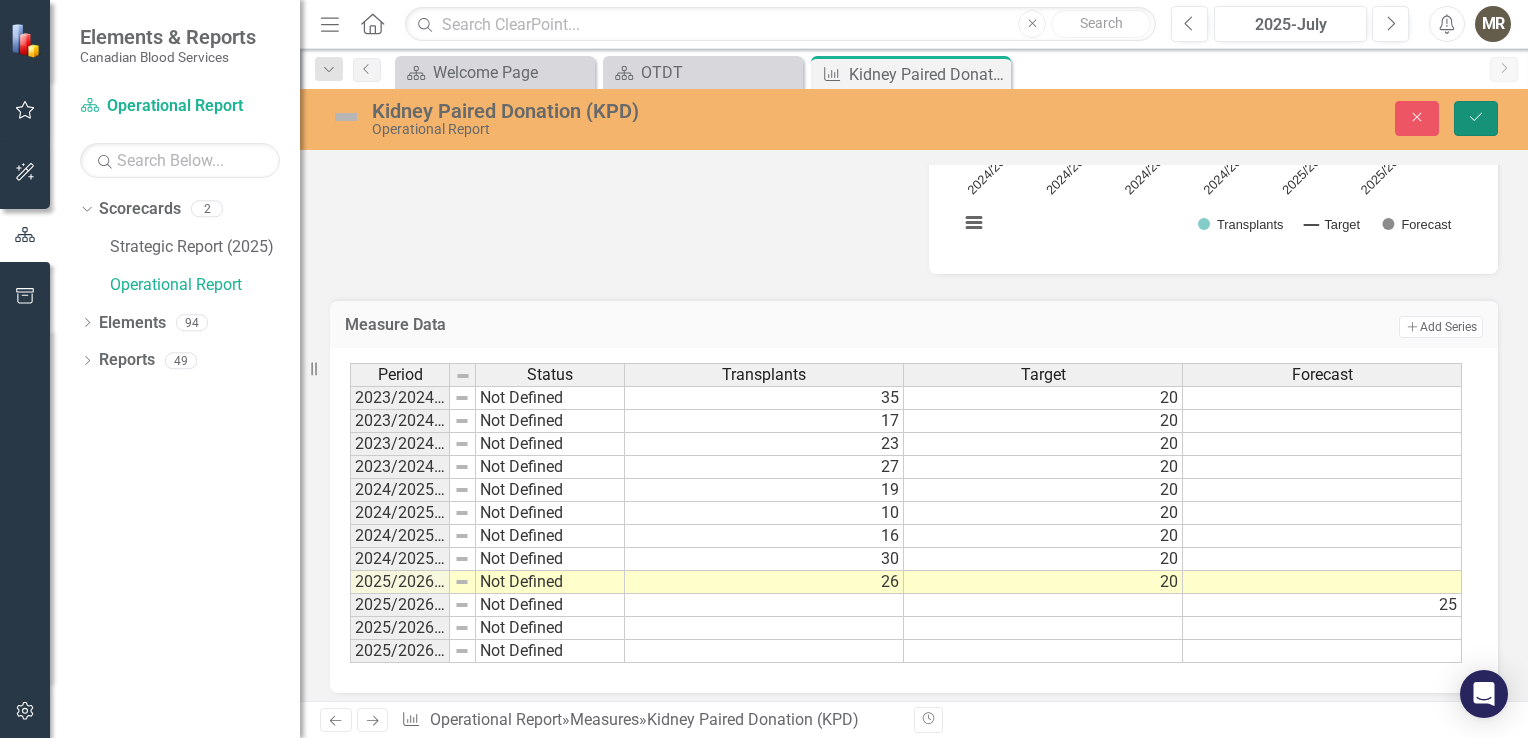 click 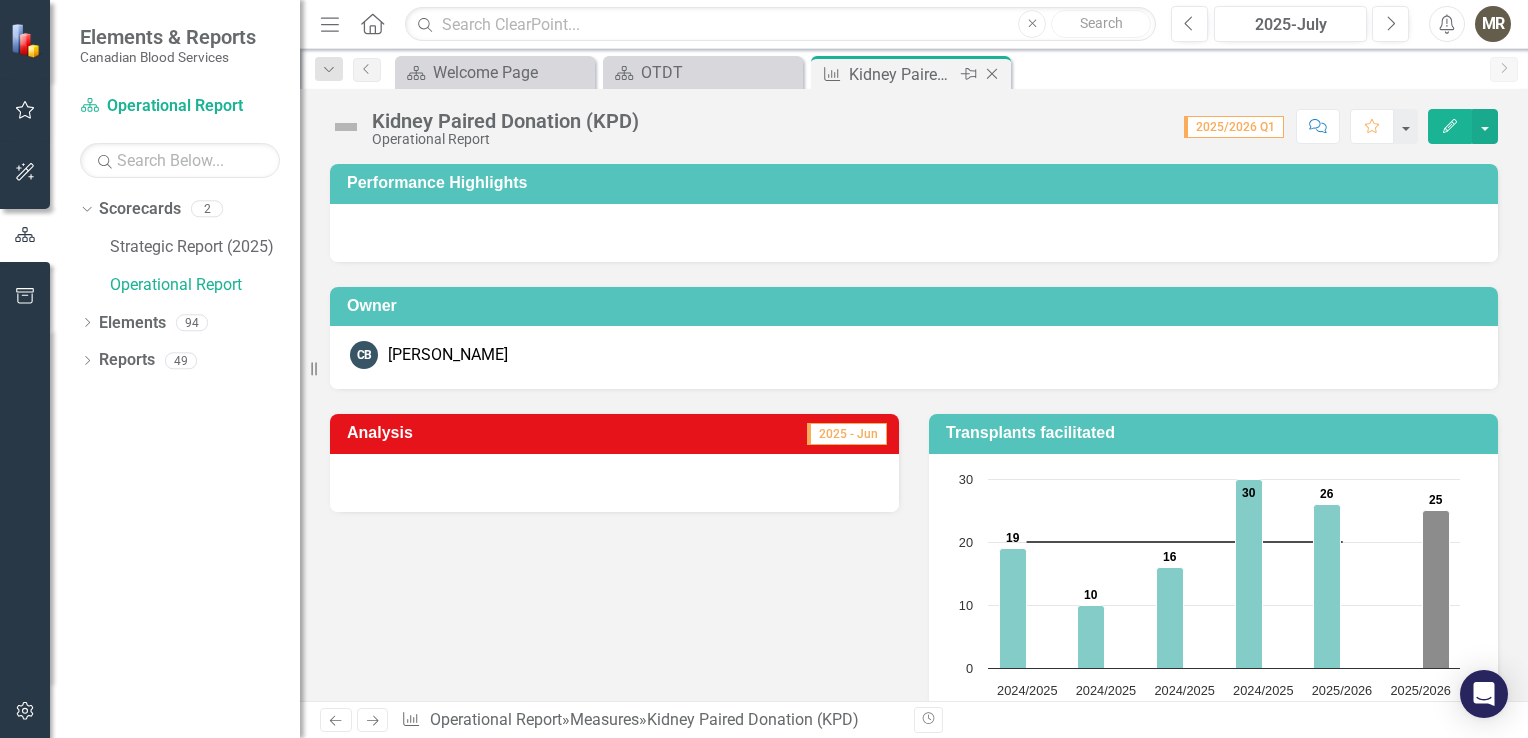 click on "Close" 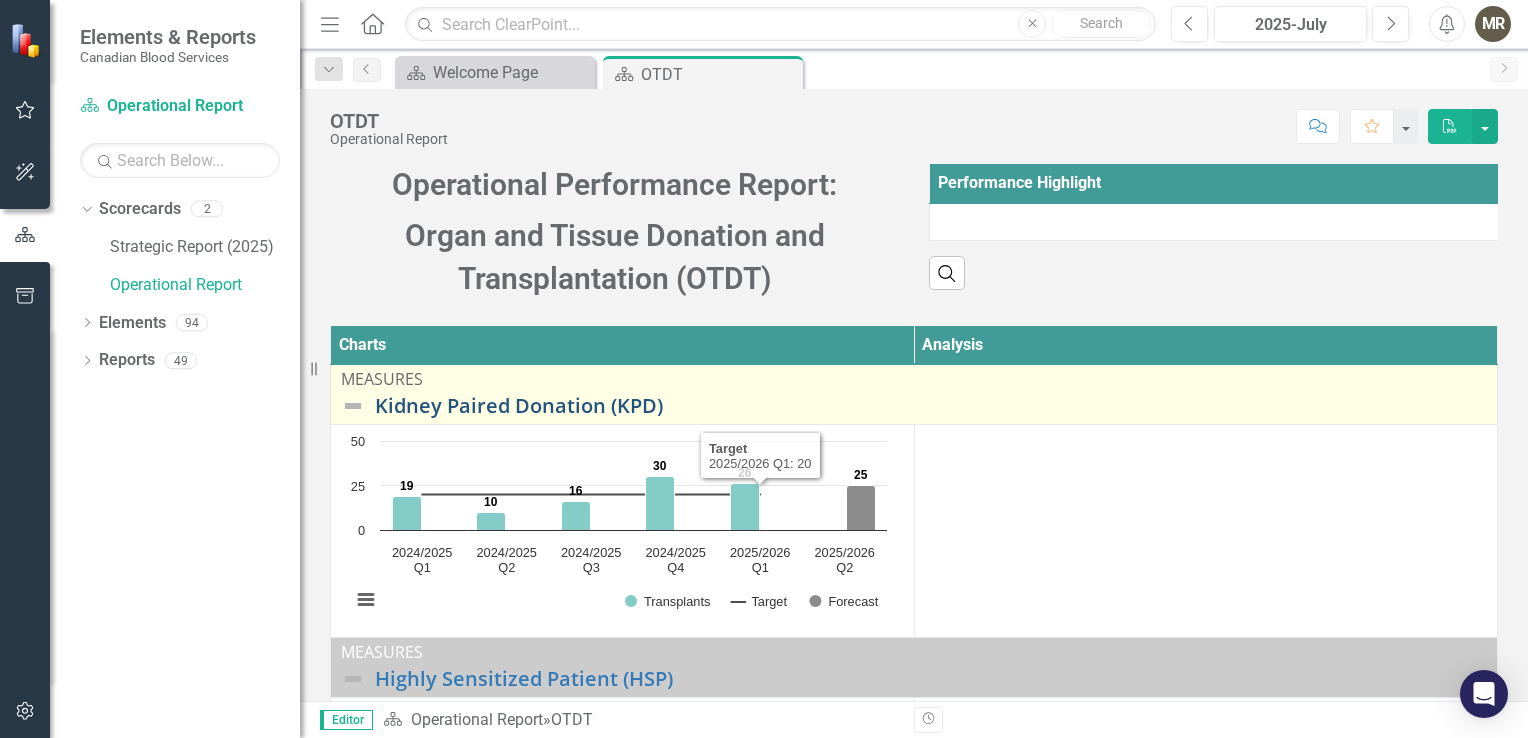 click on "Kidney Paired Donation (KPD)" at bounding box center [931, 406] 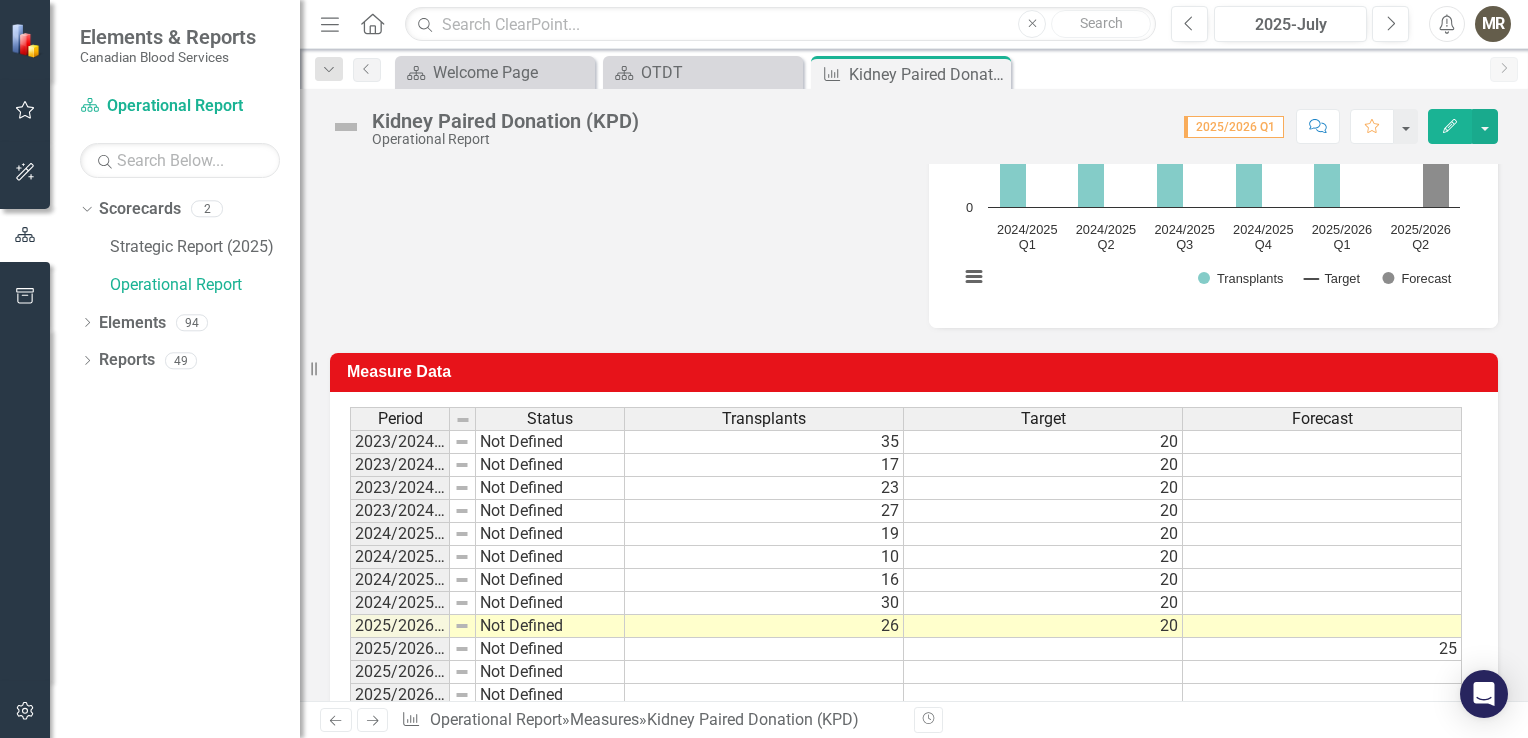 scroll, scrollTop: 516, scrollLeft: 0, axis: vertical 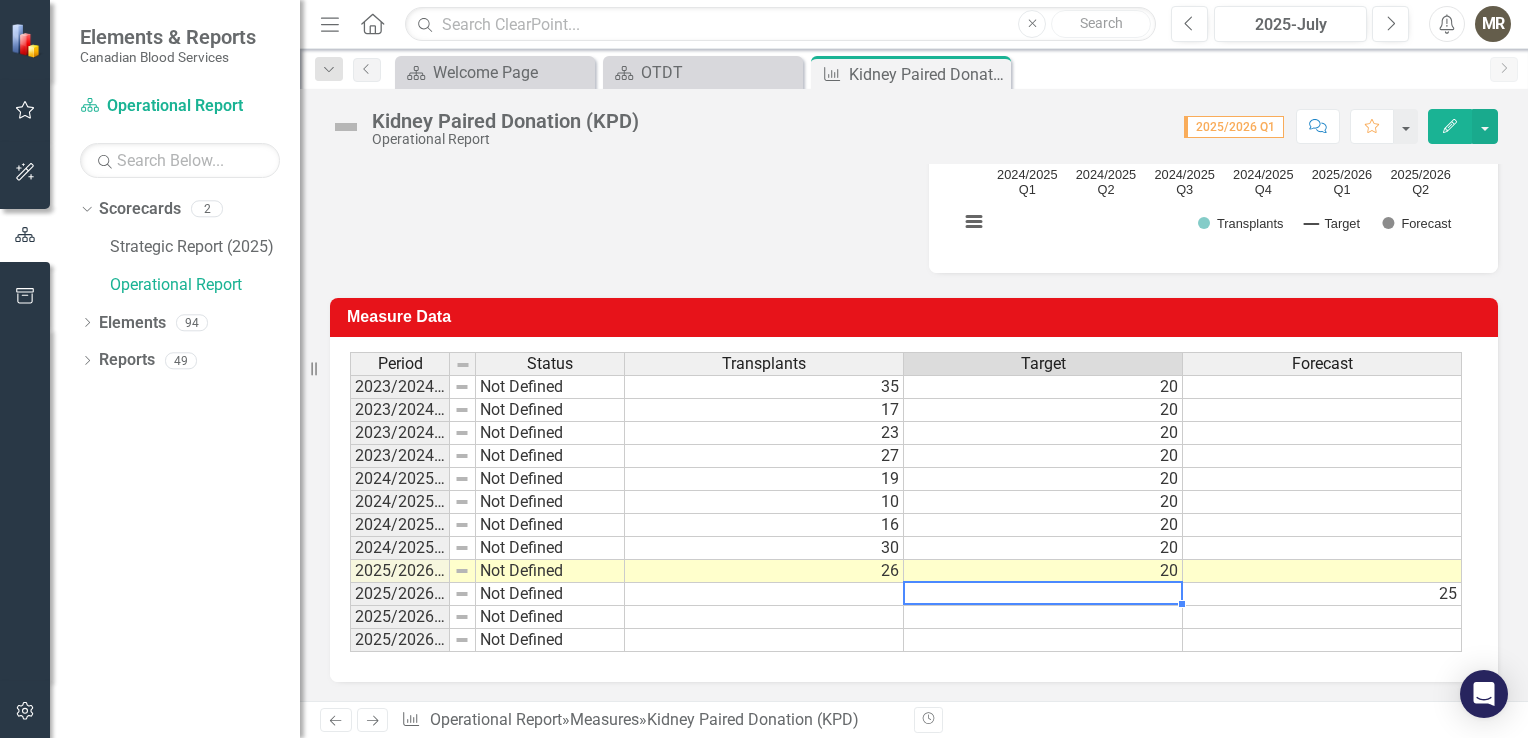 click at bounding box center (1043, 594) 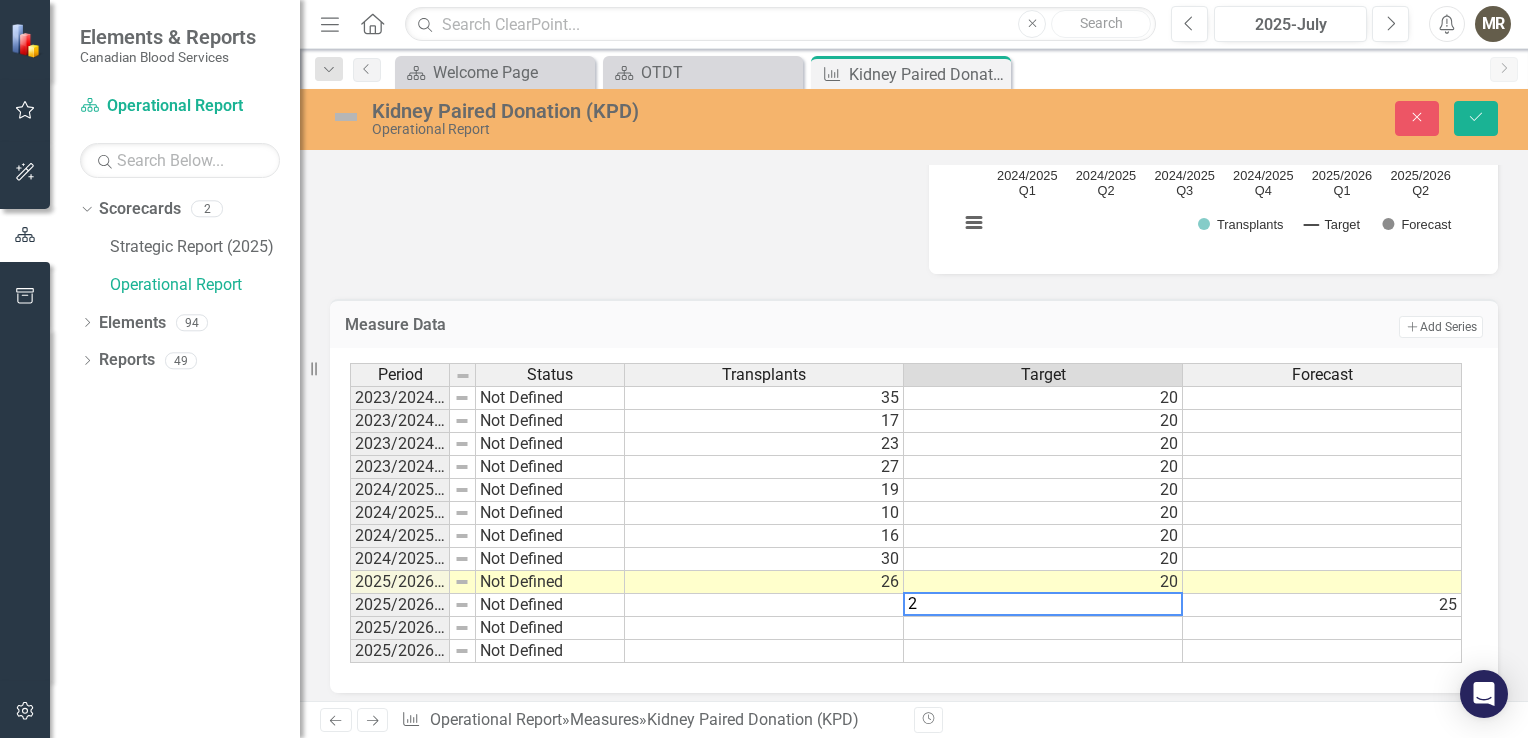 type on "20" 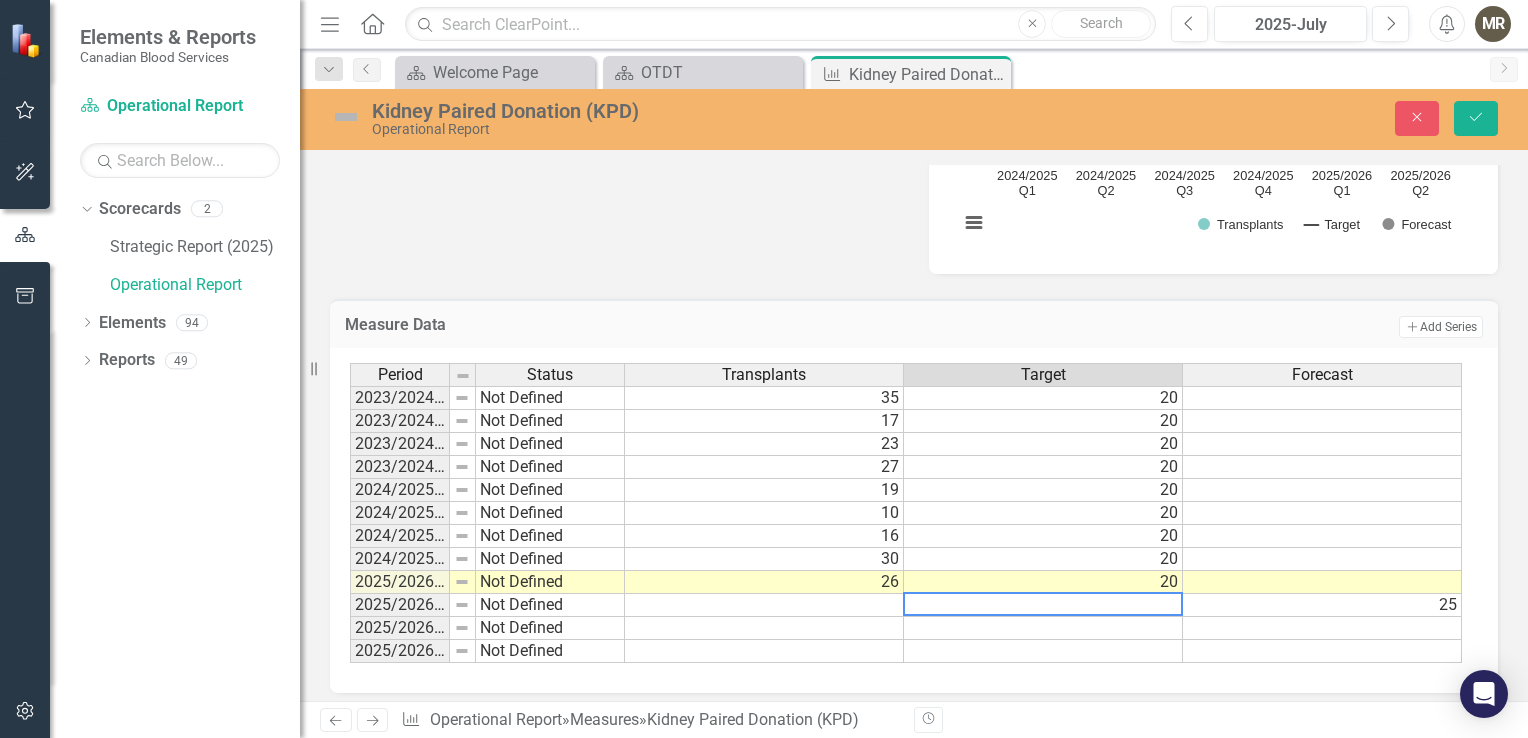 type 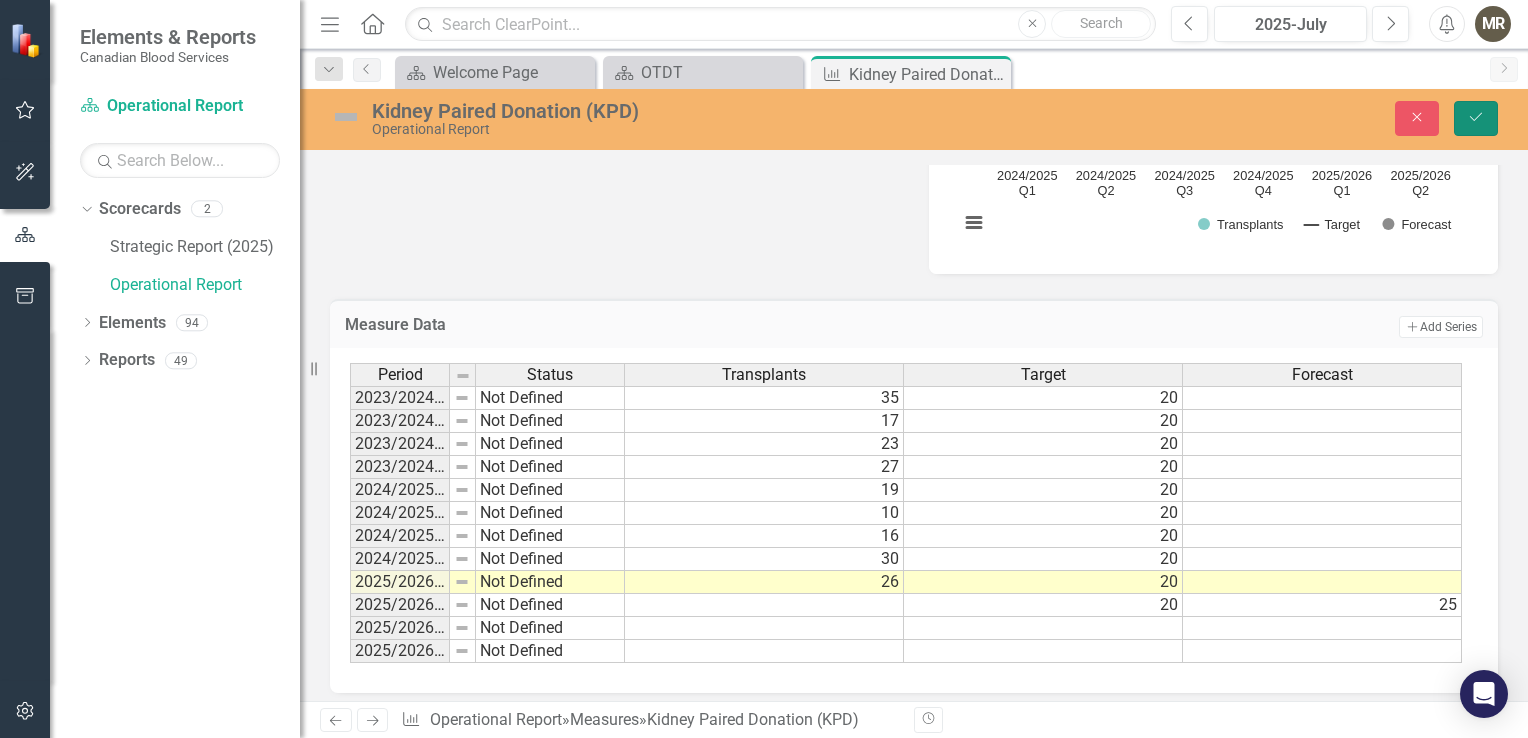 click on "Save" 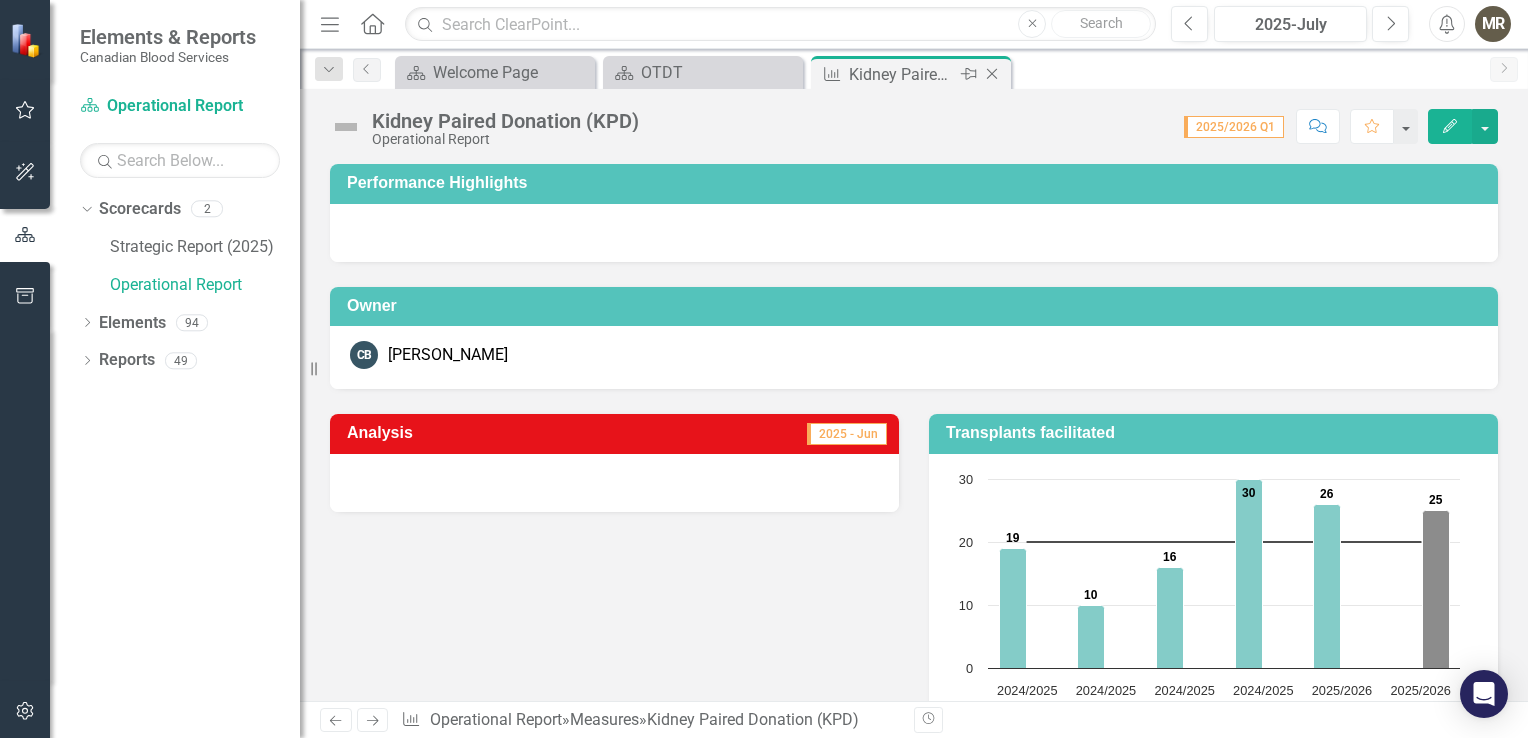 click on "Close" 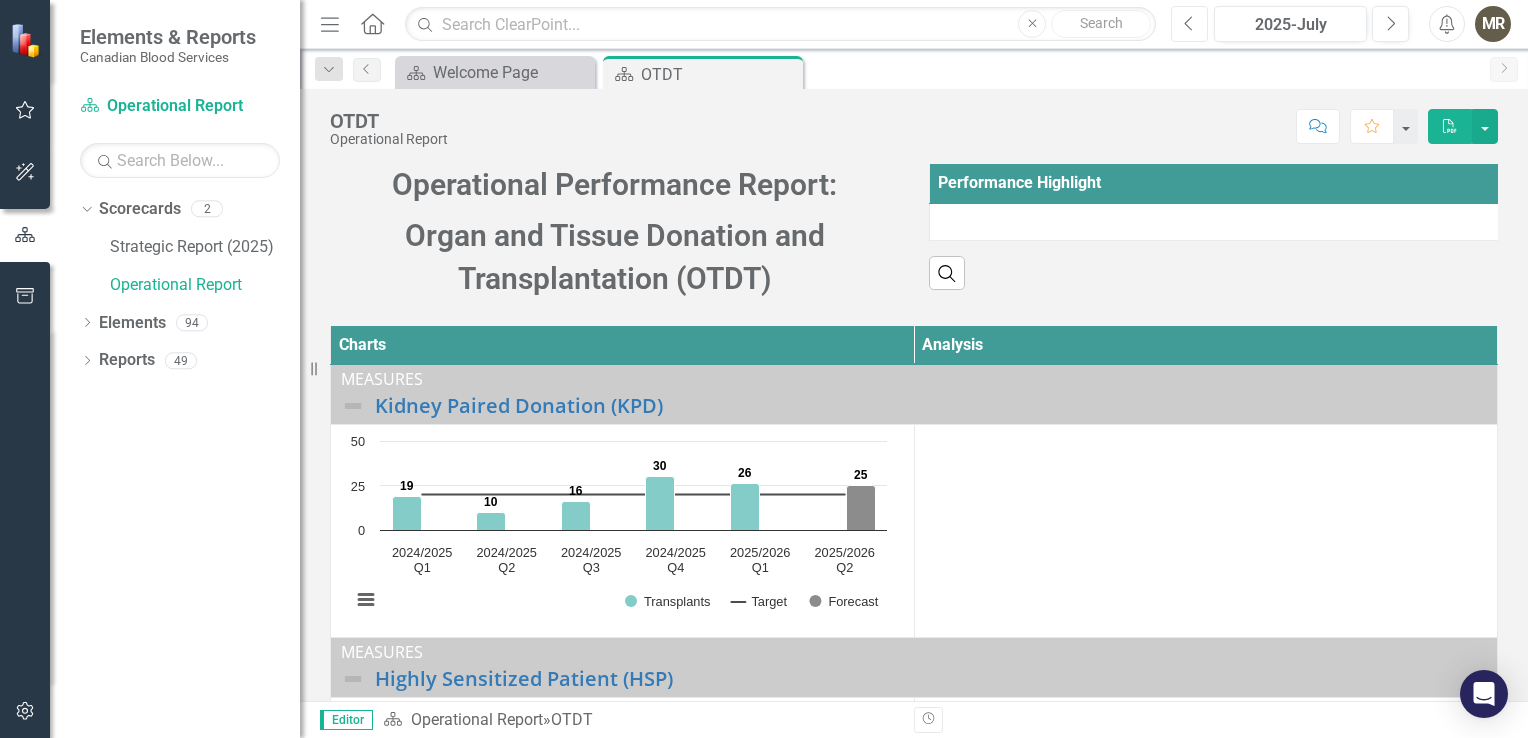 click on "Previous" 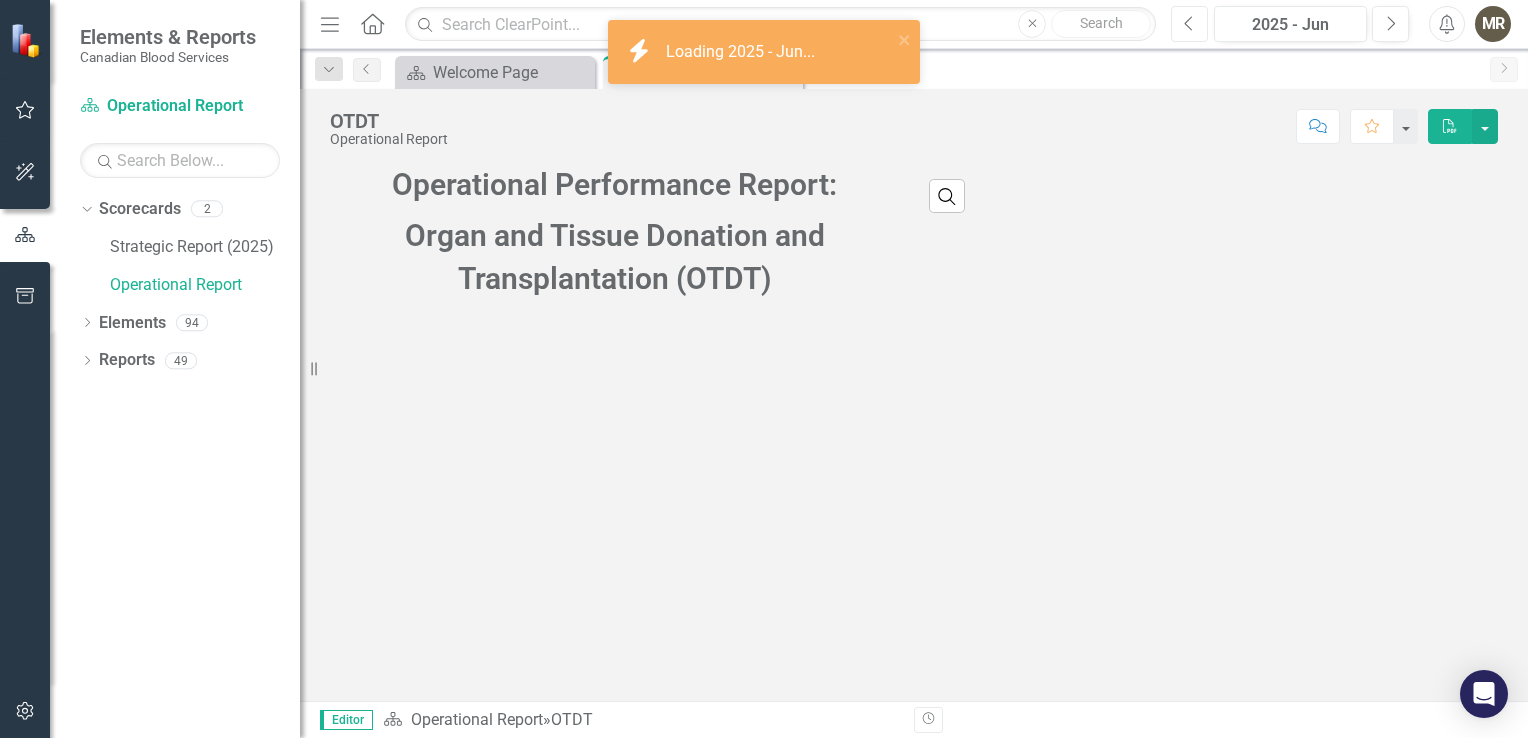 click on "Previous" 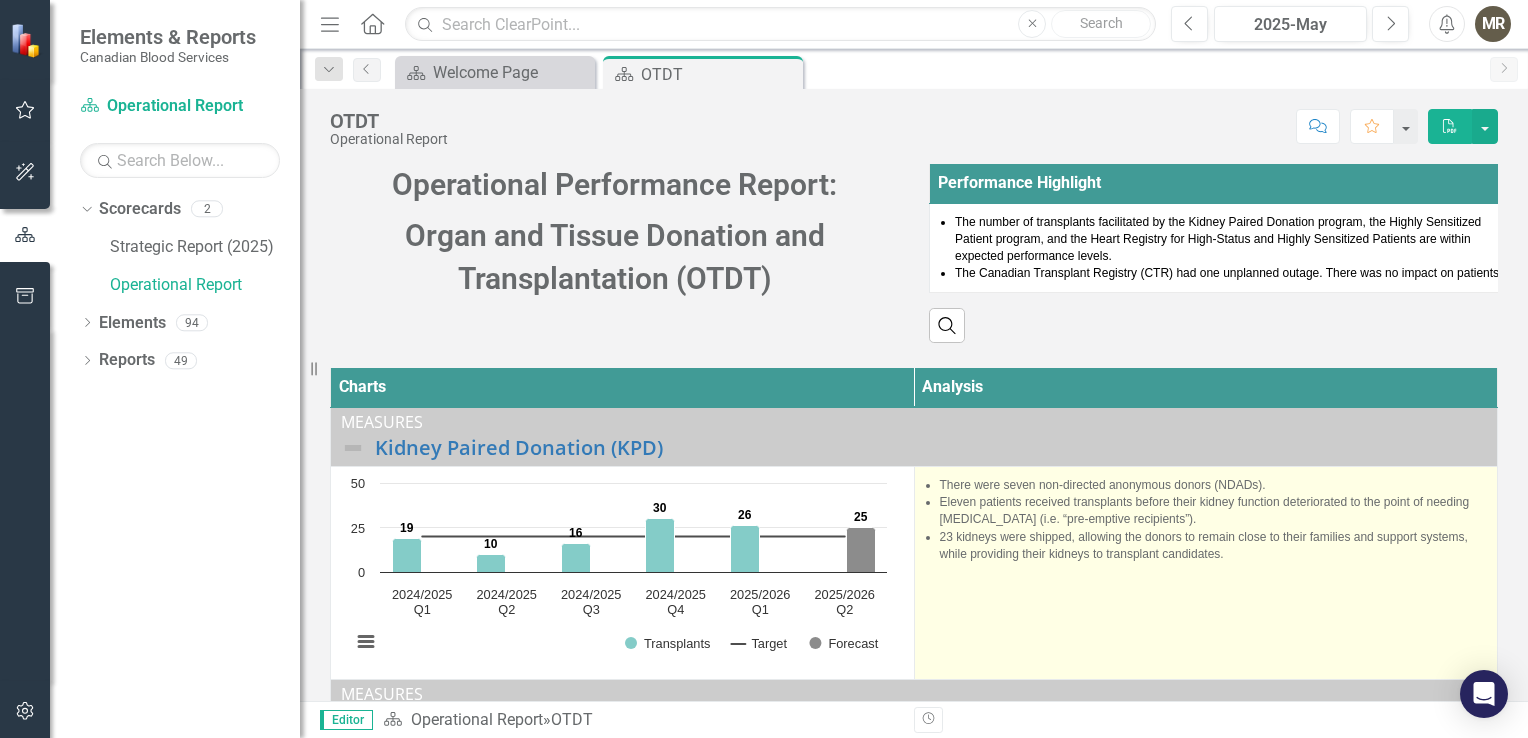 drag, startPoint x: 1226, startPoint y: 567, endPoint x: 992, endPoint y: 525, distance: 237.73935 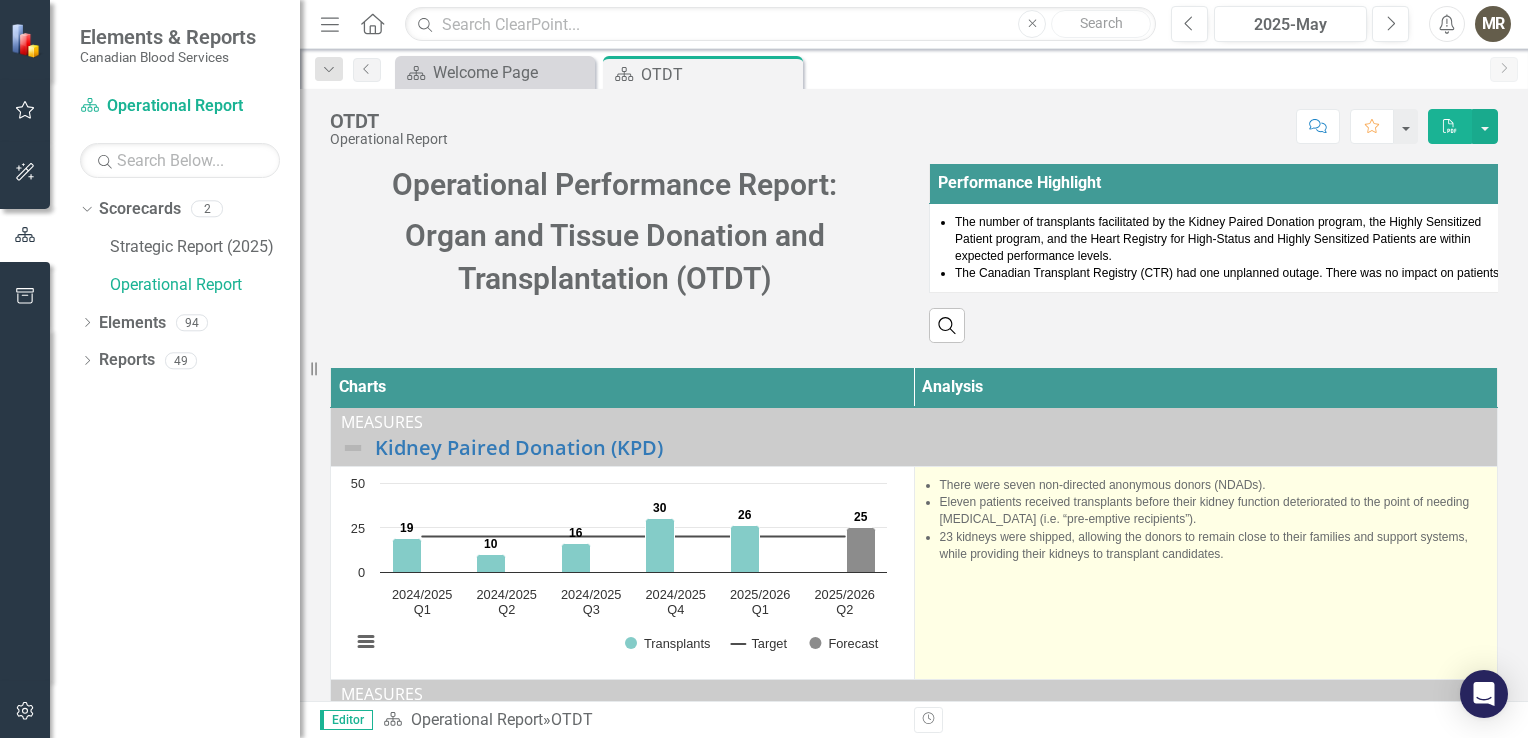 click on "There were seven non-directed anonymous donors (NDADs).
Eleven patients received transplants before their kidney function deteriorated to the point of needing [MEDICAL_DATA] (i.e. “pre-emptive recipients”).
23 kidneys were shipped, allowing the donors to remain close to their families and support systems, while providing their kidneys to transplant candidates." at bounding box center [1214, 520] 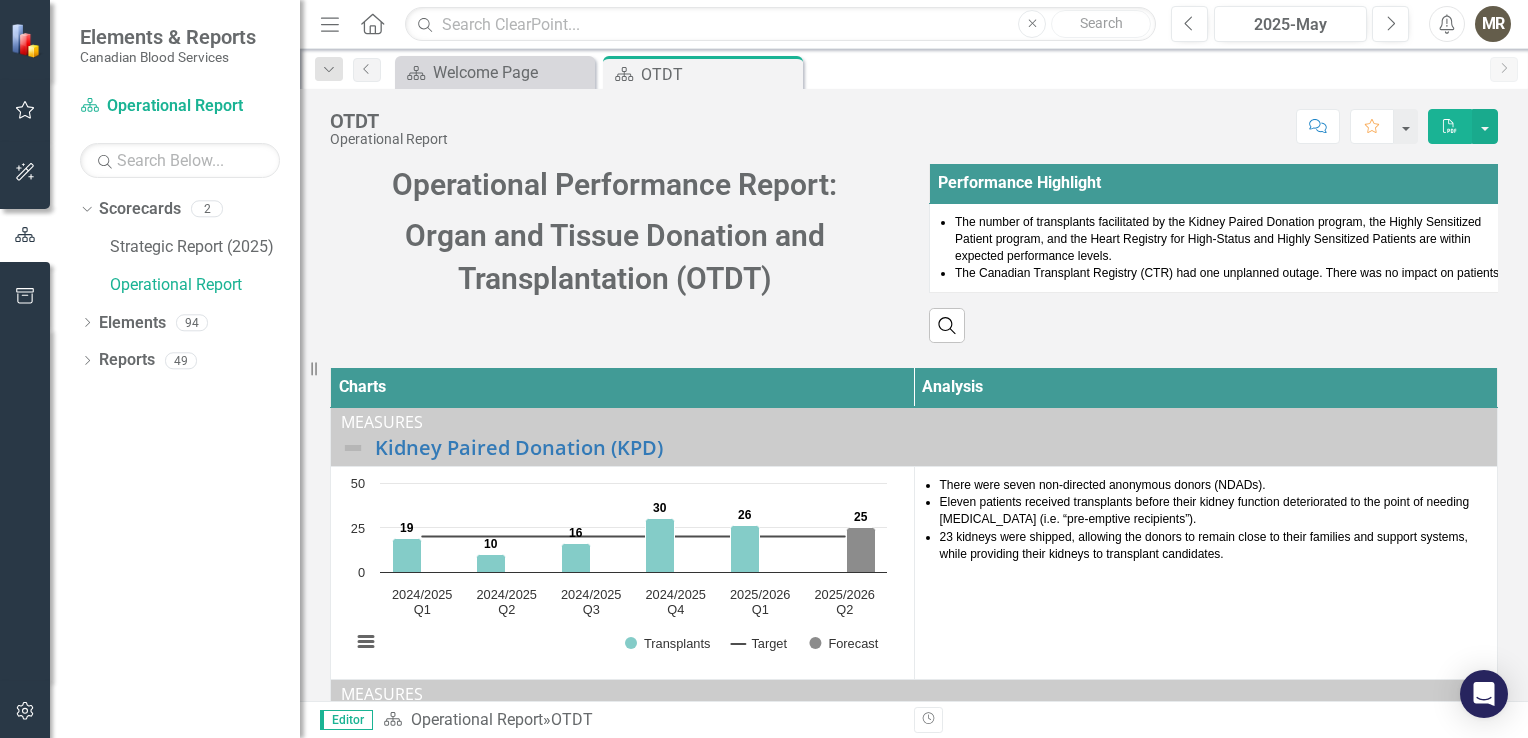 drag, startPoint x: 1040, startPoint y: 499, endPoint x: 879, endPoint y: 168, distance: 368.0788 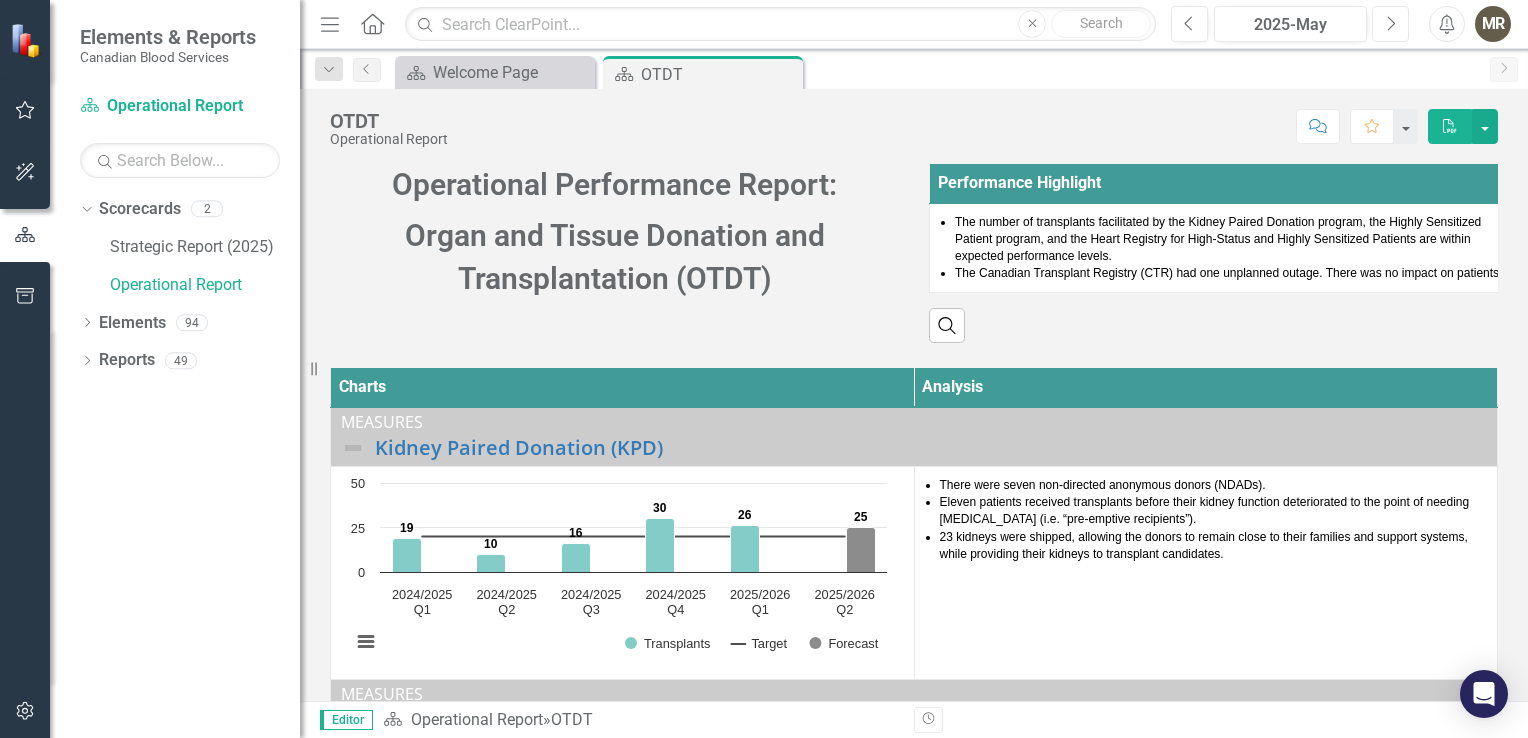 click on "Next" at bounding box center (1390, 24) 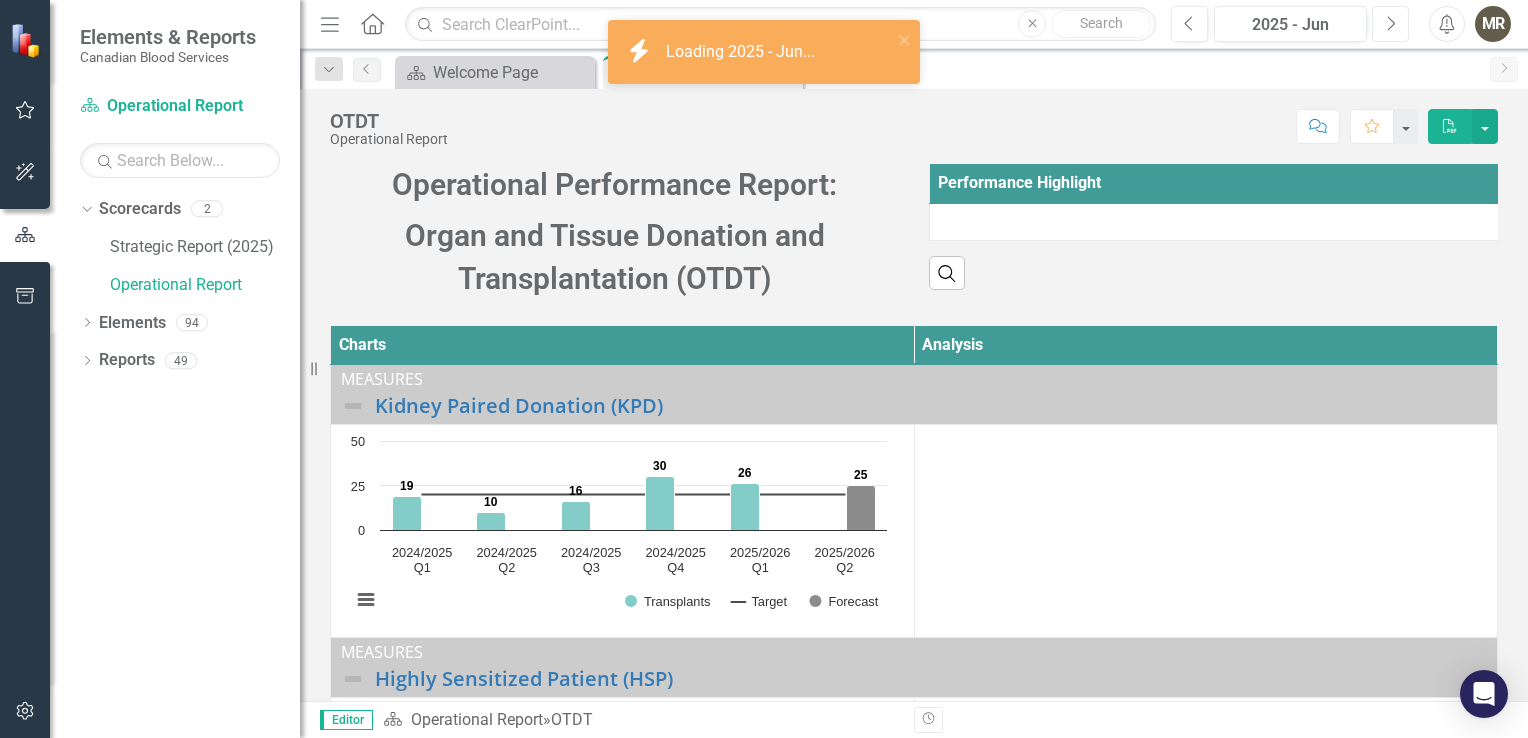 click on "Next" at bounding box center [1390, 24] 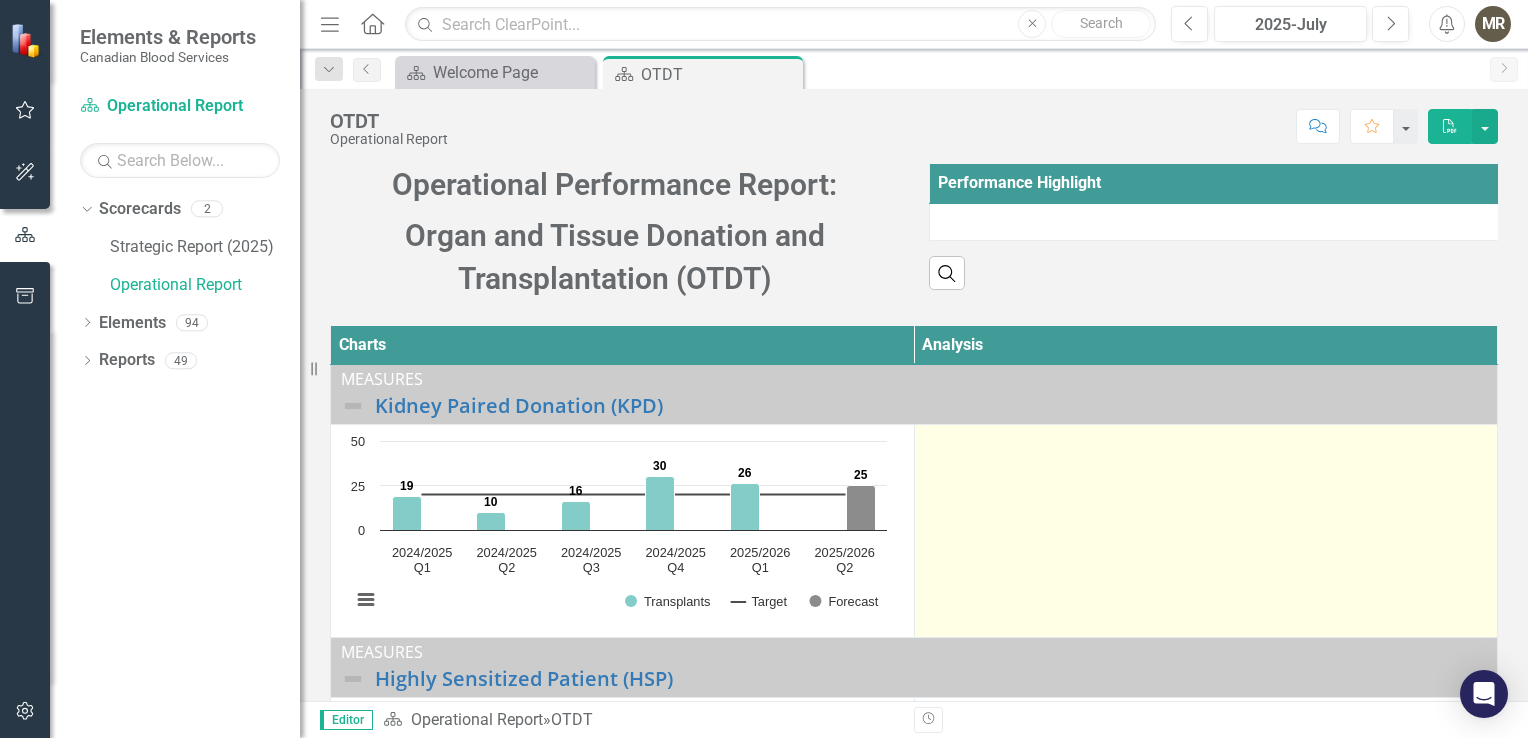click at bounding box center [1206, 530] 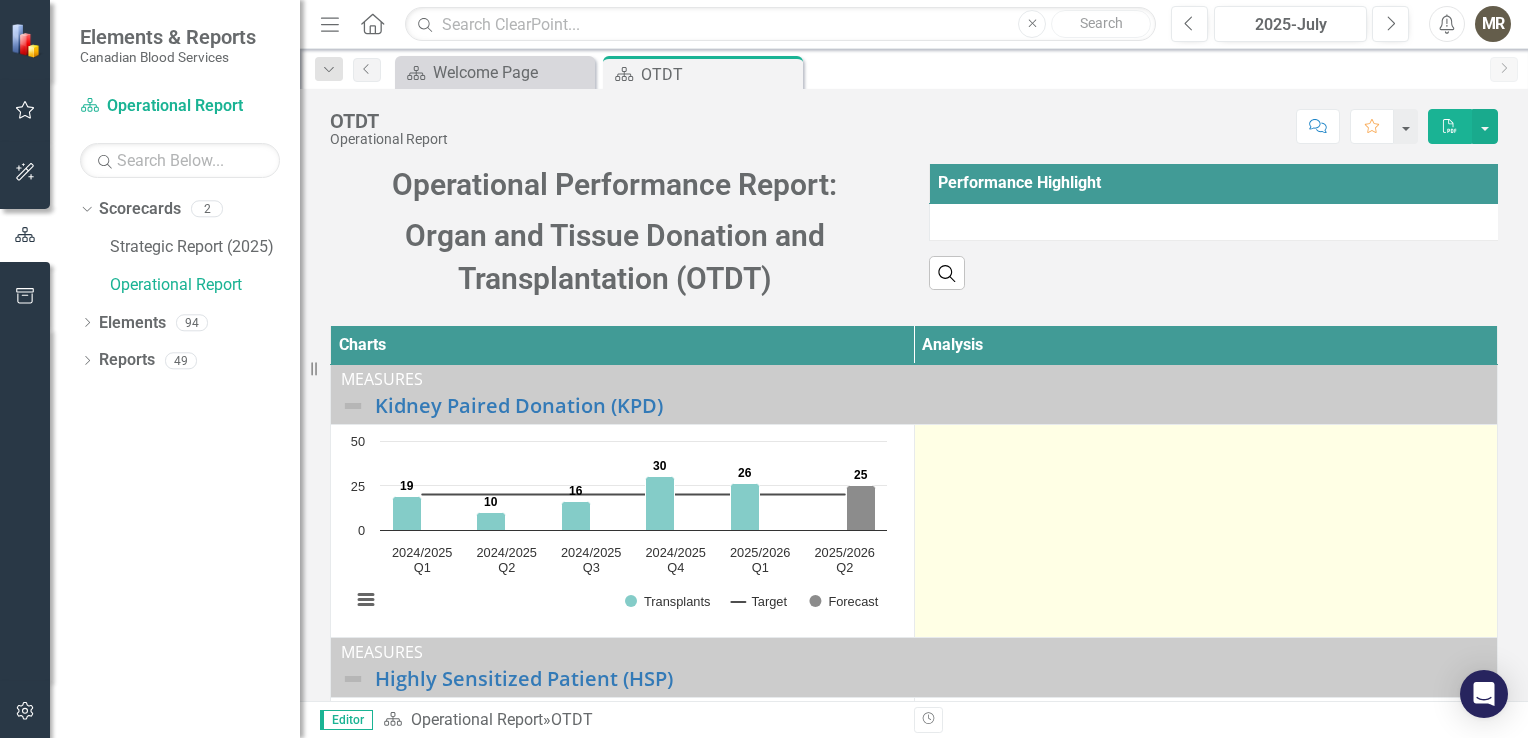 click at bounding box center (1206, 530) 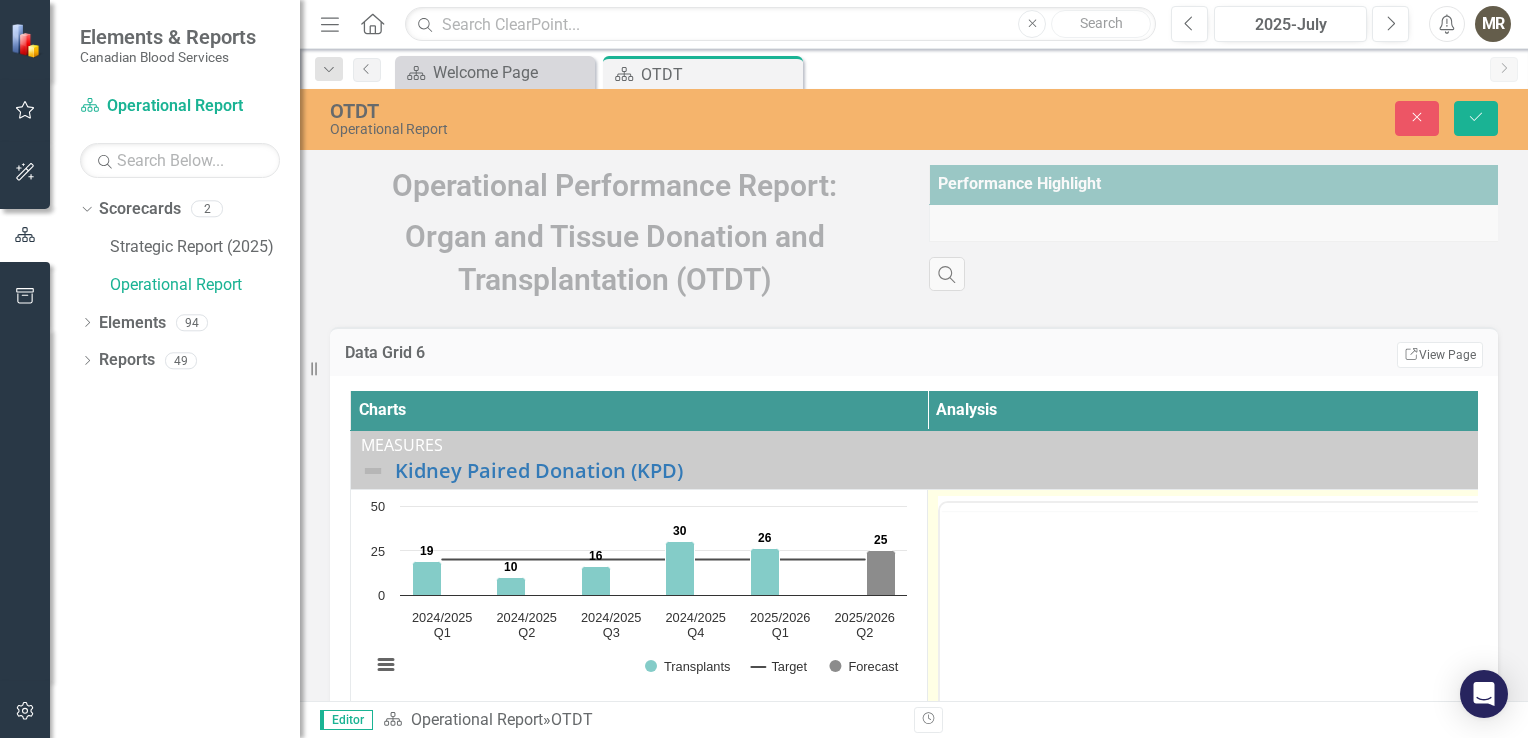 scroll, scrollTop: 0, scrollLeft: 0, axis: both 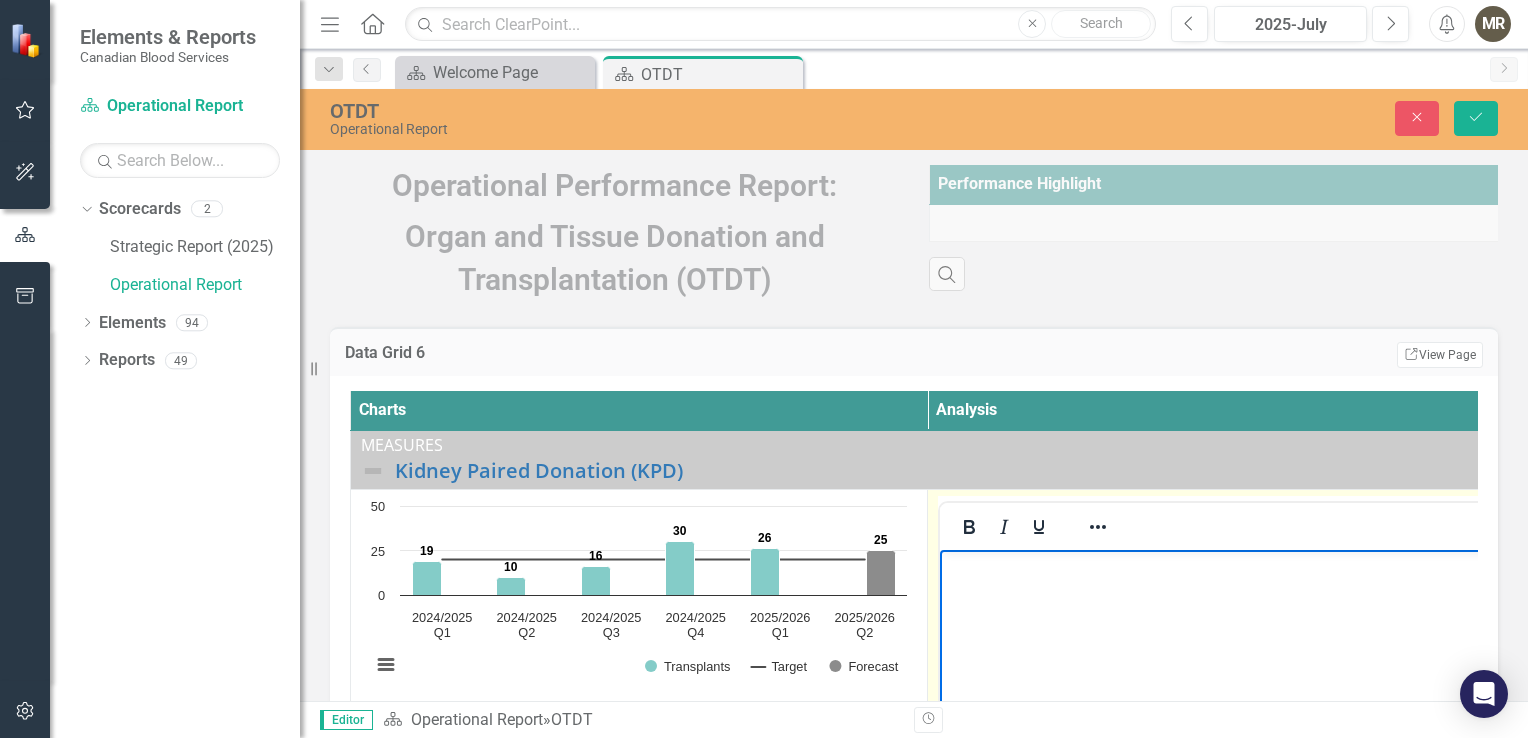 click at bounding box center [1216, 700] 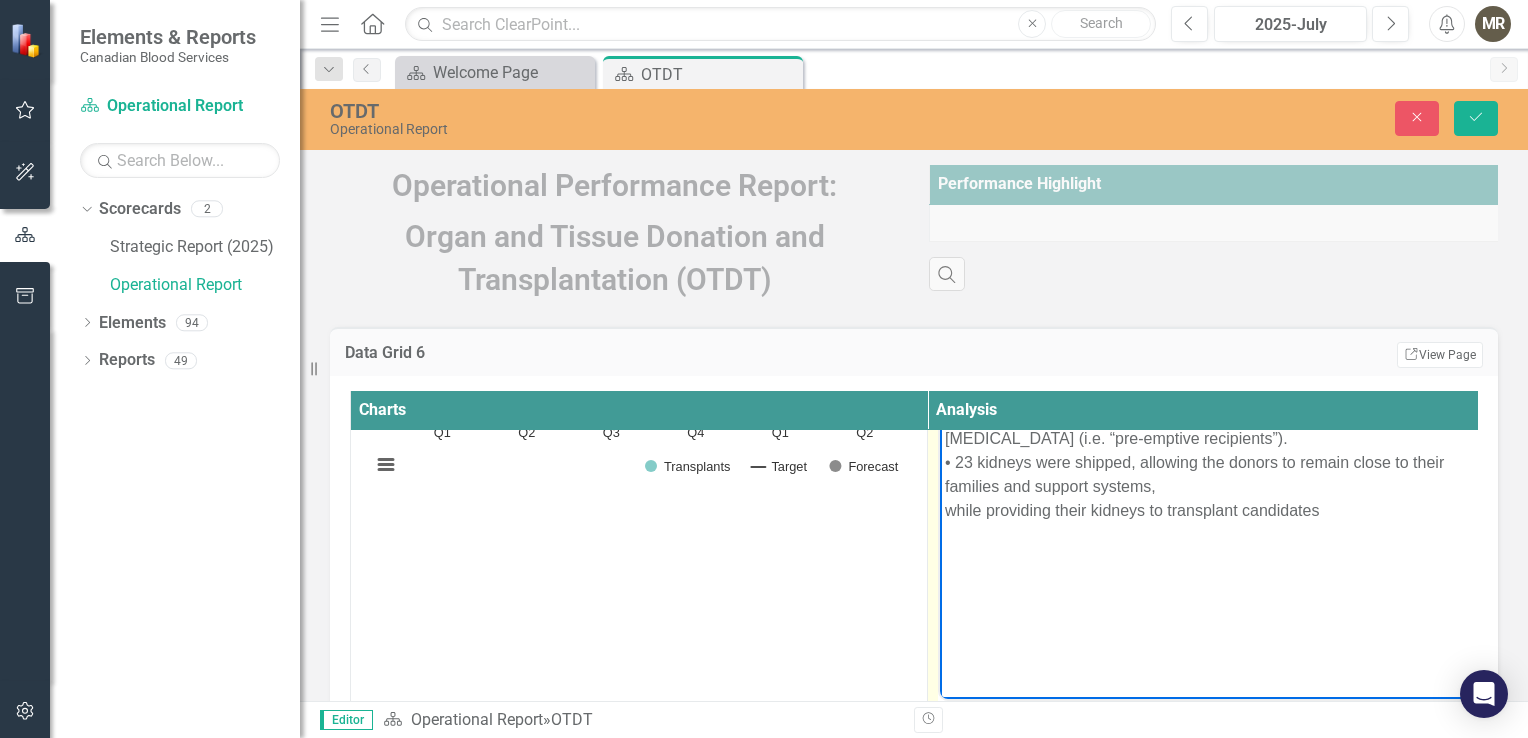 scroll, scrollTop: 100, scrollLeft: 0, axis: vertical 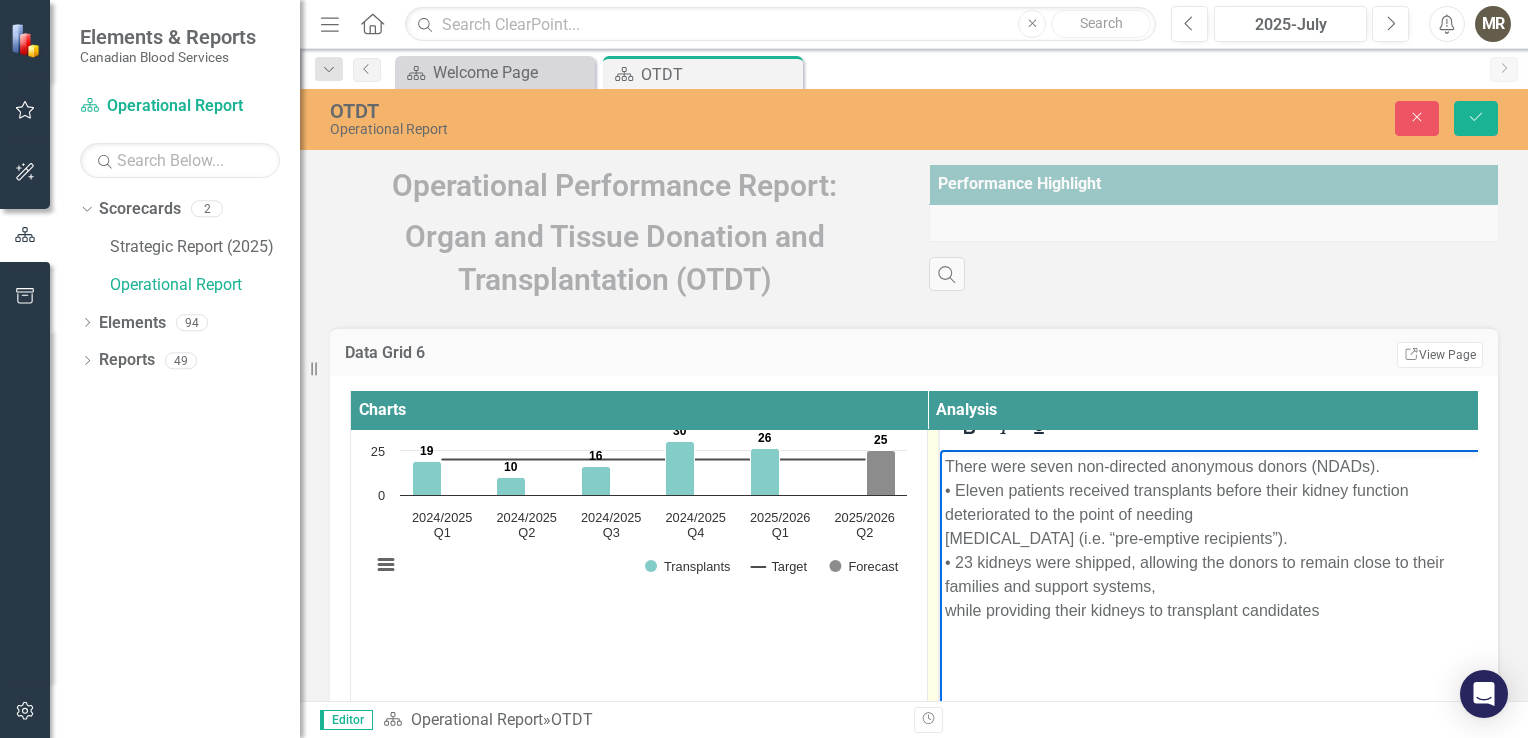 click on "There were seven non-directed anonymous donors (NDADs).  • Eleven patients received transplants before their kidney function deteriorated to the point of needing  [MEDICAL_DATA] (i.e. “pre-emptive recipients”).  • 23 kidneys were shipped, allowing the donors to remain close to their families and support systems,  while providing their kidneys to transplant candidates" at bounding box center [1216, 539] 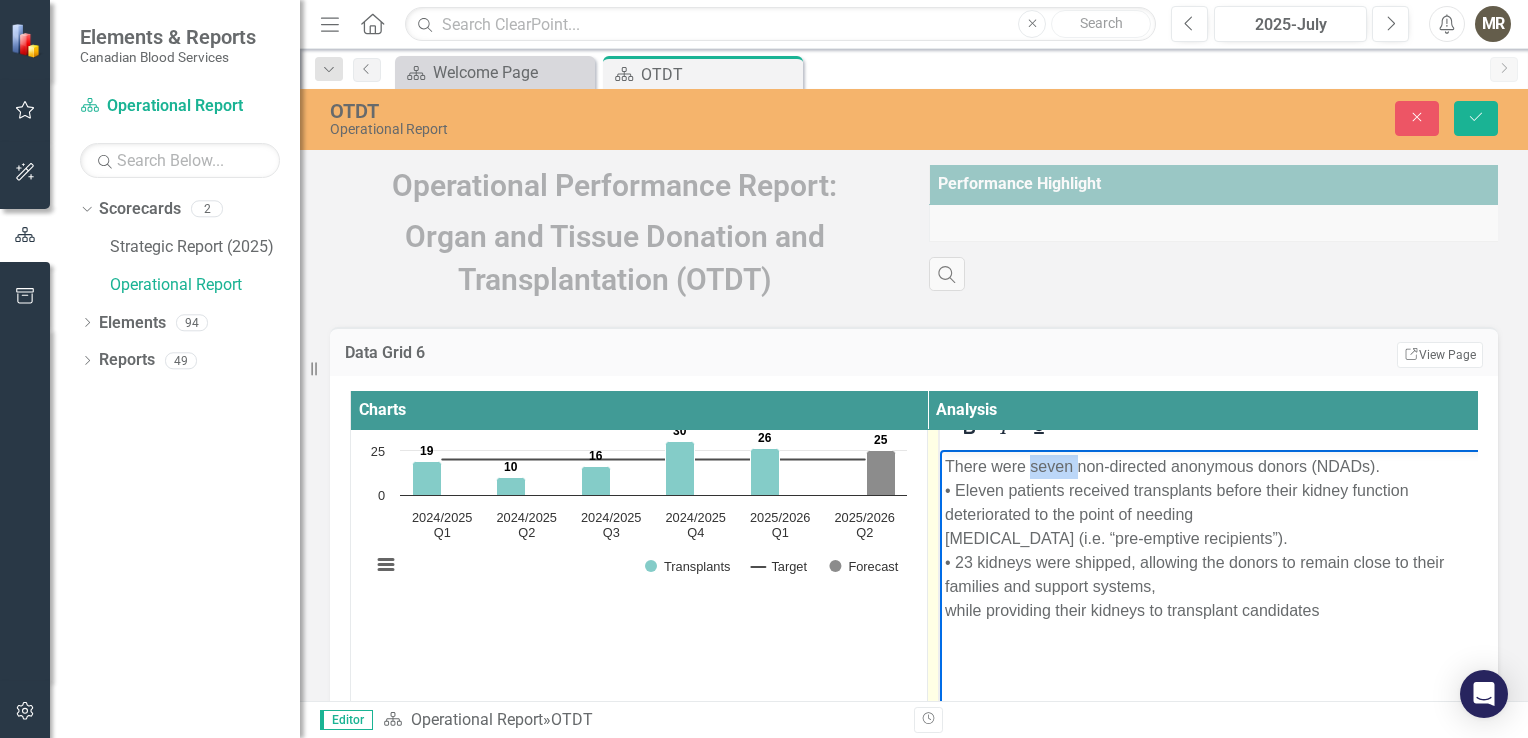 click on "There were seven non-directed anonymous donors (NDADs).  • Eleven patients received transplants before their kidney function deteriorated to the point of needing  [MEDICAL_DATA] (i.e. “pre-emptive recipients”).  • 23 kidneys were shipped, allowing the donors to remain close to their families and support systems,  while providing their kidneys to transplant candidates" at bounding box center (1216, 539) 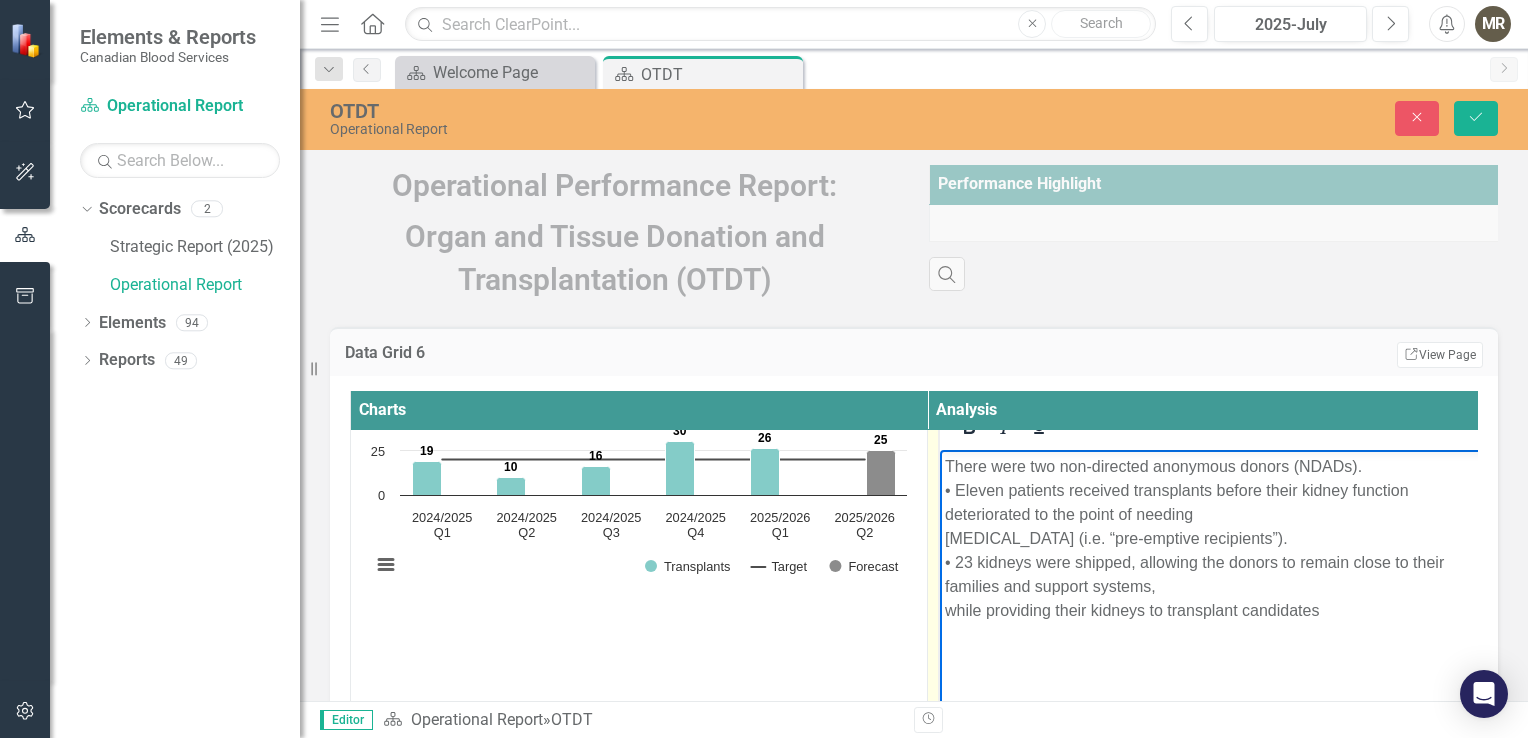 click on "There were two non-directed anonymous donors (NDADs).  • Eleven patients received transplants before their kidney function deteriorated to the point of needing  [MEDICAL_DATA] (i.e. “pre-emptive recipients”).  • 23 kidneys were shipped, allowing the donors to remain close to their families and support systems,  while providing their kidneys to transplant candidates" at bounding box center (1216, 539) 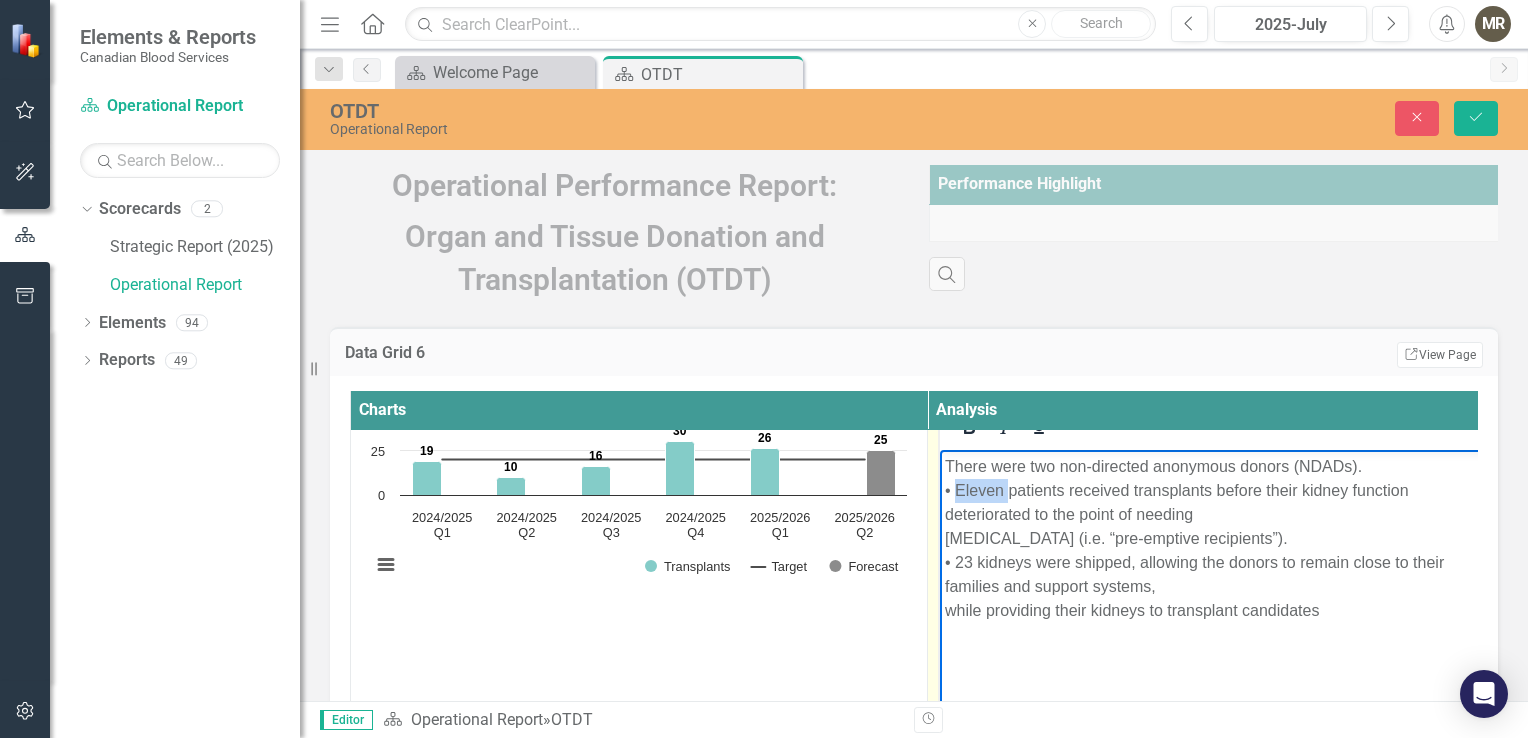click on "There were two non-directed anonymous donors (NDADs).  • Eleven patients received transplants before their kidney function deteriorated to the point of needing  [MEDICAL_DATA] (i.e. “pre-emptive recipients”).  • 23 kidneys were shipped, allowing the donors to remain close to their families and support systems,  while providing their kidneys to transplant candidates" at bounding box center [1216, 539] 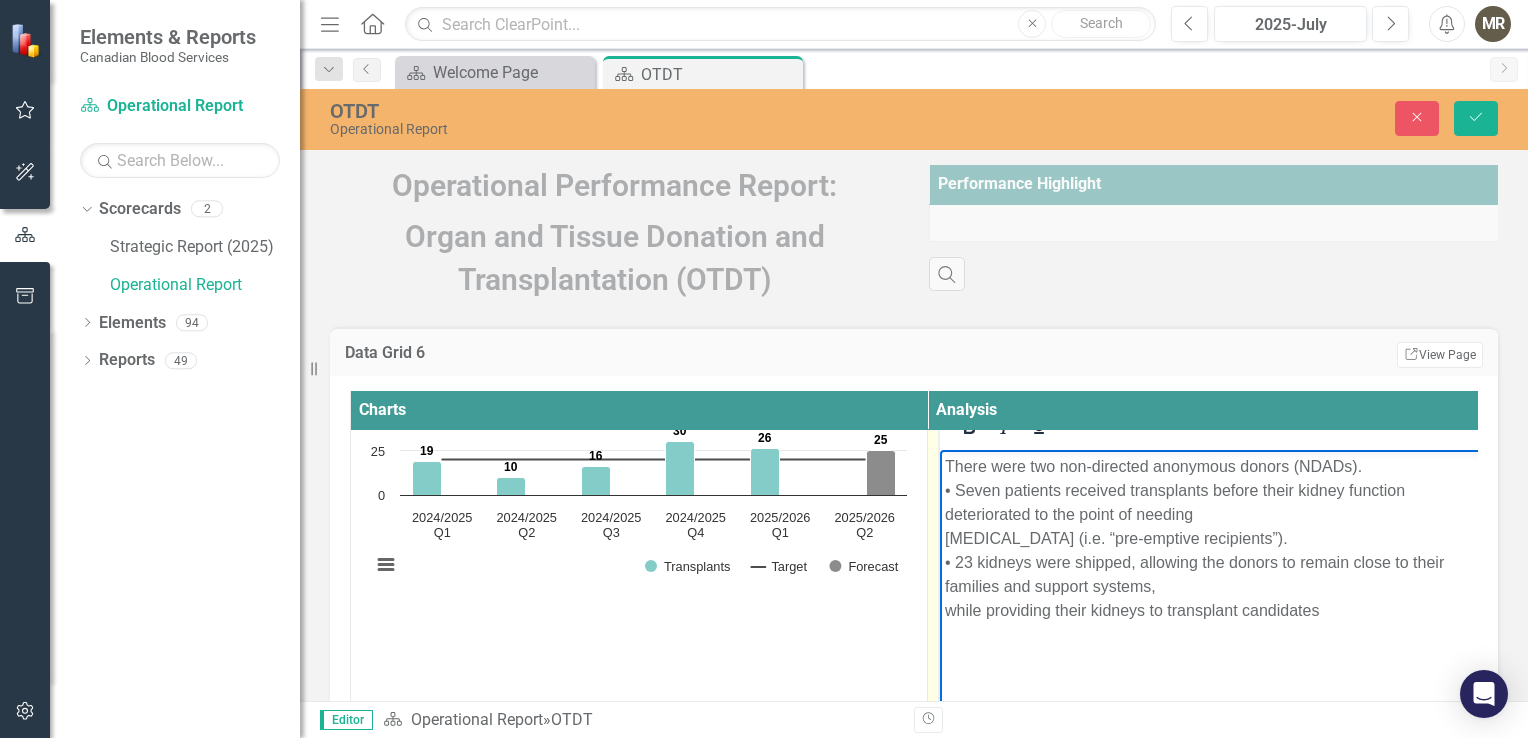 click on "There were two non-directed anonymous donors (NDADs).  • Seven patients received transplants before their kidney function deteriorated to the point of needing  [MEDICAL_DATA] (i.e. “pre-emptive recipients”).  • 23 kidneys were shipped, allowing the donors to remain close to their families and support systems,  while providing their kidneys to transplant candidates" at bounding box center (1216, 539) 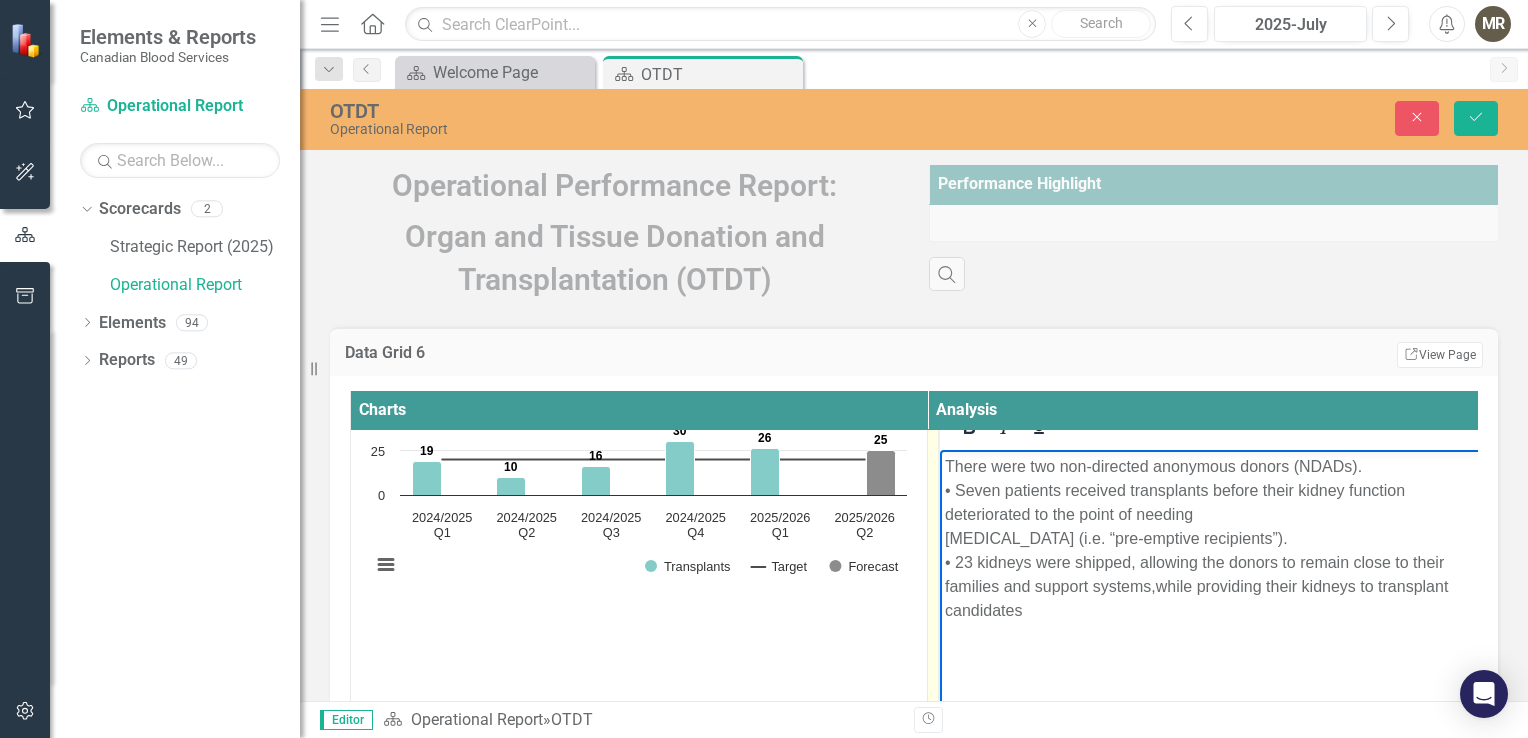 click on "There were two non-directed anonymous donors (NDADs).  • Seven patients received transplants before their kidney function deteriorated to the point of needing  [MEDICAL_DATA] (i.e. “pre-emptive recipients”).  • 23 kidneys were shipped, allowing the donors to remain close to their families and support systems,  while providing their kidneys to transplant candidates" at bounding box center [1216, 539] 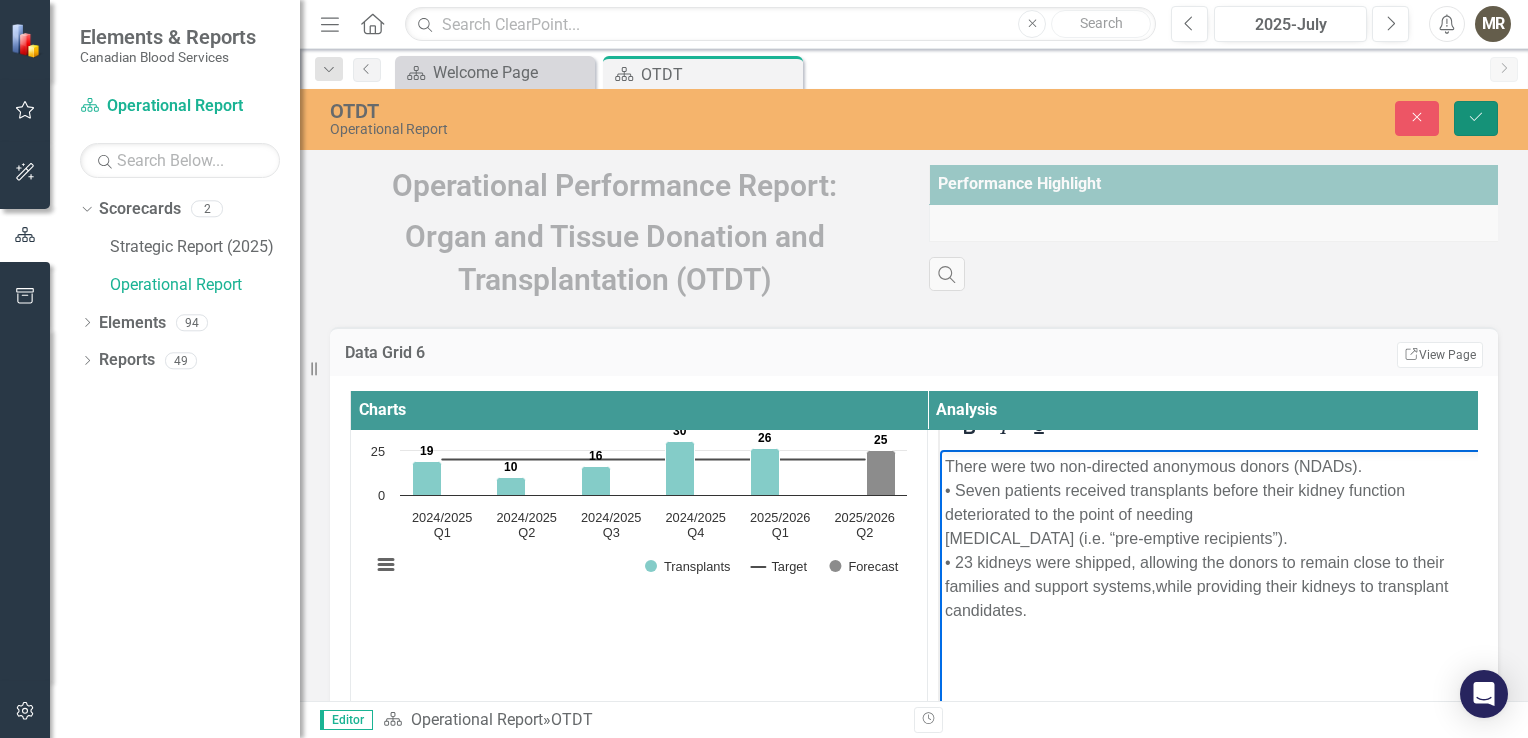 click on "Save" 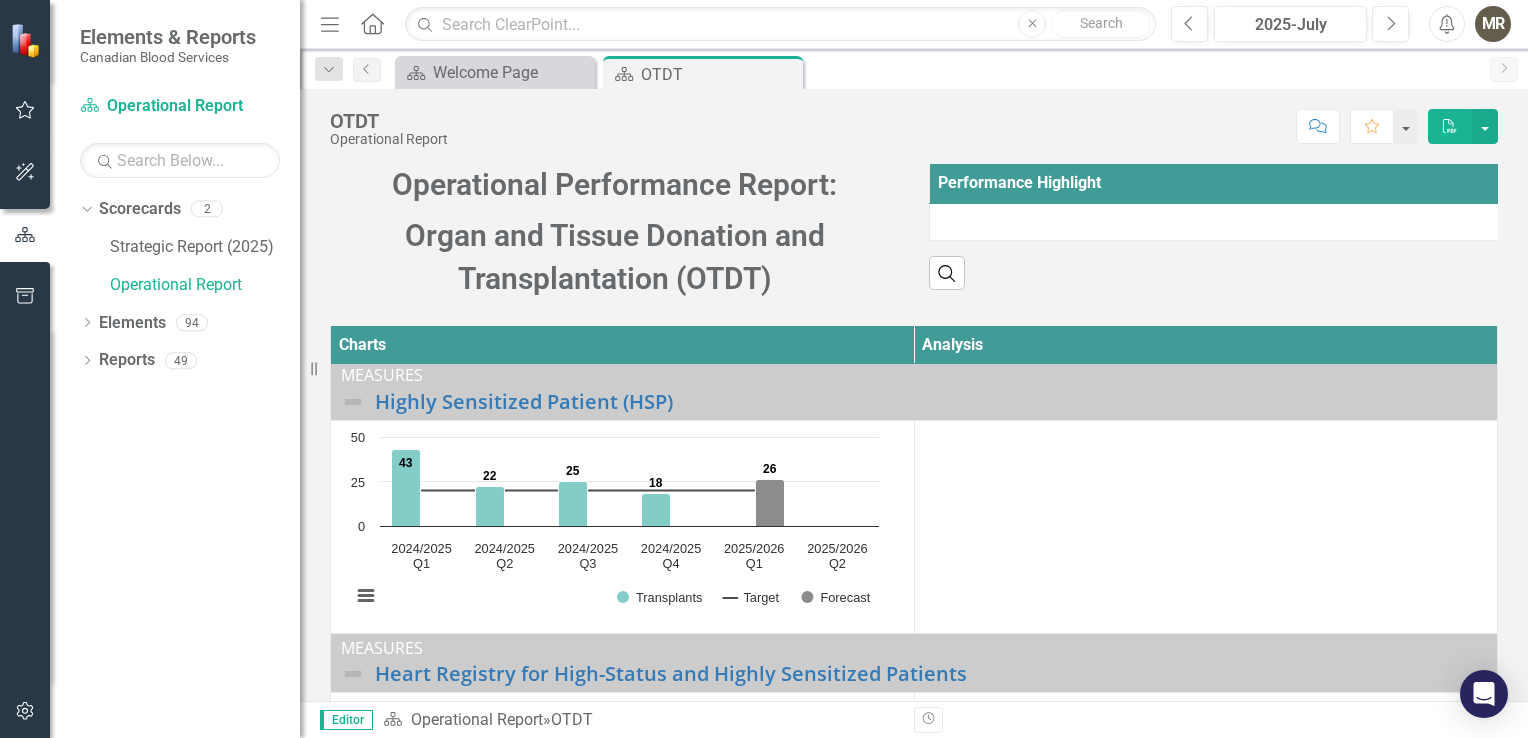 scroll, scrollTop: 300, scrollLeft: 0, axis: vertical 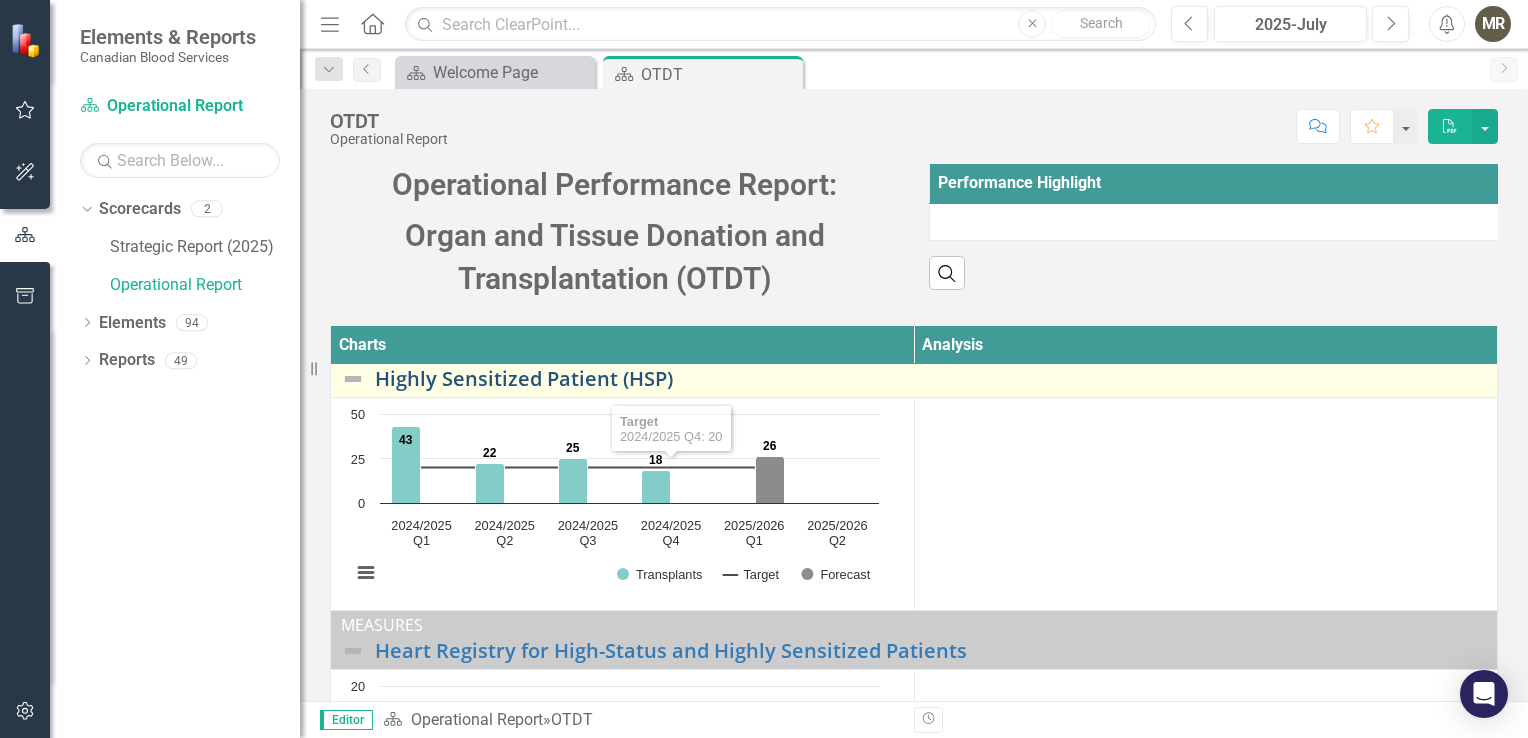 click on "Highly Sensitized Patient (HSP)" at bounding box center [931, 379] 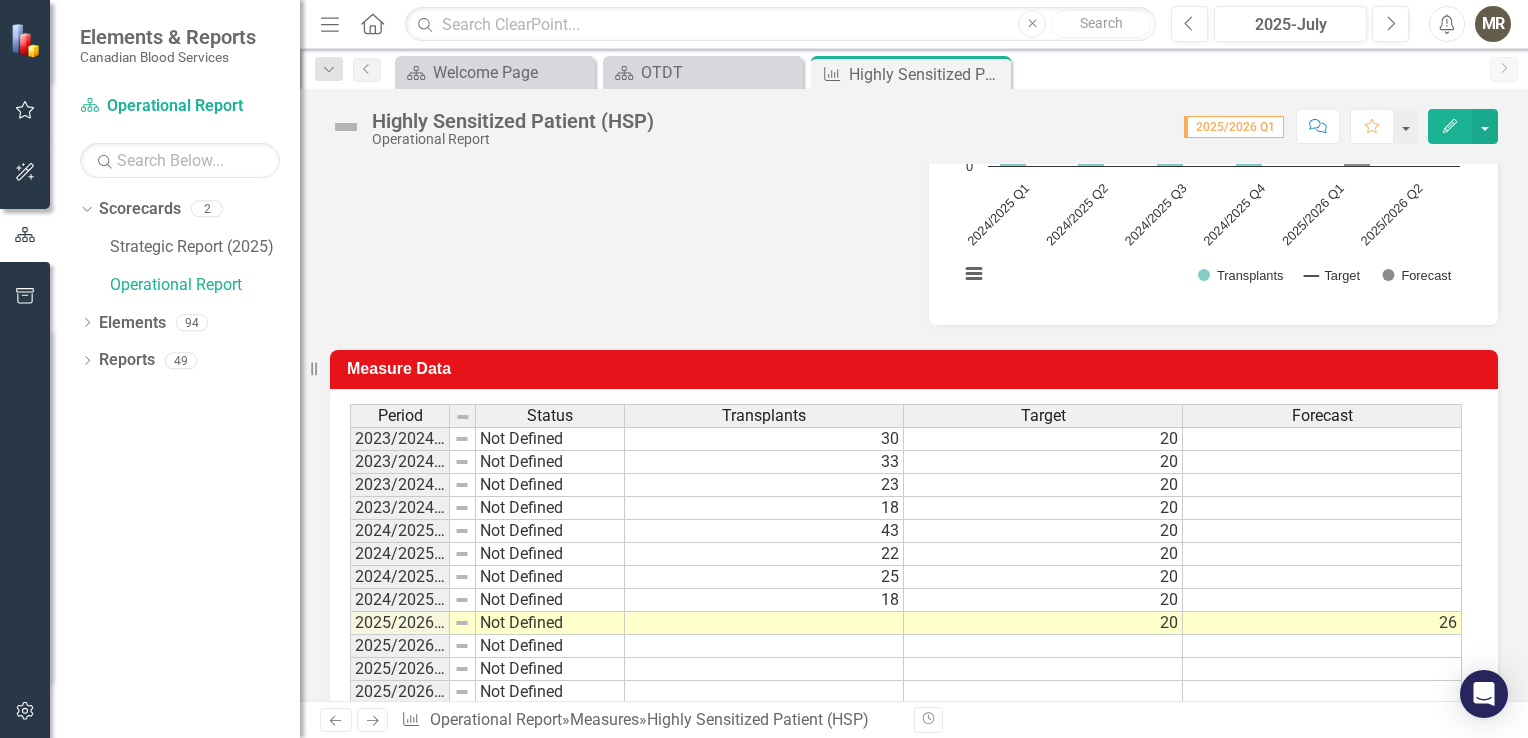 scroll, scrollTop: 500, scrollLeft: 0, axis: vertical 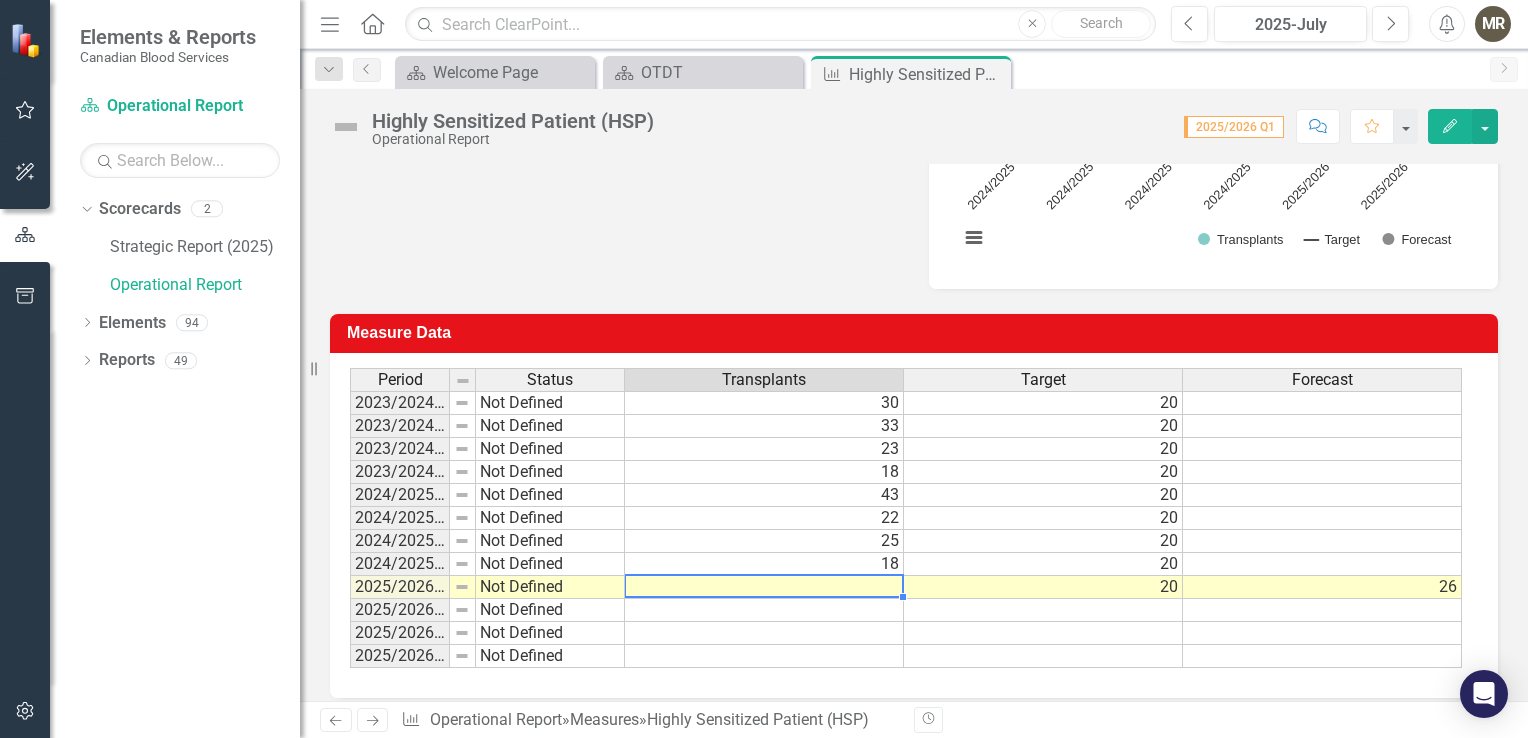 click at bounding box center [764, 587] 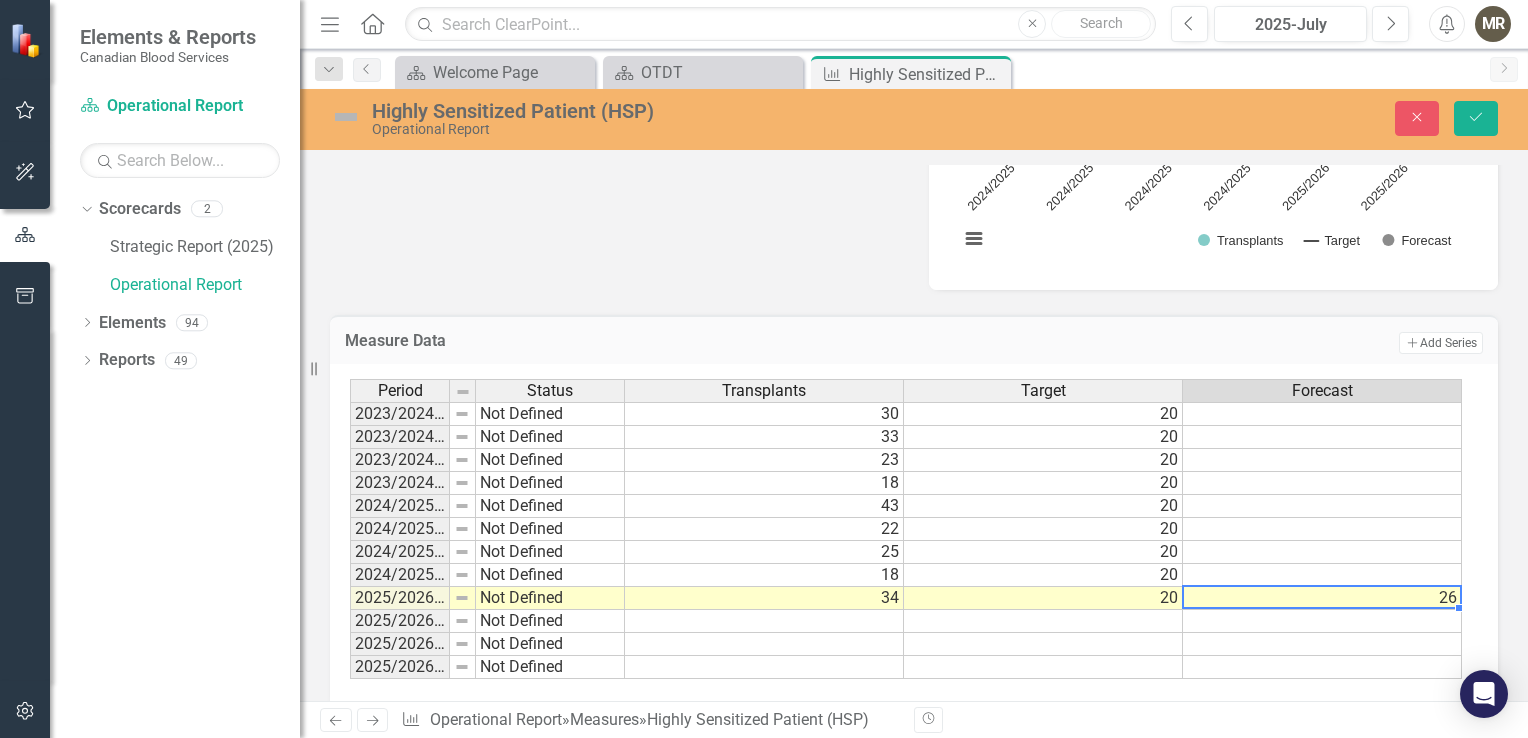 click on "26" at bounding box center [1322, 598] 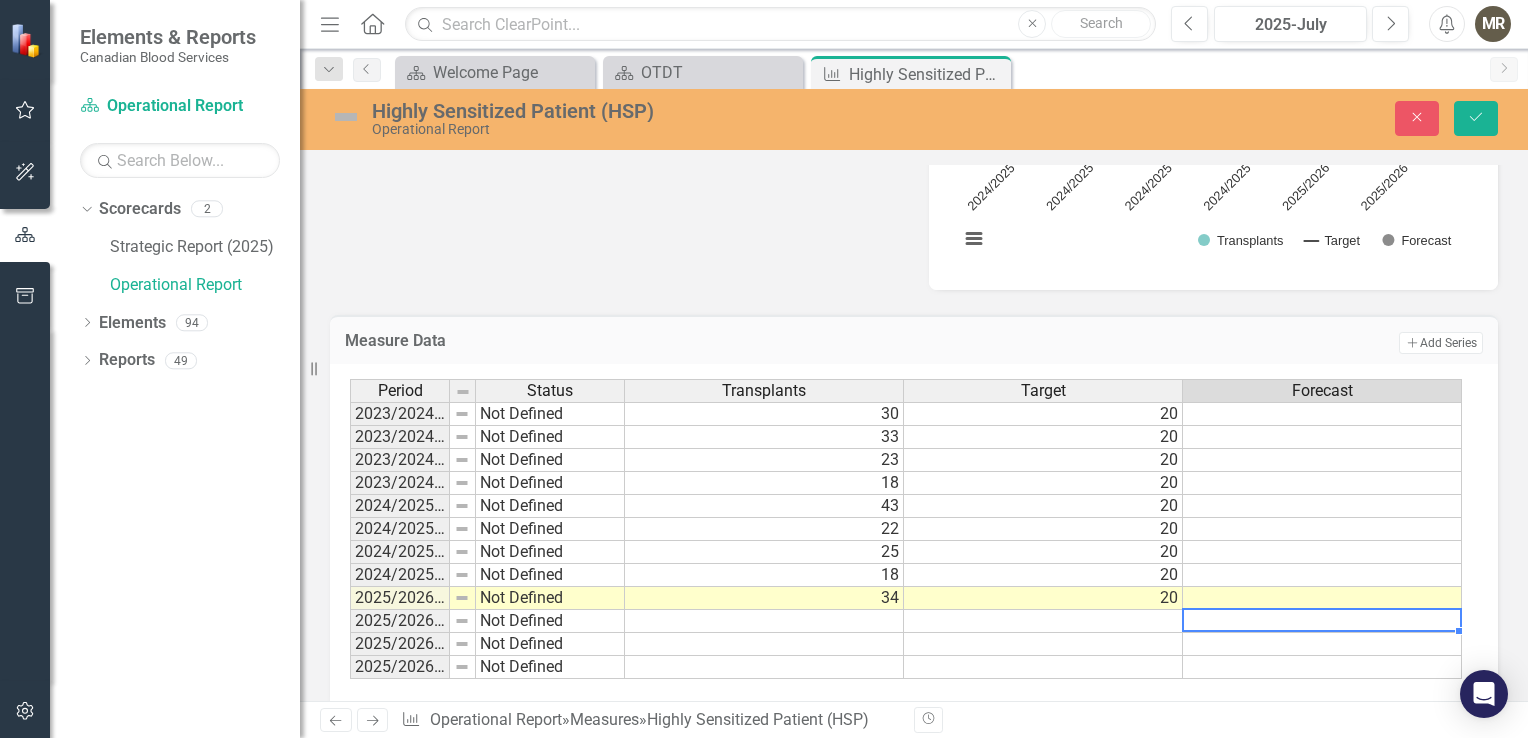 click at bounding box center (1322, 621) 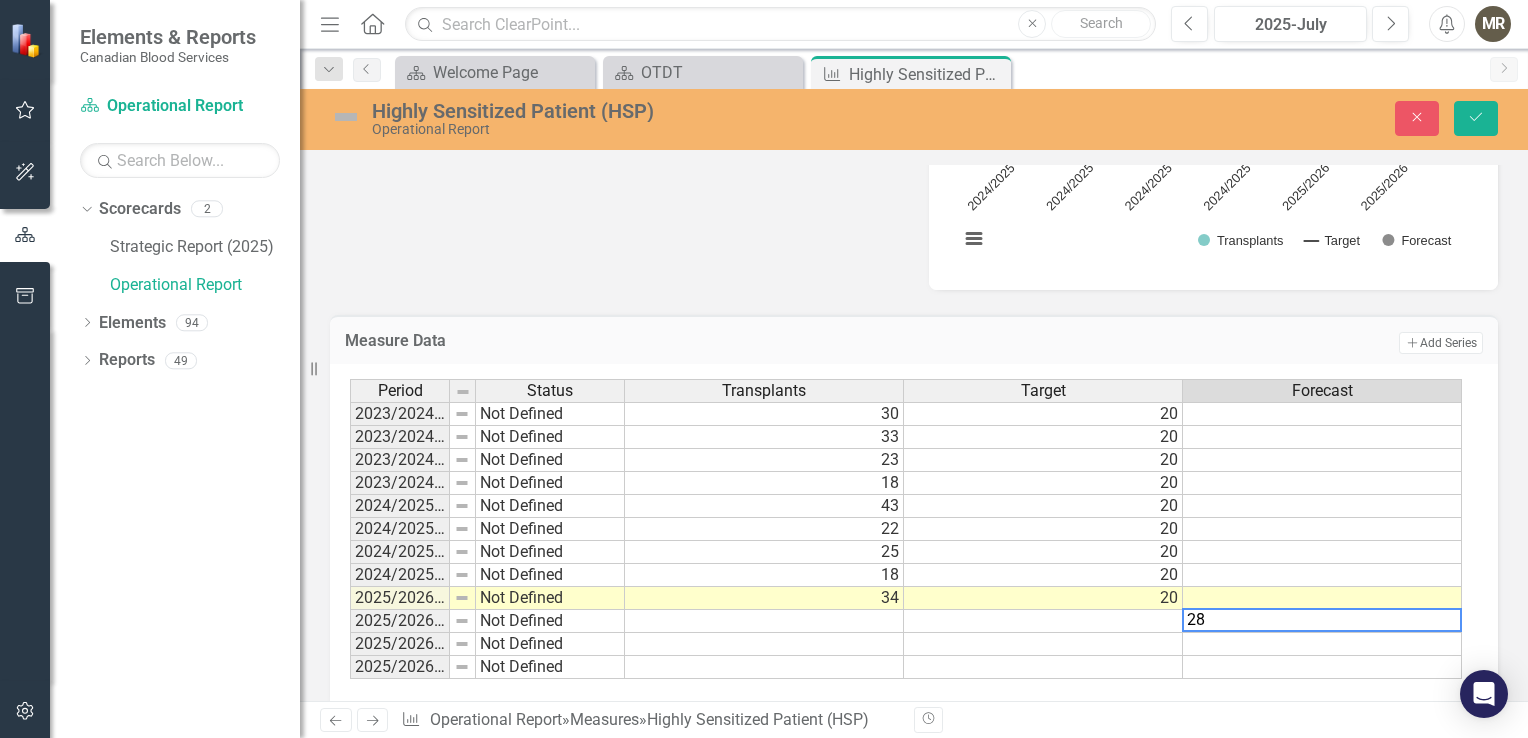 type on "28" 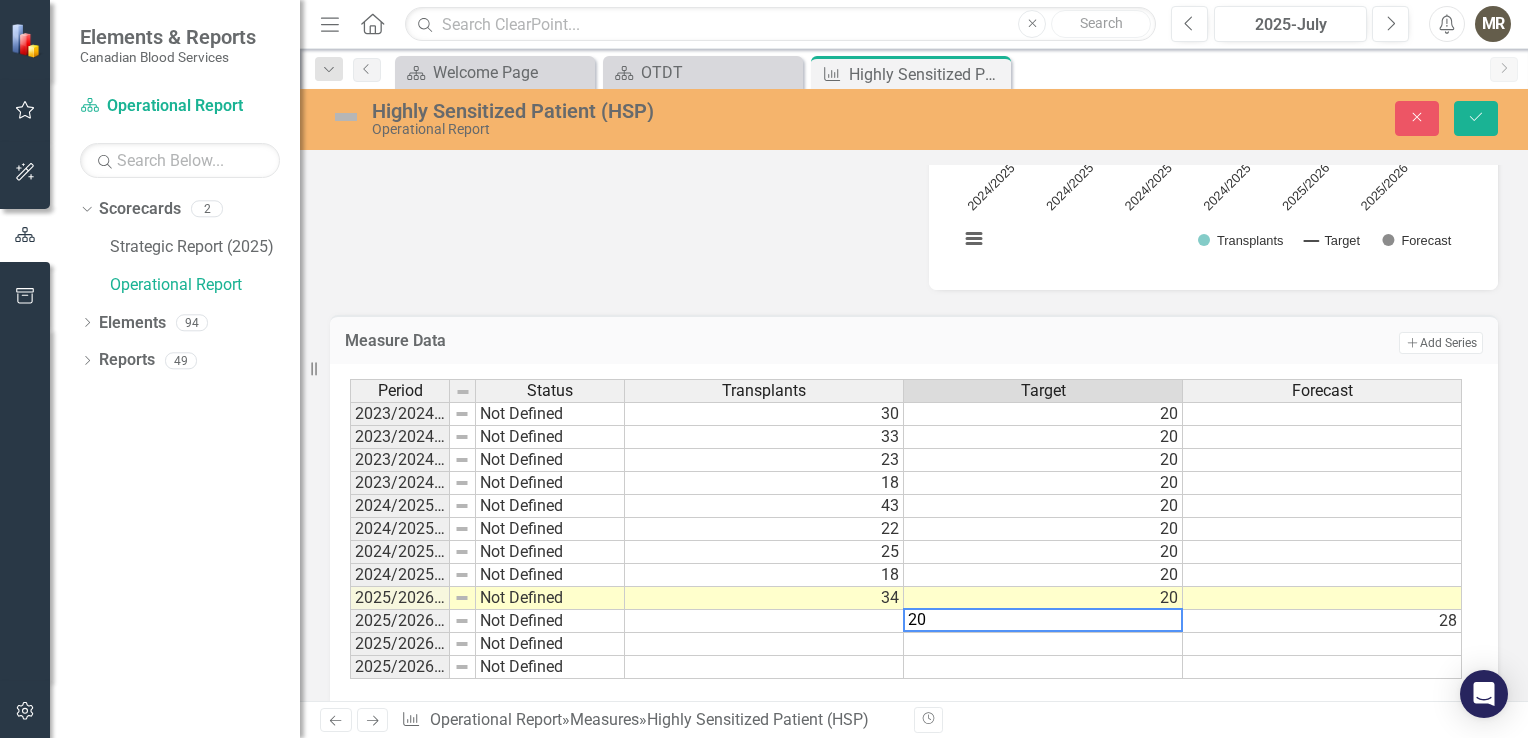 type on "20" 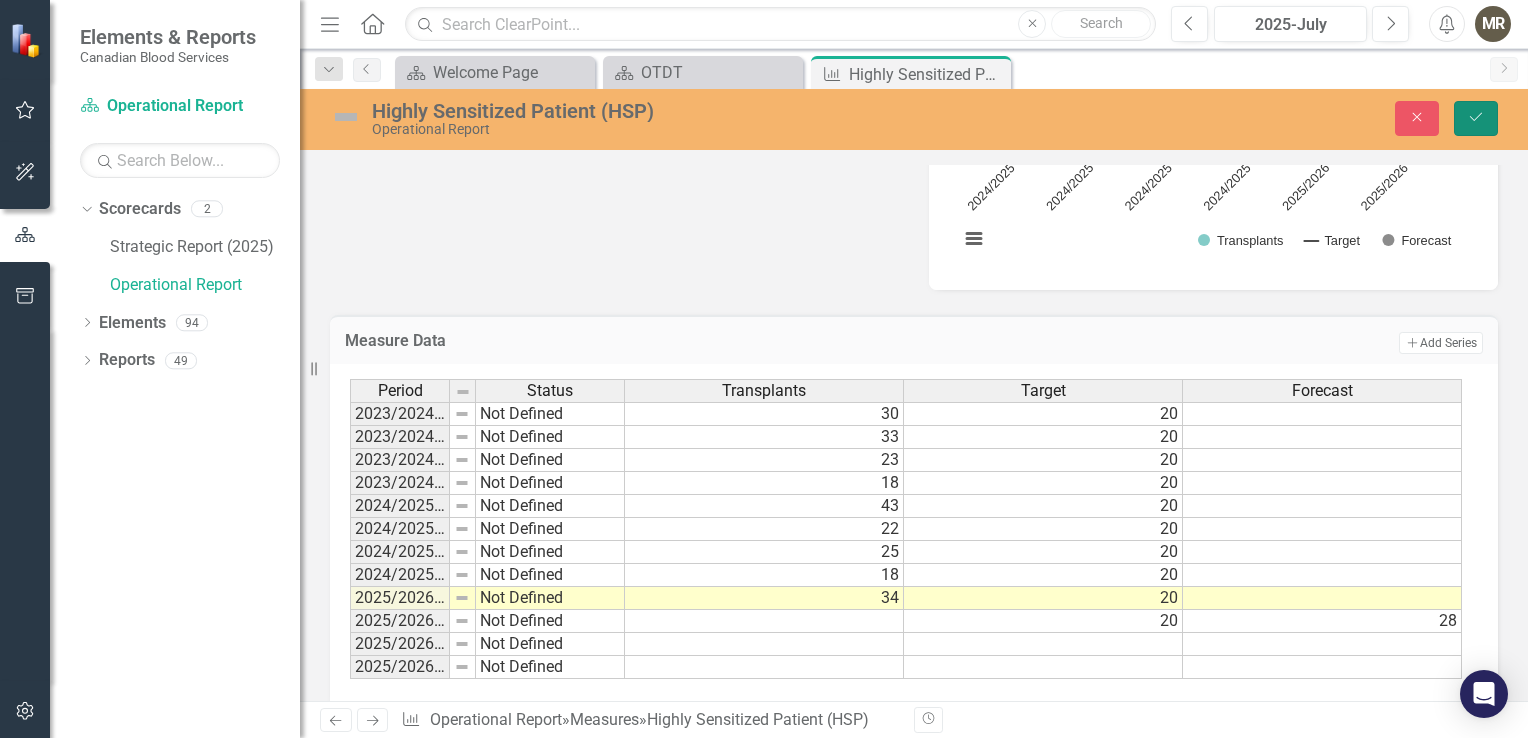 click 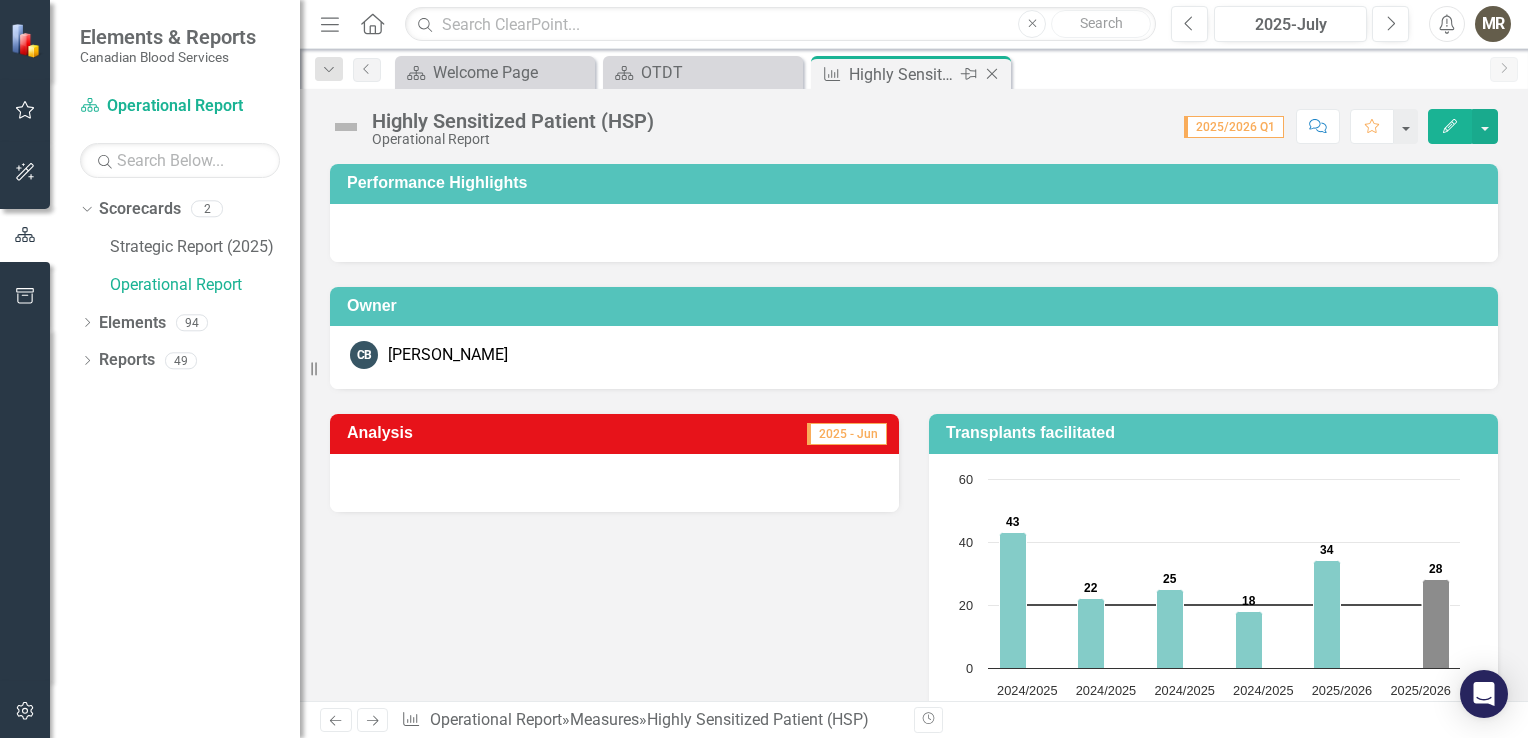 click on "Close" 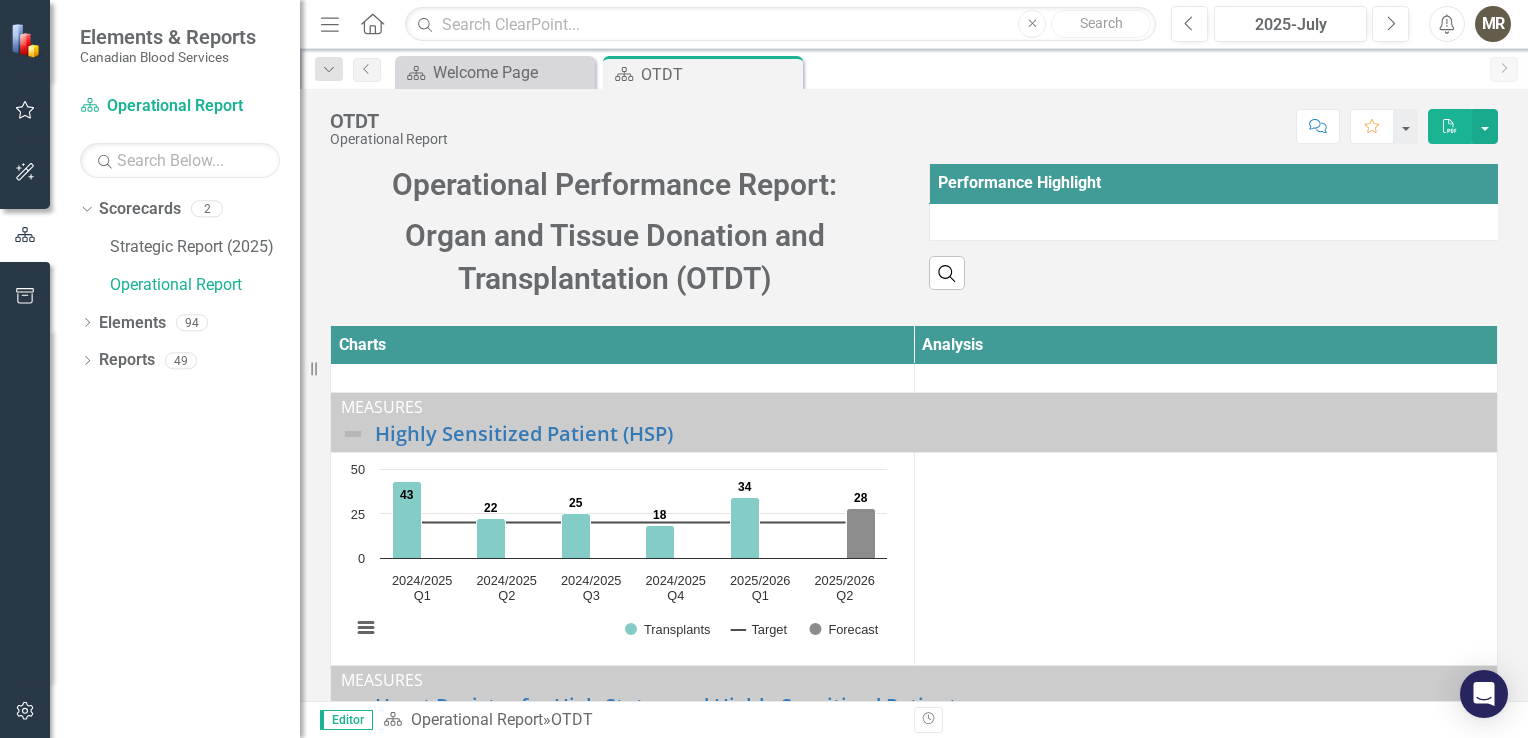 scroll, scrollTop: 300, scrollLeft: 0, axis: vertical 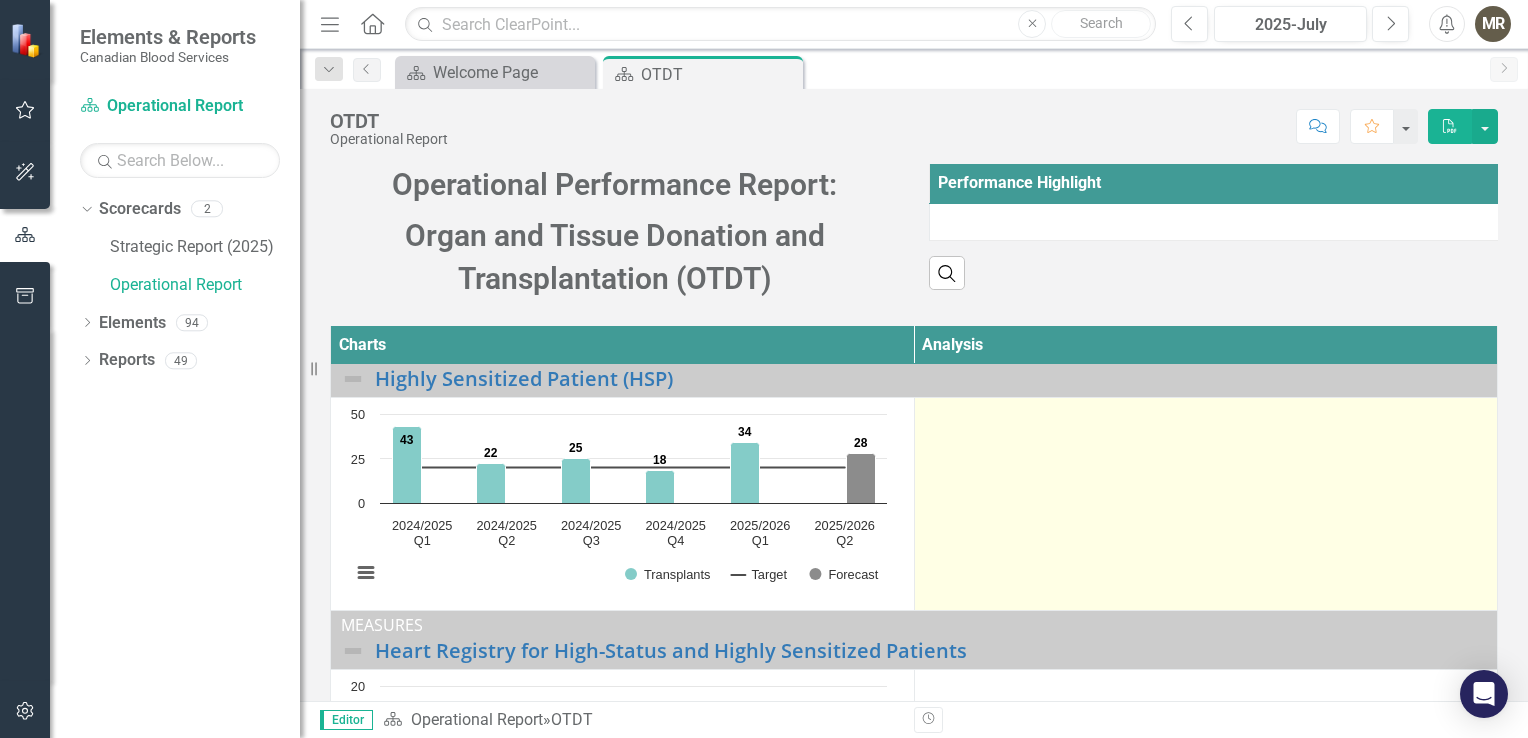 click at bounding box center [1206, 503] 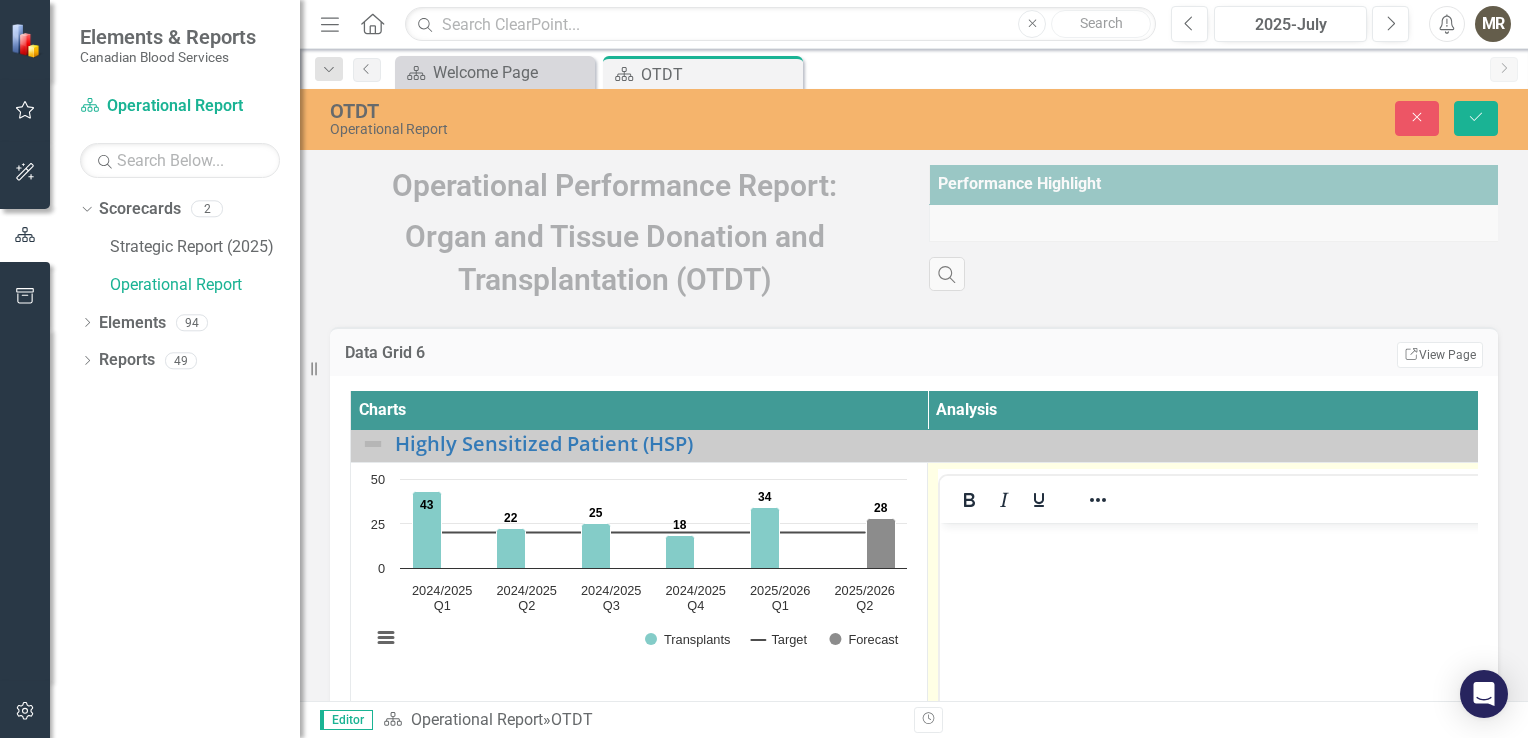 scroll, scrollTop: 0, scrollLeft: 0, axis: both 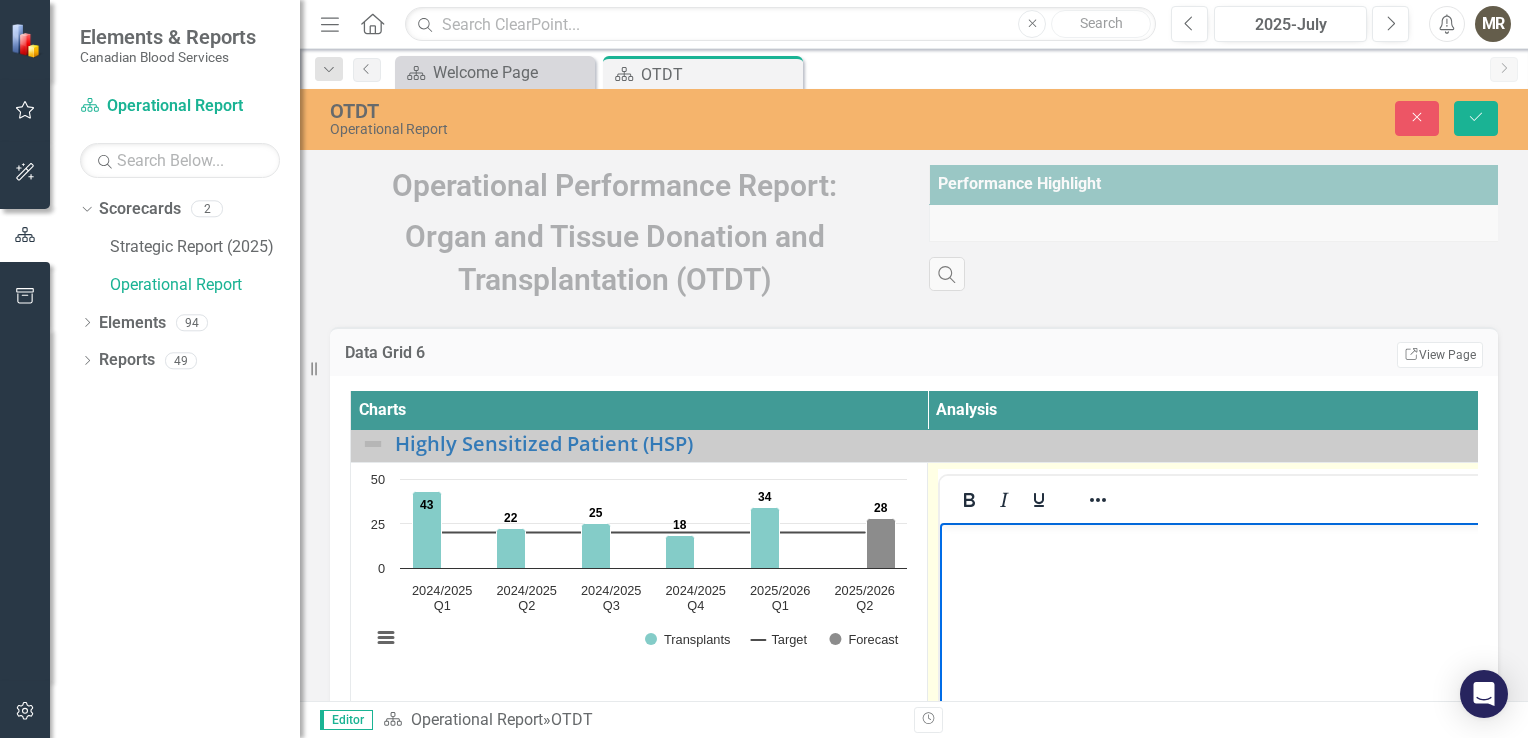 click at bounding box center (1216, 673) 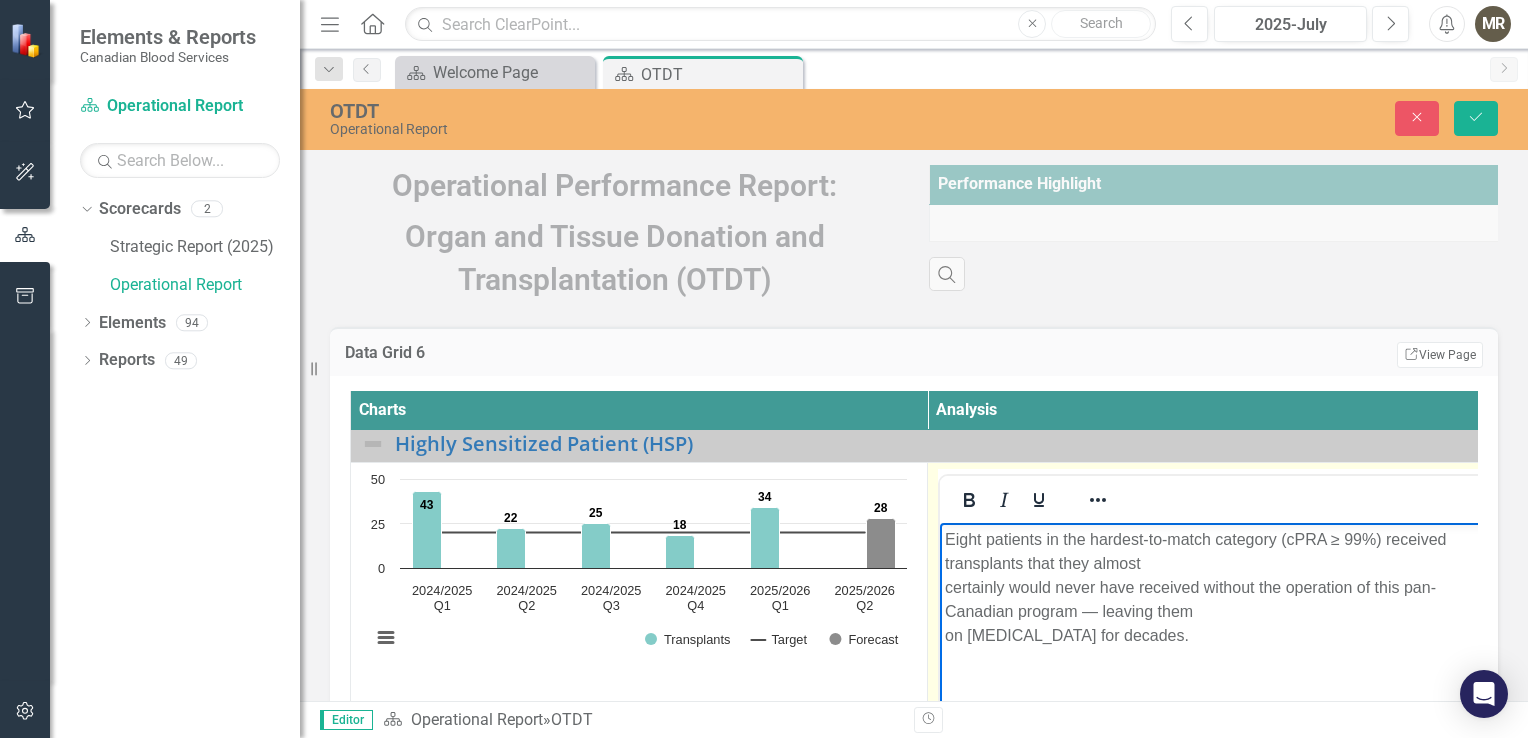 click on "Eight patients in the hardest-to-match category (cPRA ≥ 99%) received transplants that they almost  certainly would never have received without the operation of this pan-Canadian program — leaving them  on [MEDICAL_DATA] for decades." at bounding box center (1216, 588) 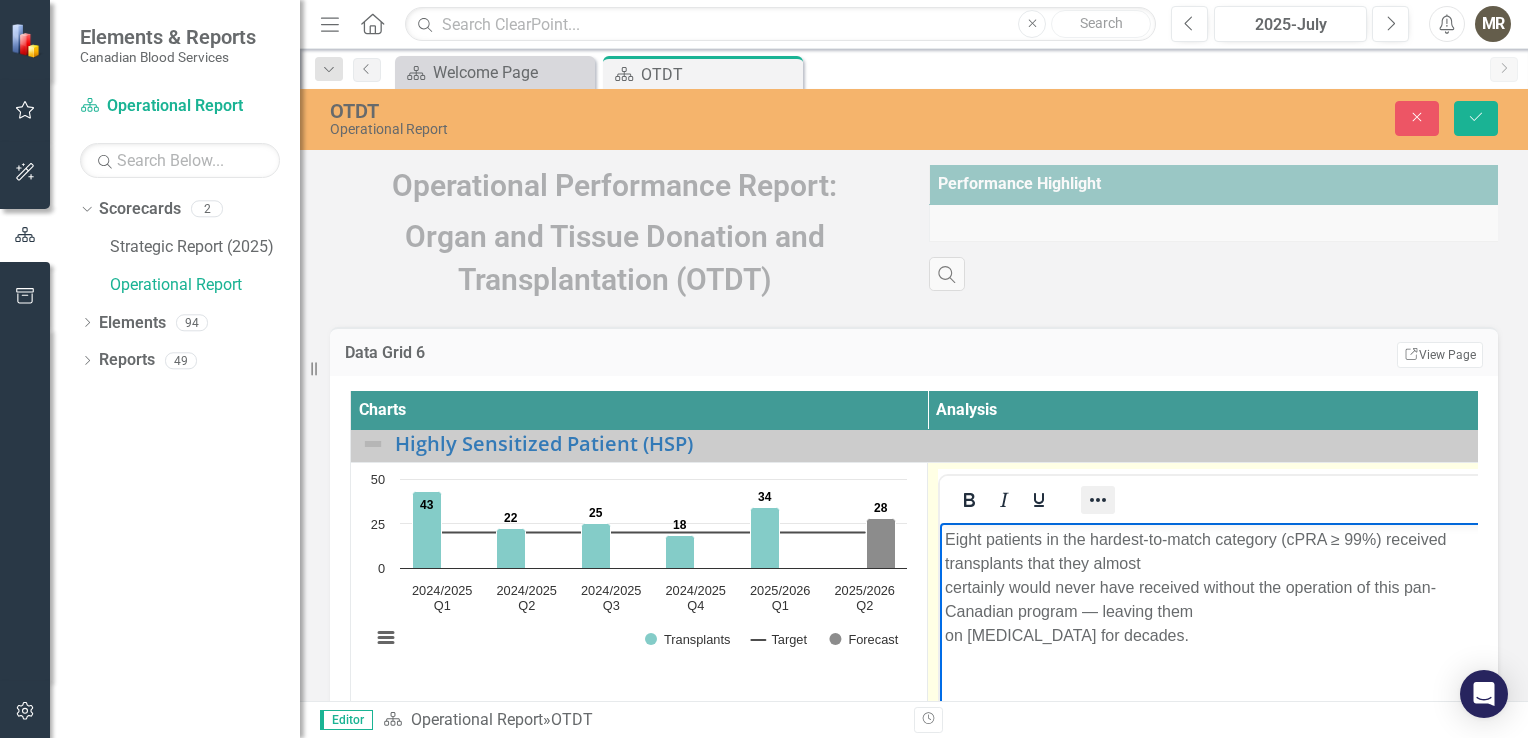 click 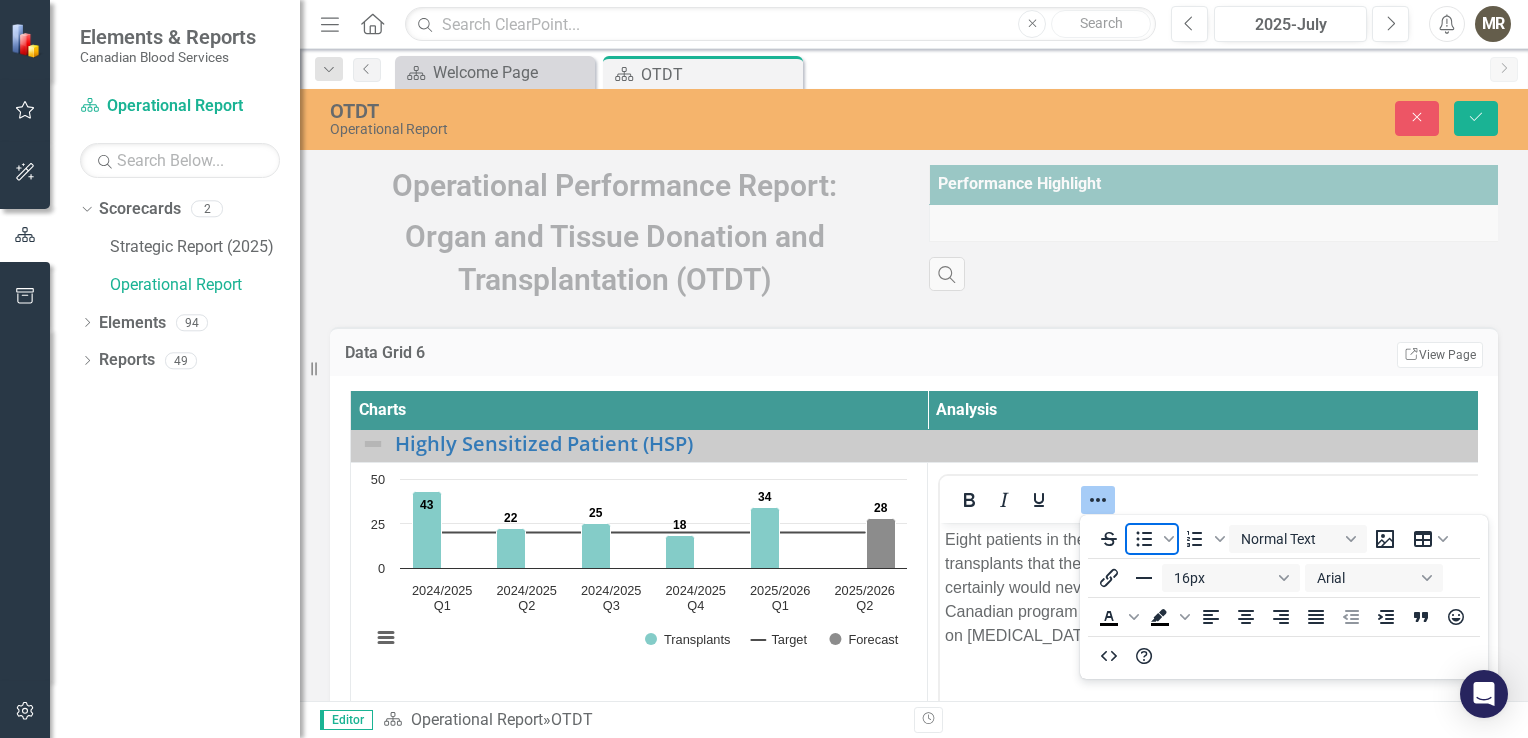 click 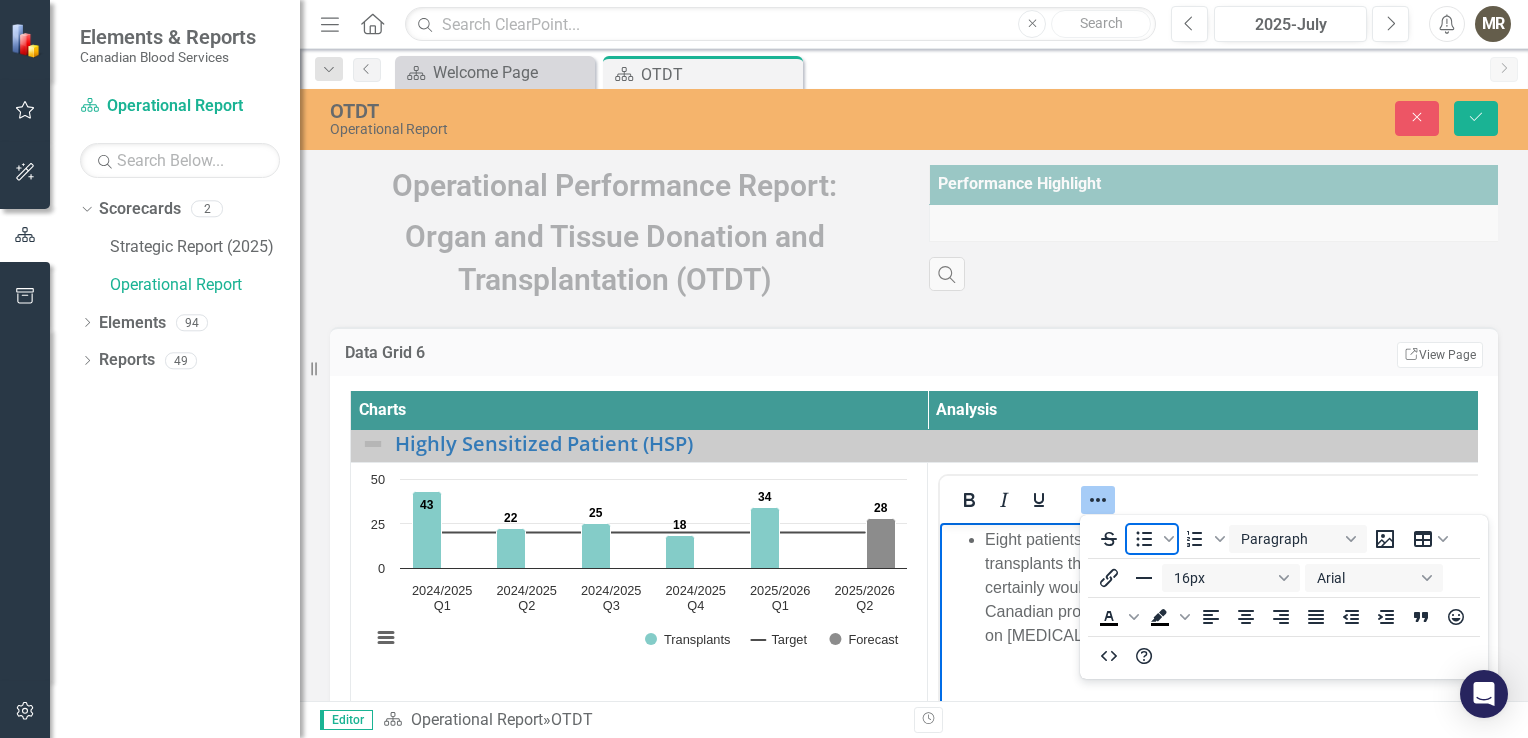 click 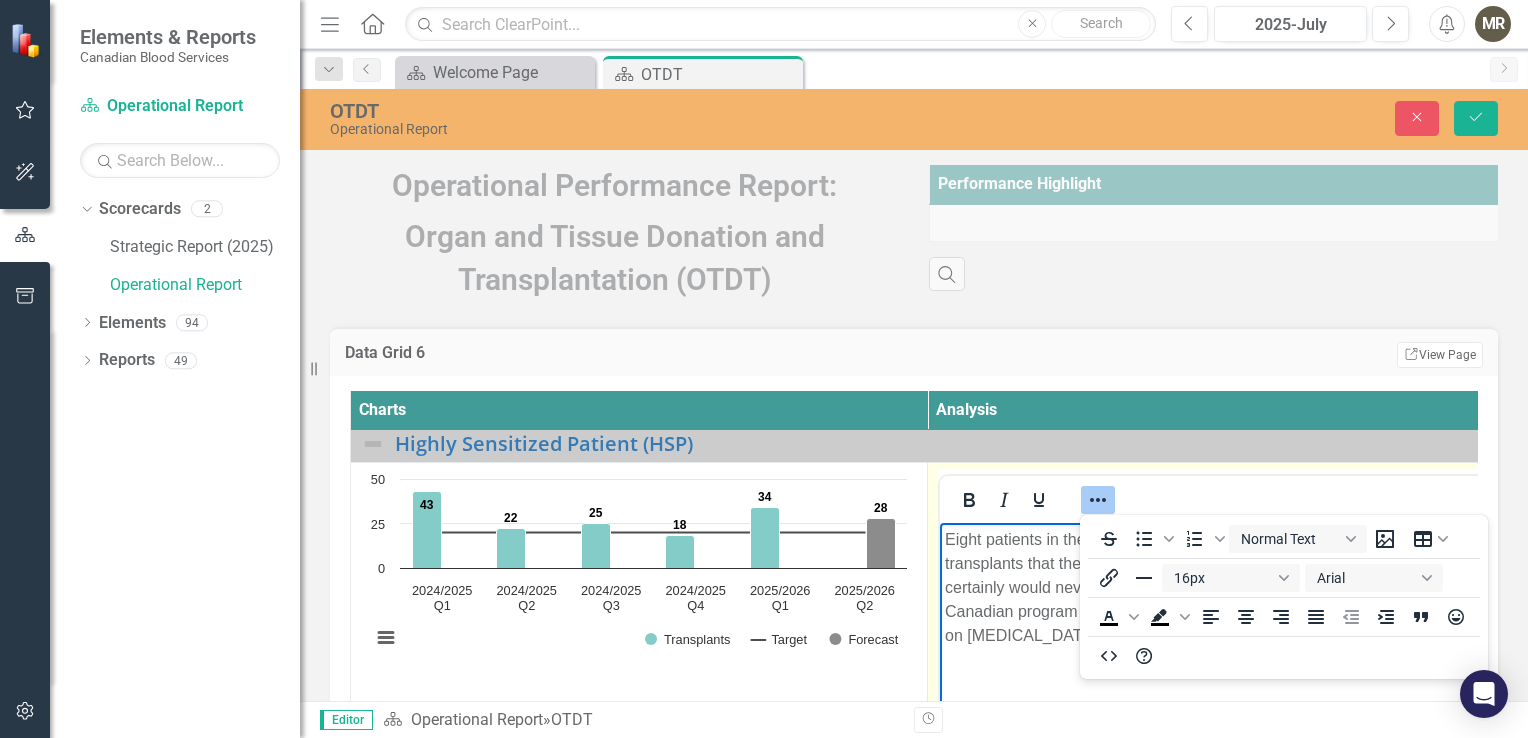 click 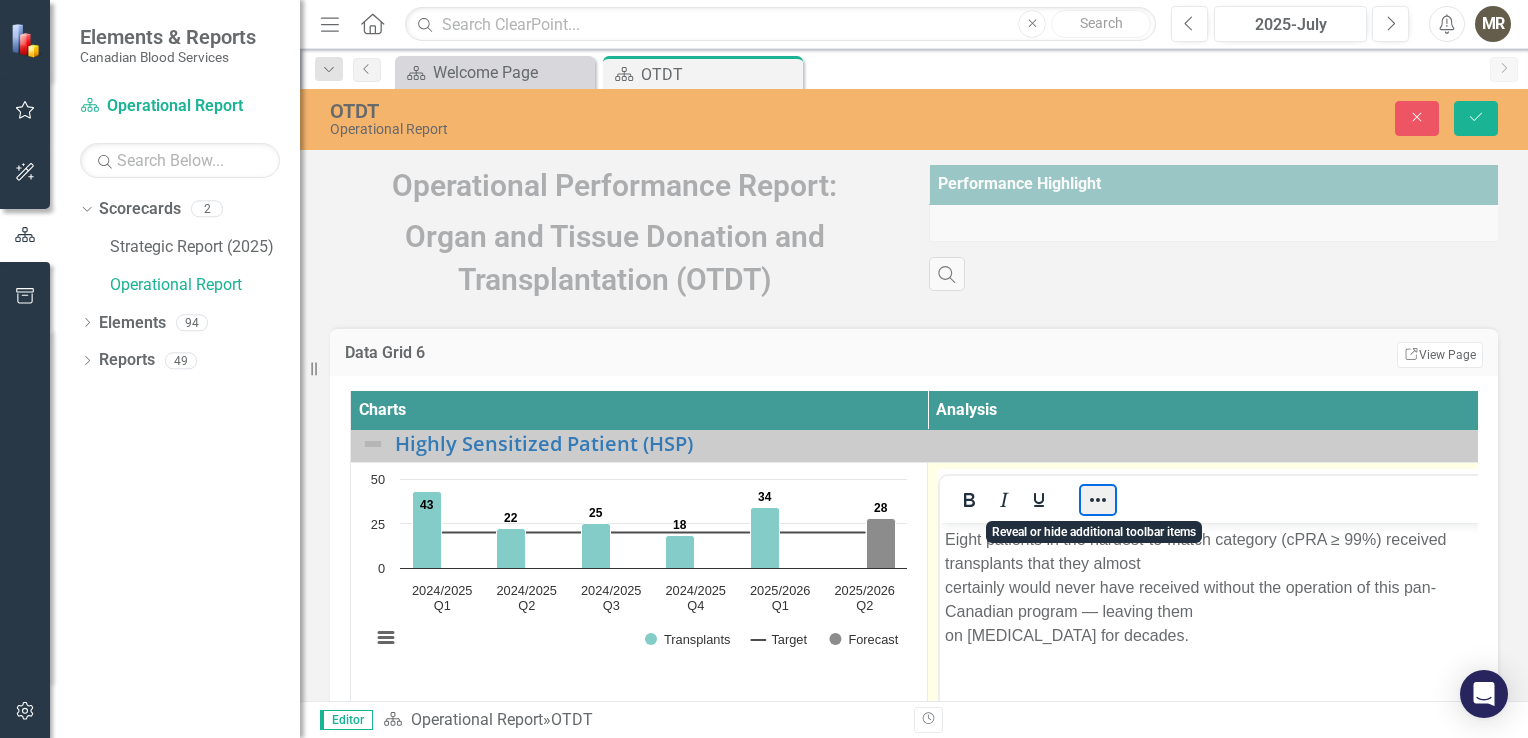 click at bounding box center [1098, 500] 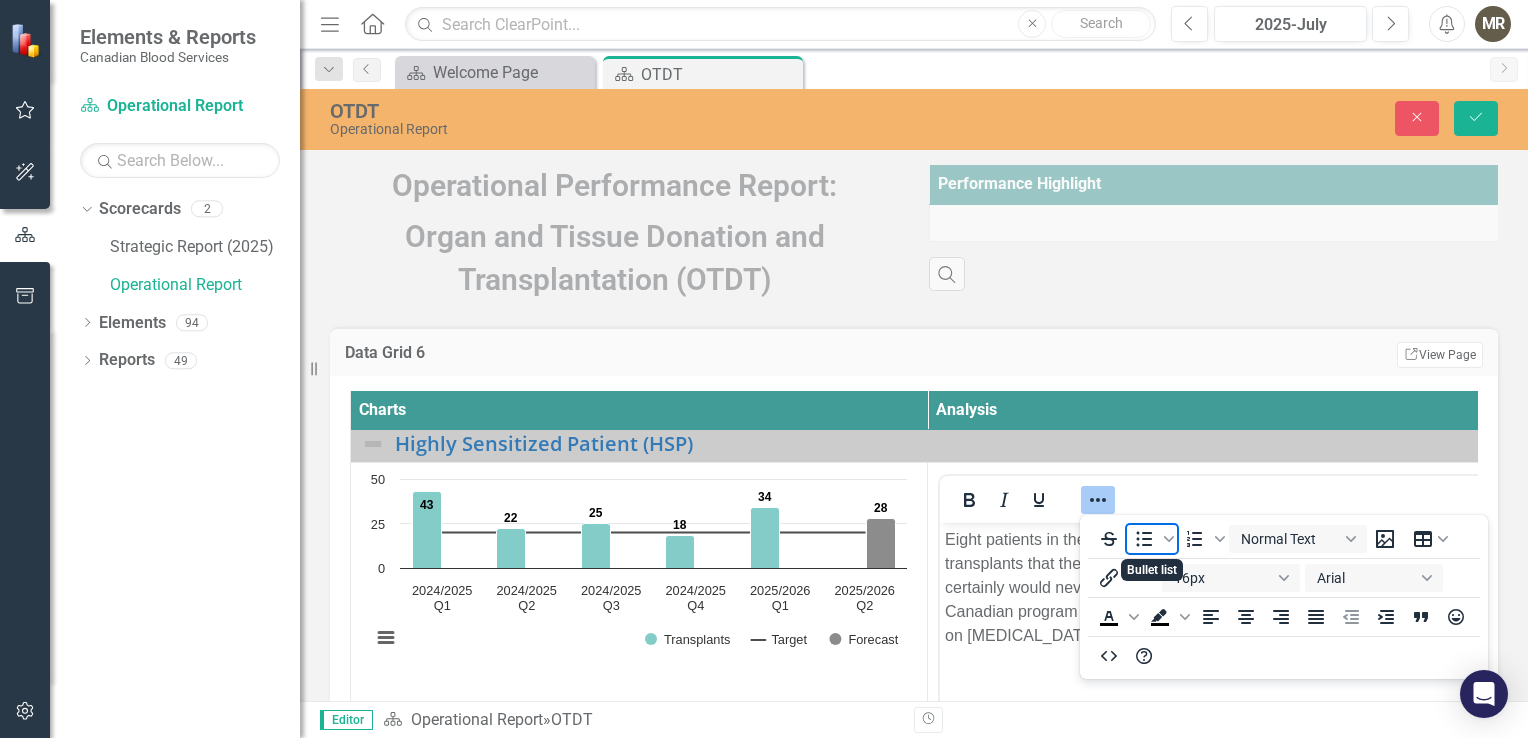 click 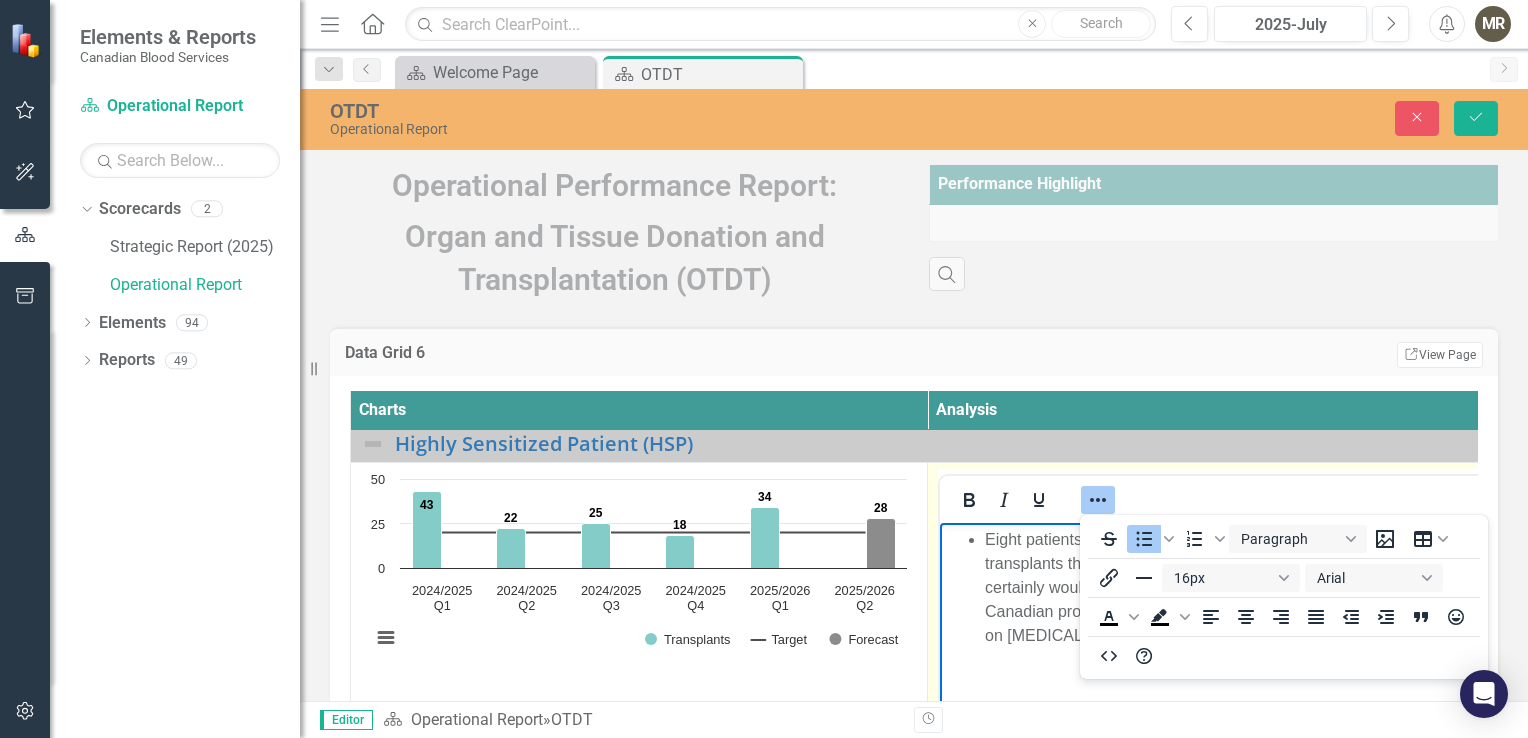 click 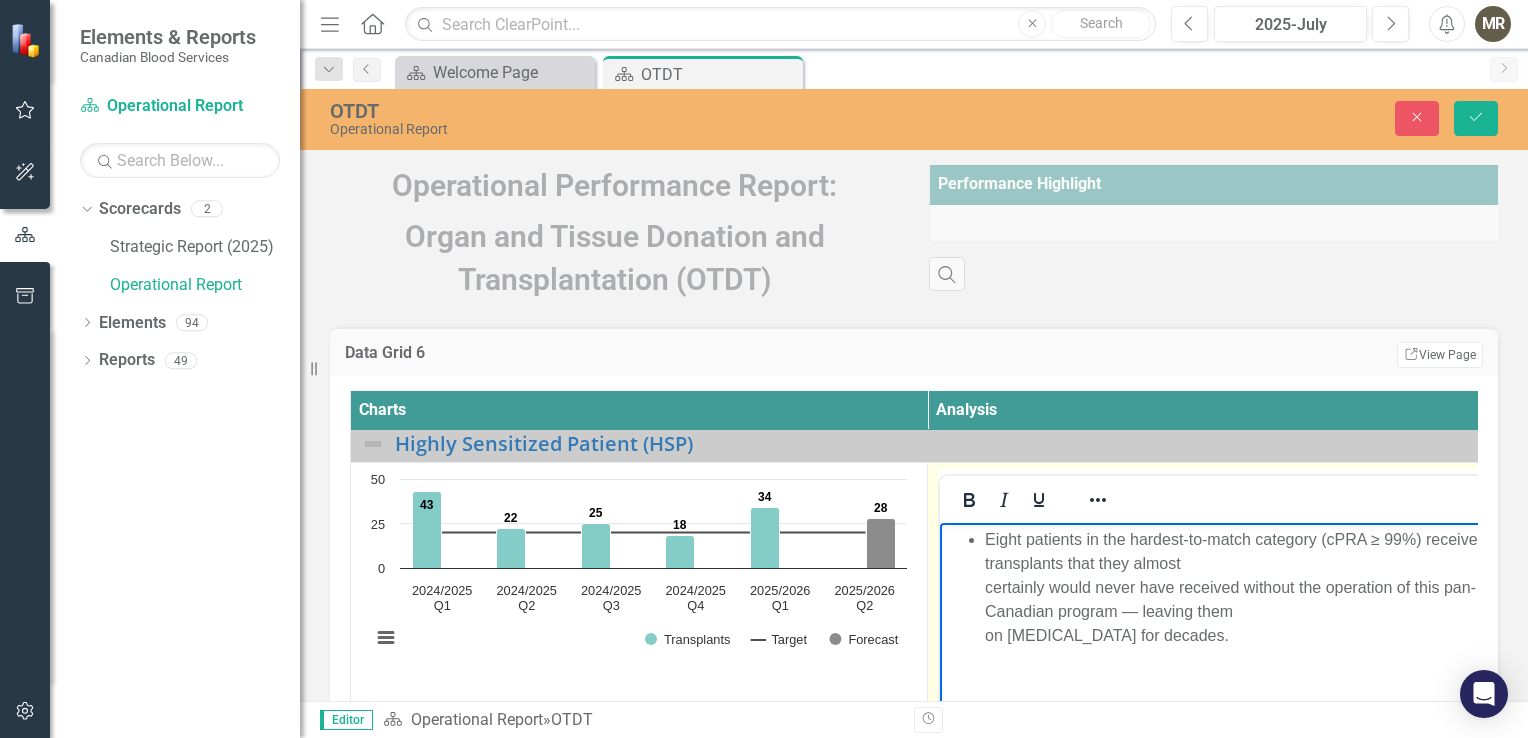 click on "Eight patients in the hardest-to-match category (cPRA ≥ 99%) received transplants that they almost  certainly would never have received without the operation of this pan-Canadian program — leaving them  on [MEDICAL_DATA] for decades." at bounding box center [1216, 673] 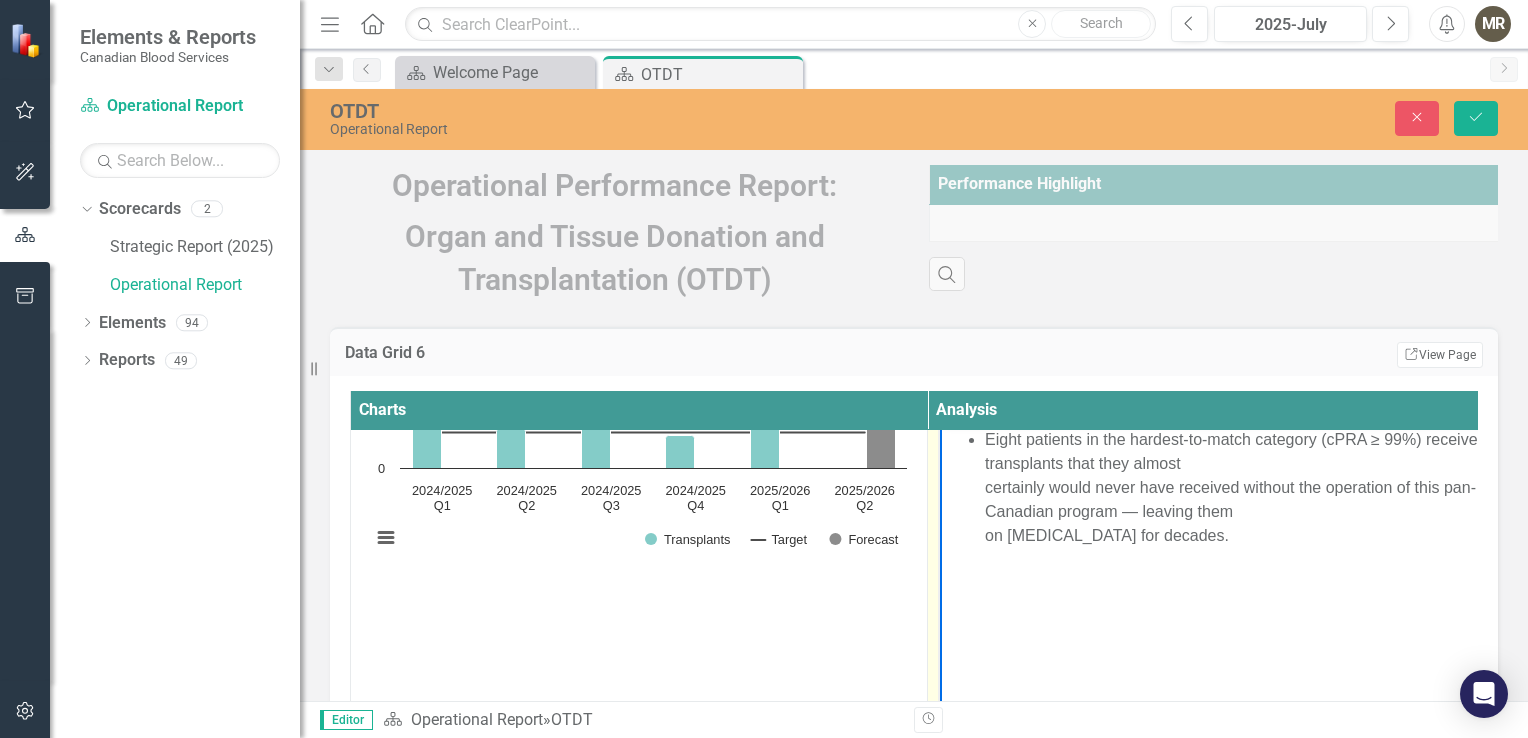 scroll, scrollTop: 300, scrollLeft: 0, axis: vertical 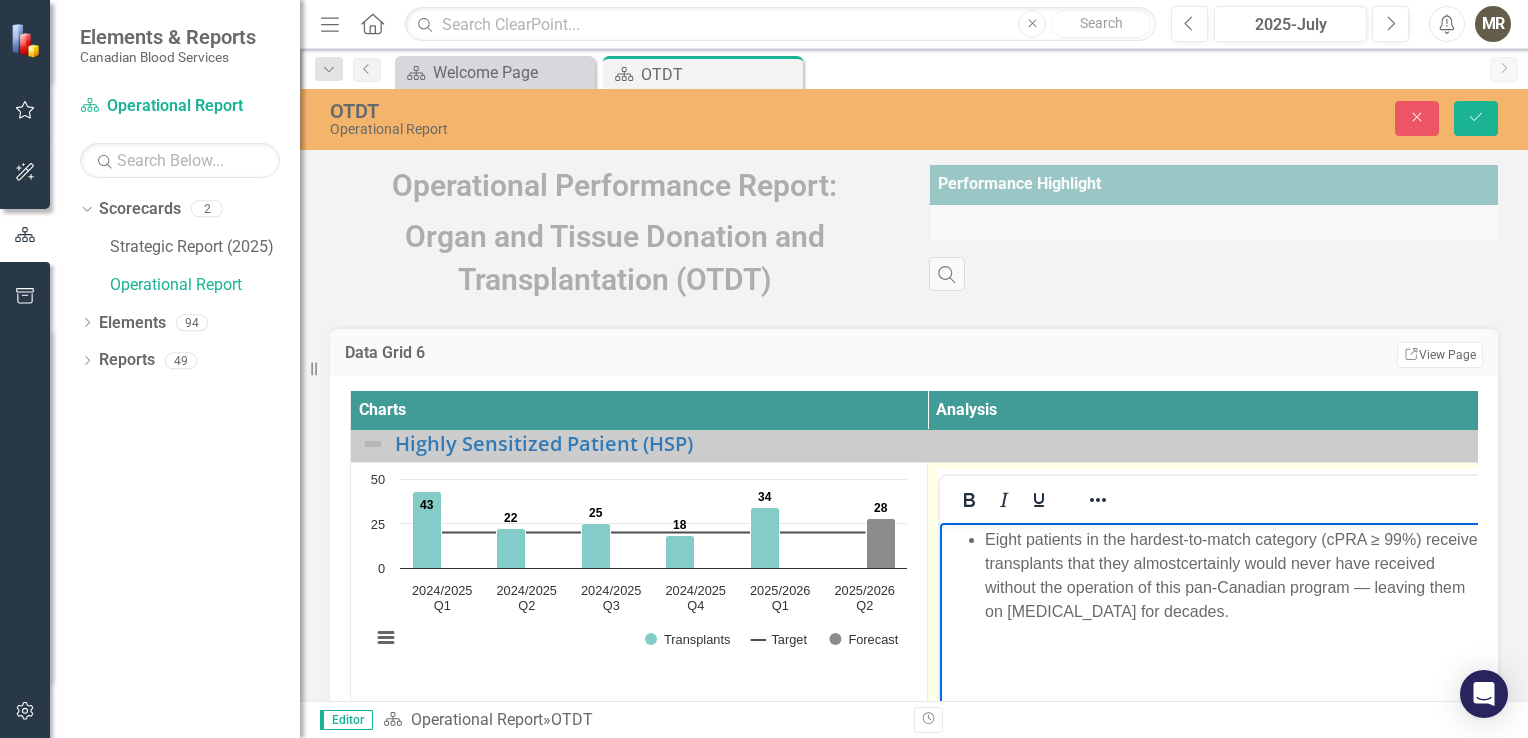 click on "Eight patients in the hardest-to-match category (cPRA ≥ 99%) received transplants that they almost  certainly would never have received without the operation of this pan-Canadian program — leaving them  on [MEDICAL_DATA] for decades." at bounding box center [1236, 576] 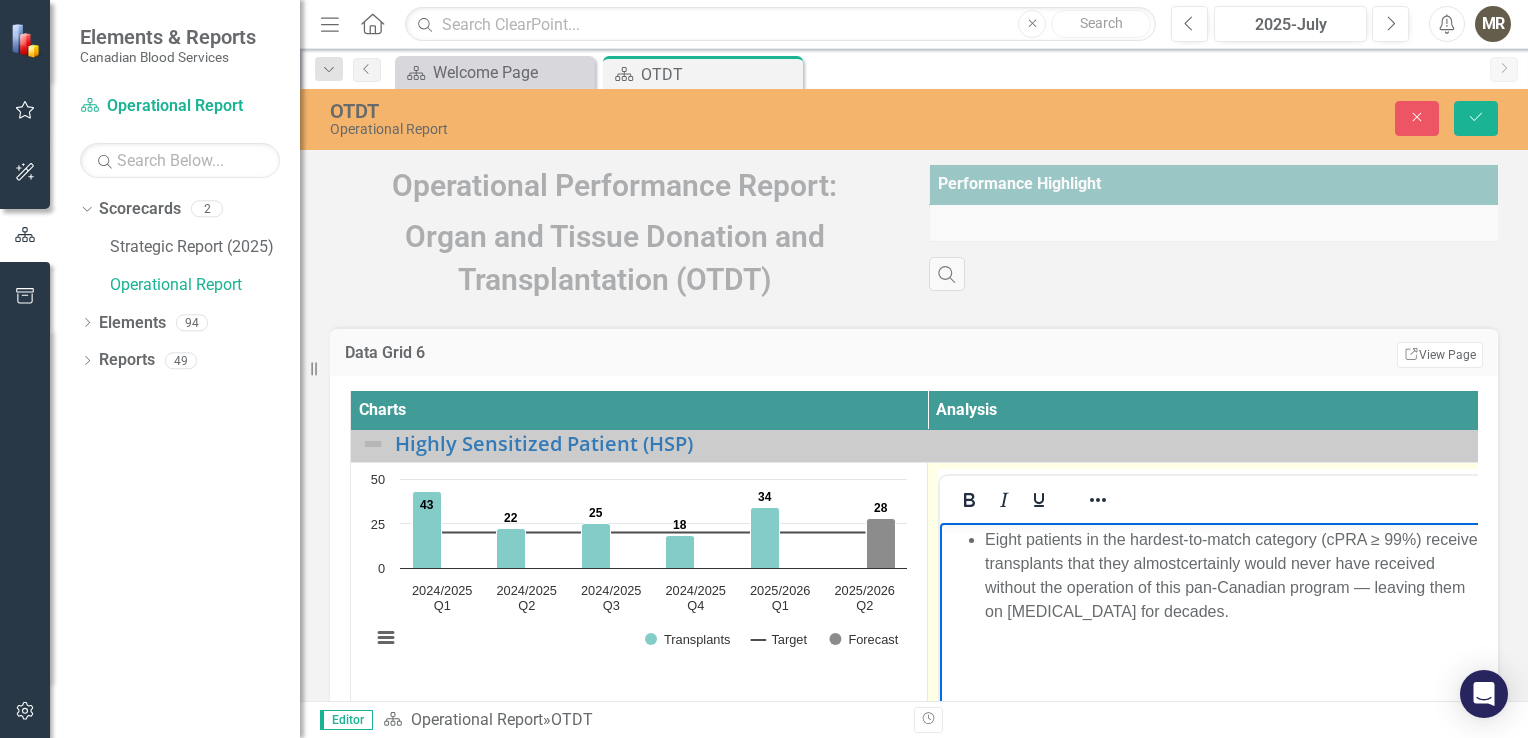 click on "Eight patients in the hardest-to-match category (cPRA ≥ 99%) received transplants that they almost  certainly would never have received without the operation of this pan-Canadian program — leaving them  on [MEDICAL_DATA] for decades." at bounding box center (1236, 576) 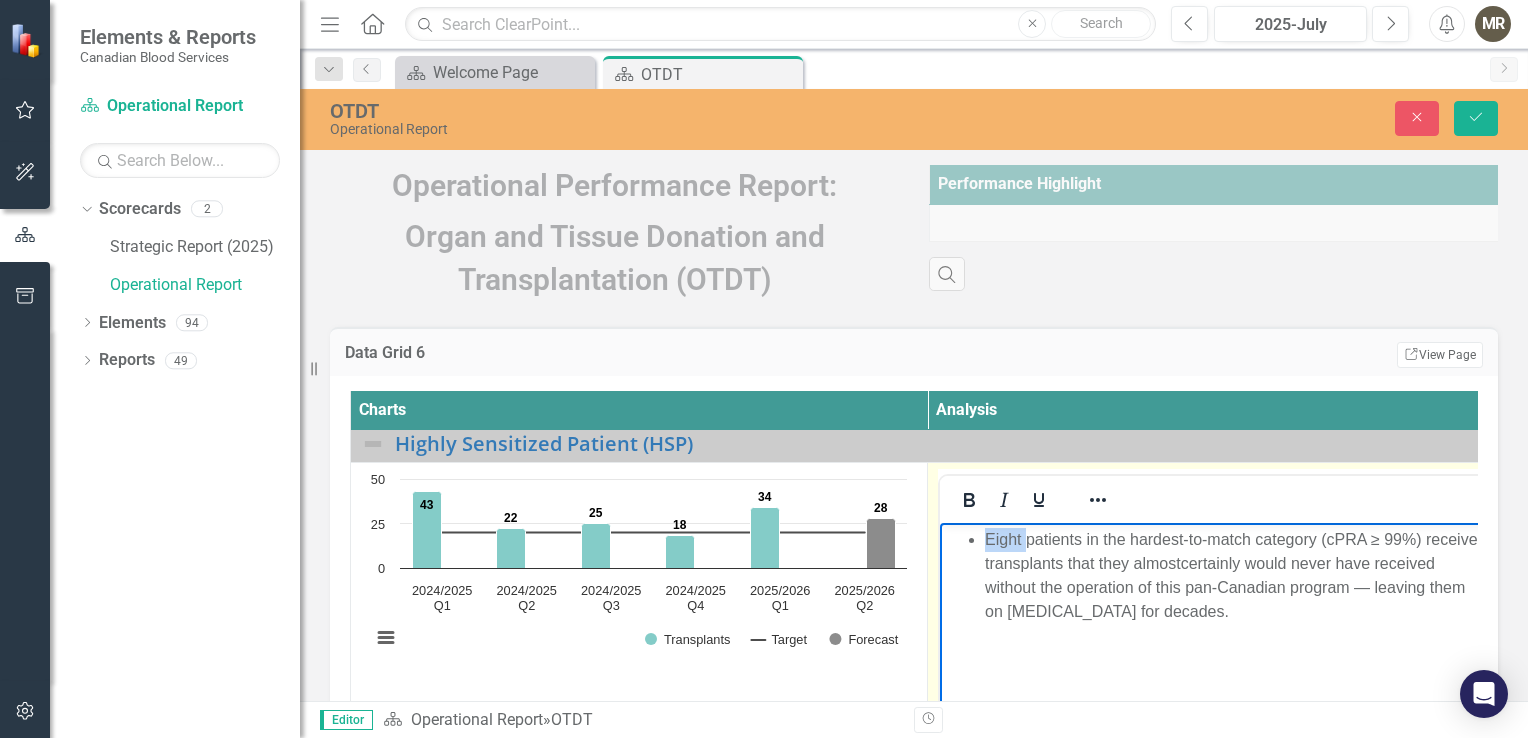 click on "Eight patients in the hardest-to-match category (cPRA ≥ 99%) received transplants that they almost  certainly would never have received without the operation of this pan-Canadian program — leaving them  on [MEDICAL_DATA] for decades." at bounding box center (1236, 576) 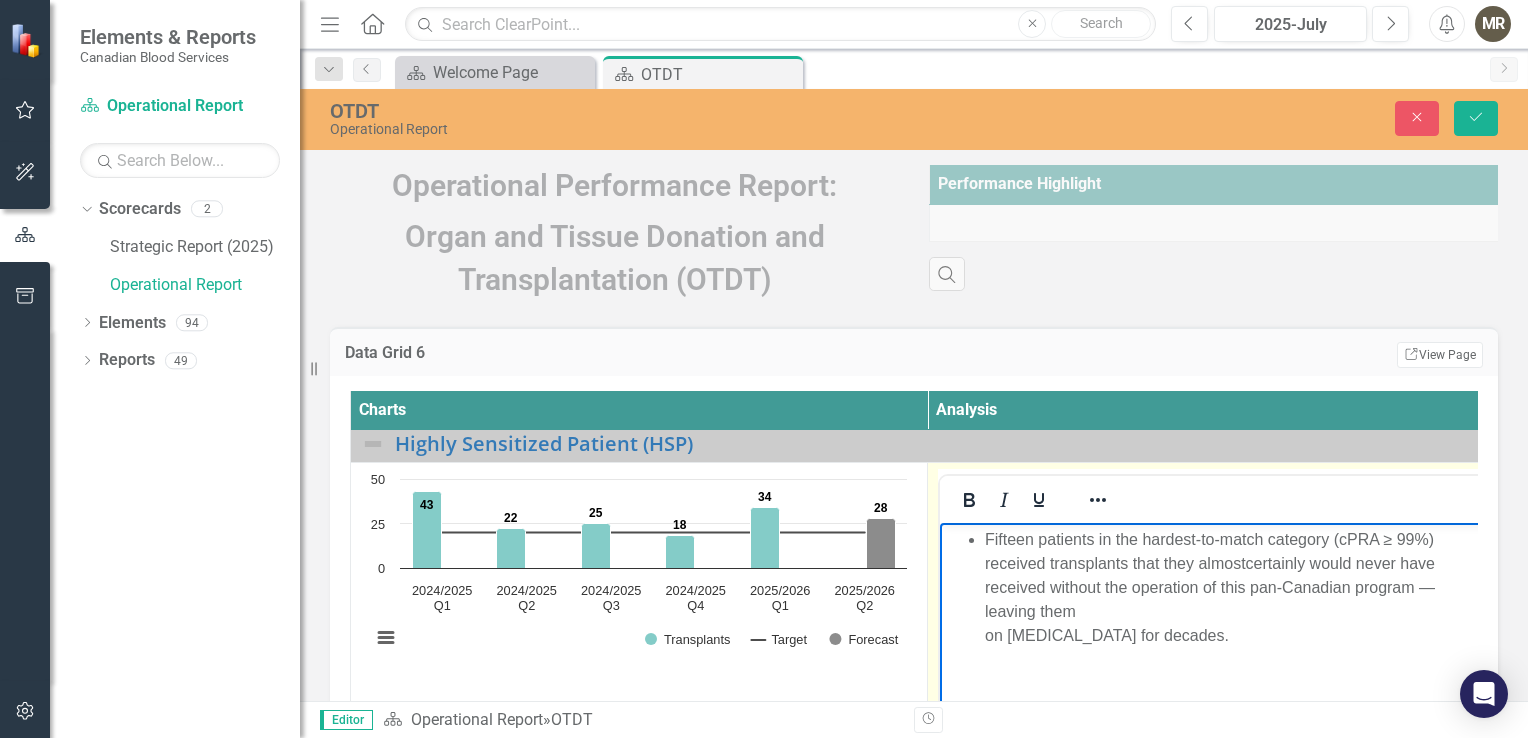 click on "Fifteen patients in the hardest-to-match category (cPRA ≥ 99%) received transplants that they almost  certainly would never have received without the operation of this pan-Canadian program — leaving them  on [MEDICAL_DATA] for decades." at bounding box center [1216, 588] 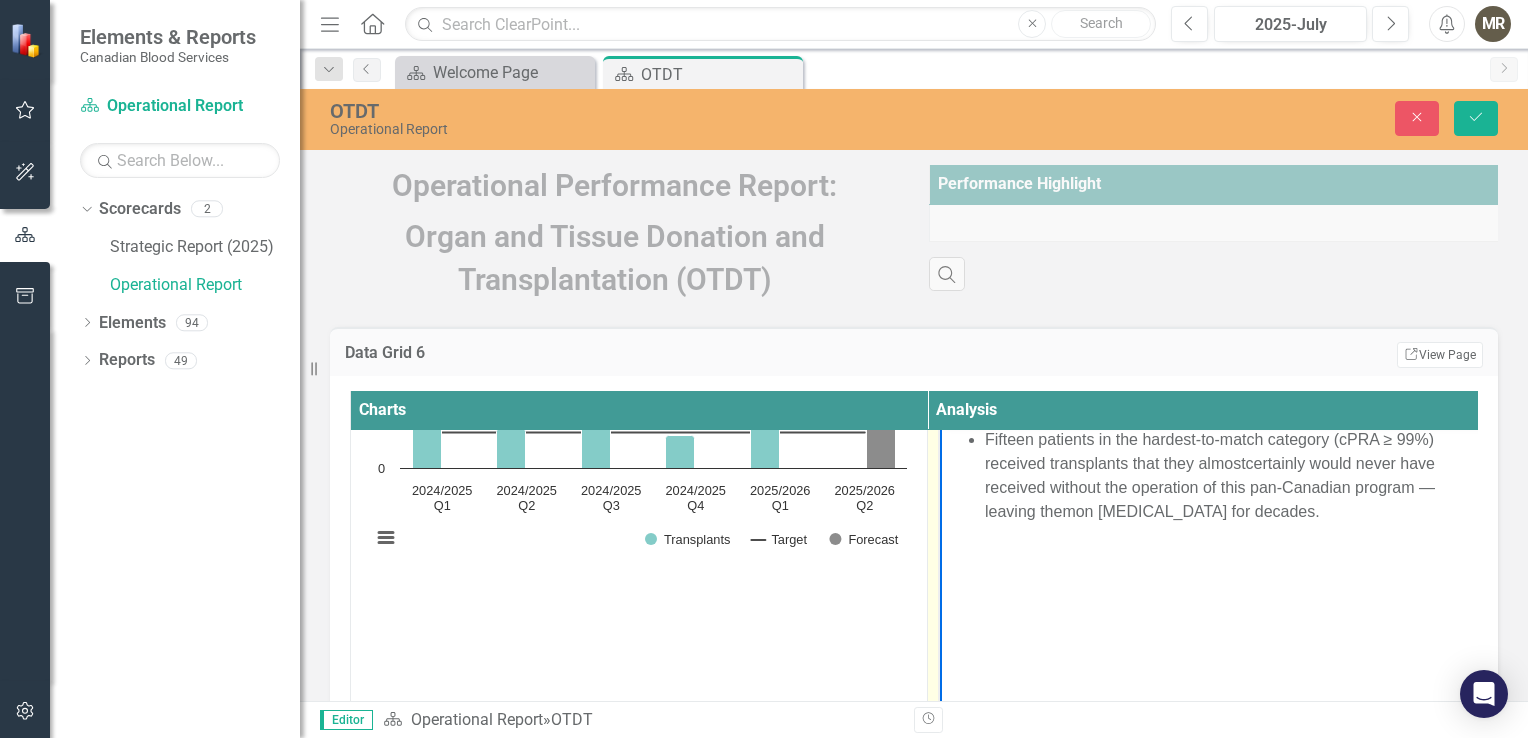 scroll, scrollTop: 300, scrollLeft: 0, axis: vertical 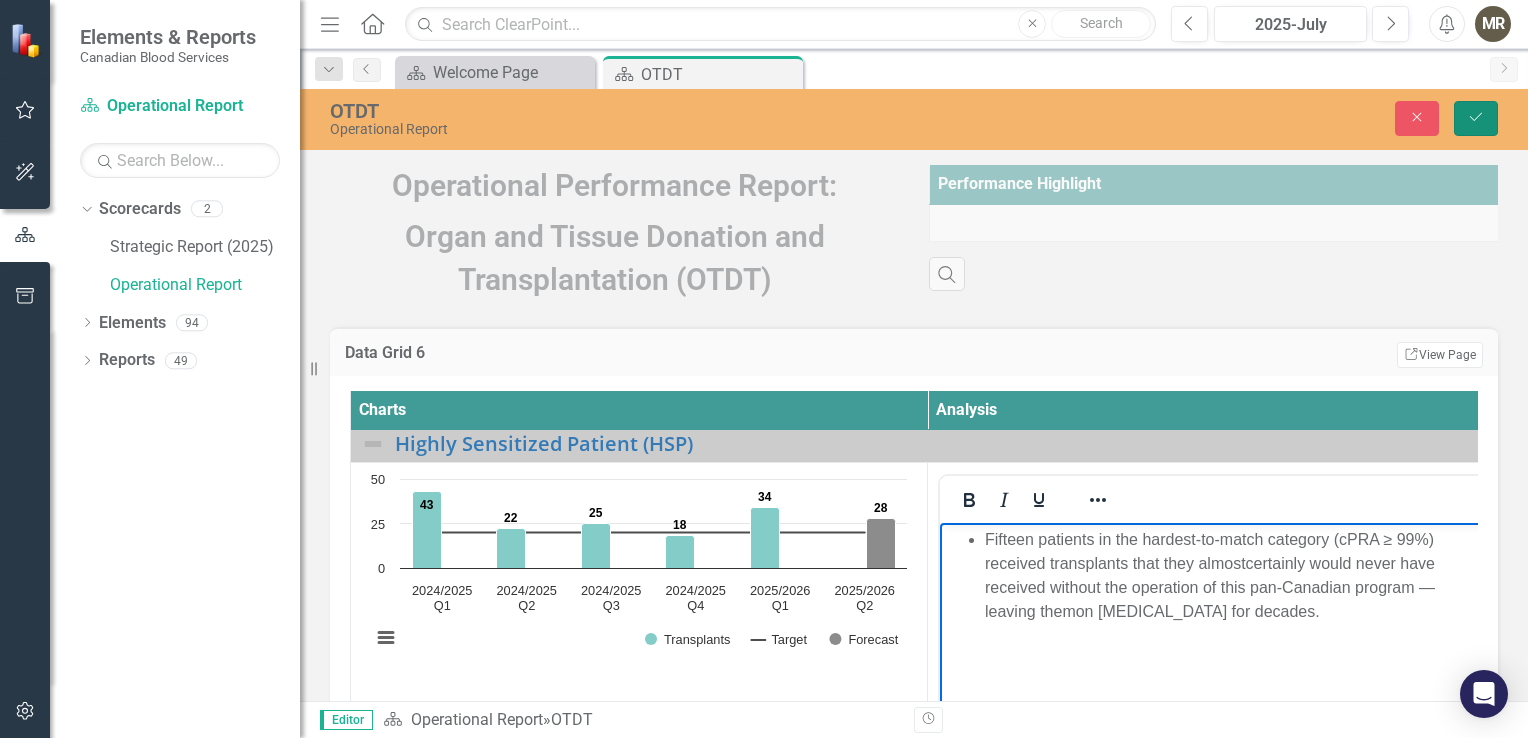 click on "Save" at bounding box center [1476, 118] 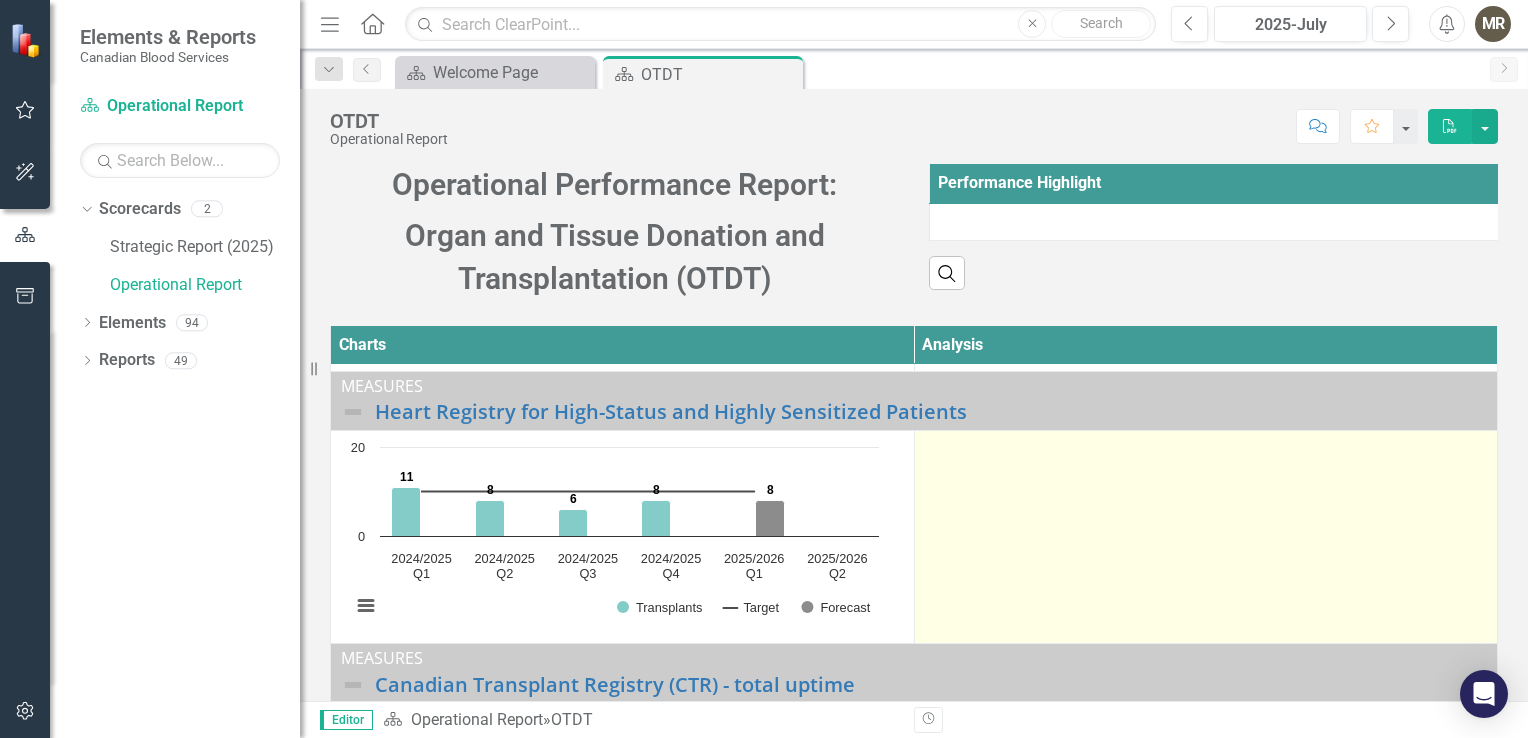scroll, scrollTop: 574, scrollLeft: 0, axis: vertical 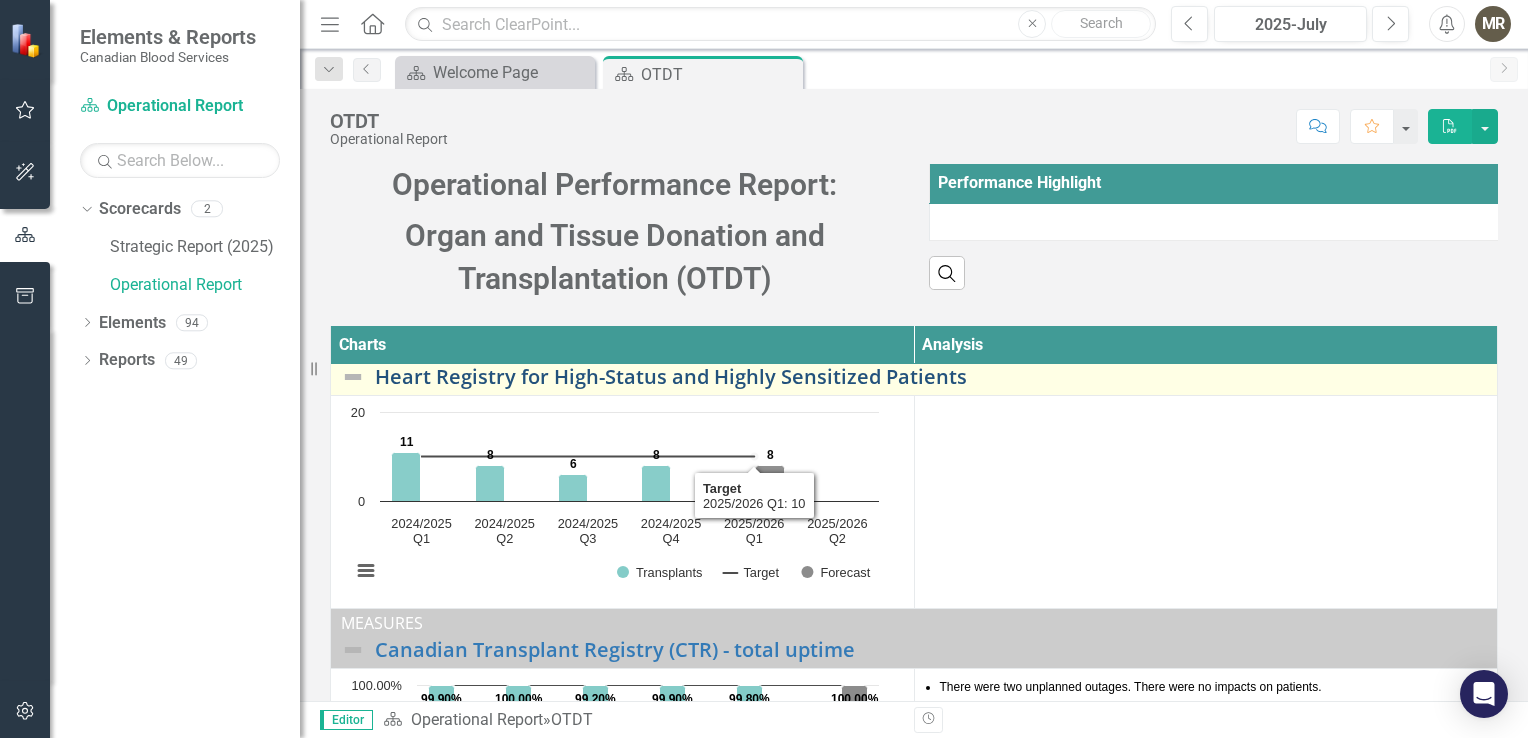 click on "Heart Registry for High-Status and Highly Sensitized Patients" at bounding box center (931, 377) 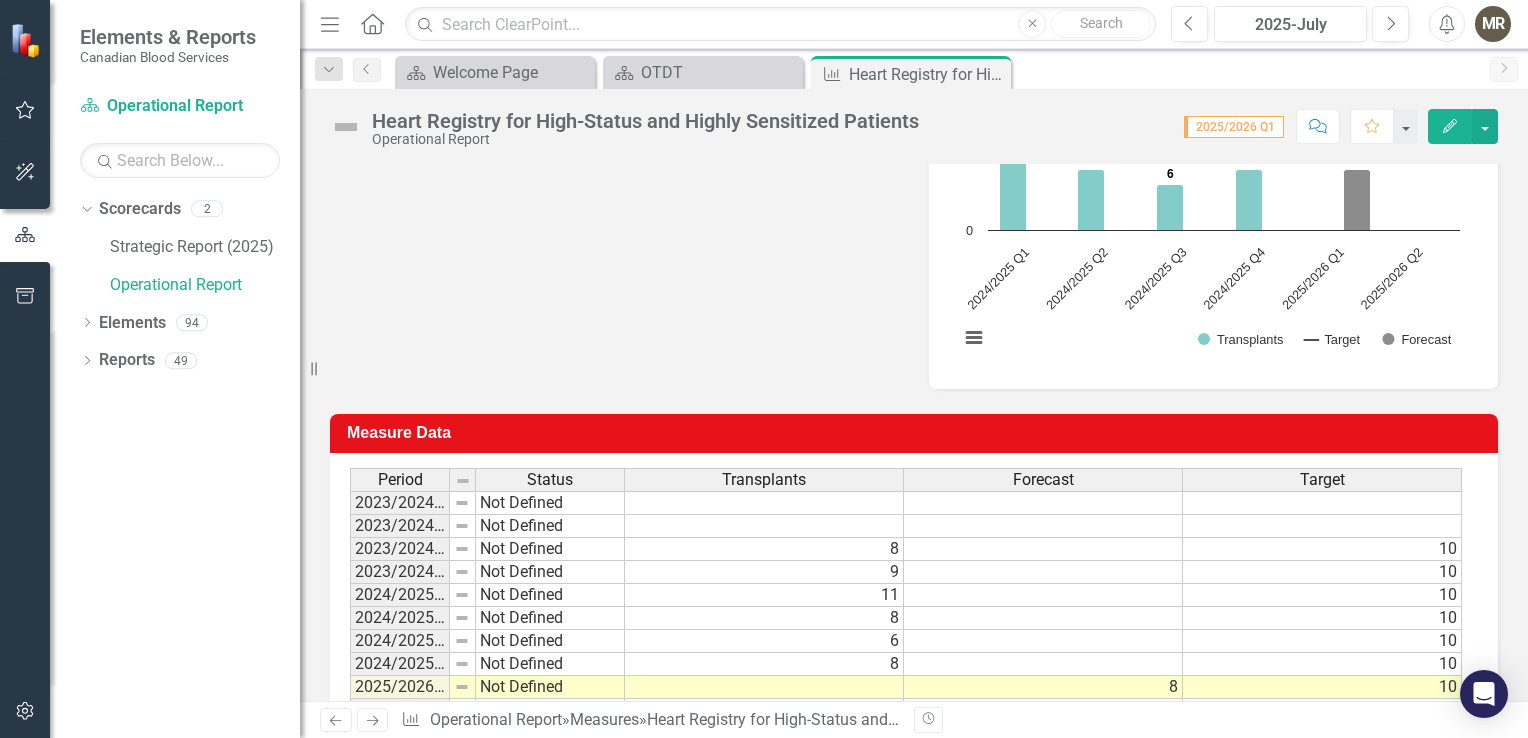 scroll, scrollTop: 500, scrollLeft: 0, axis: vertical 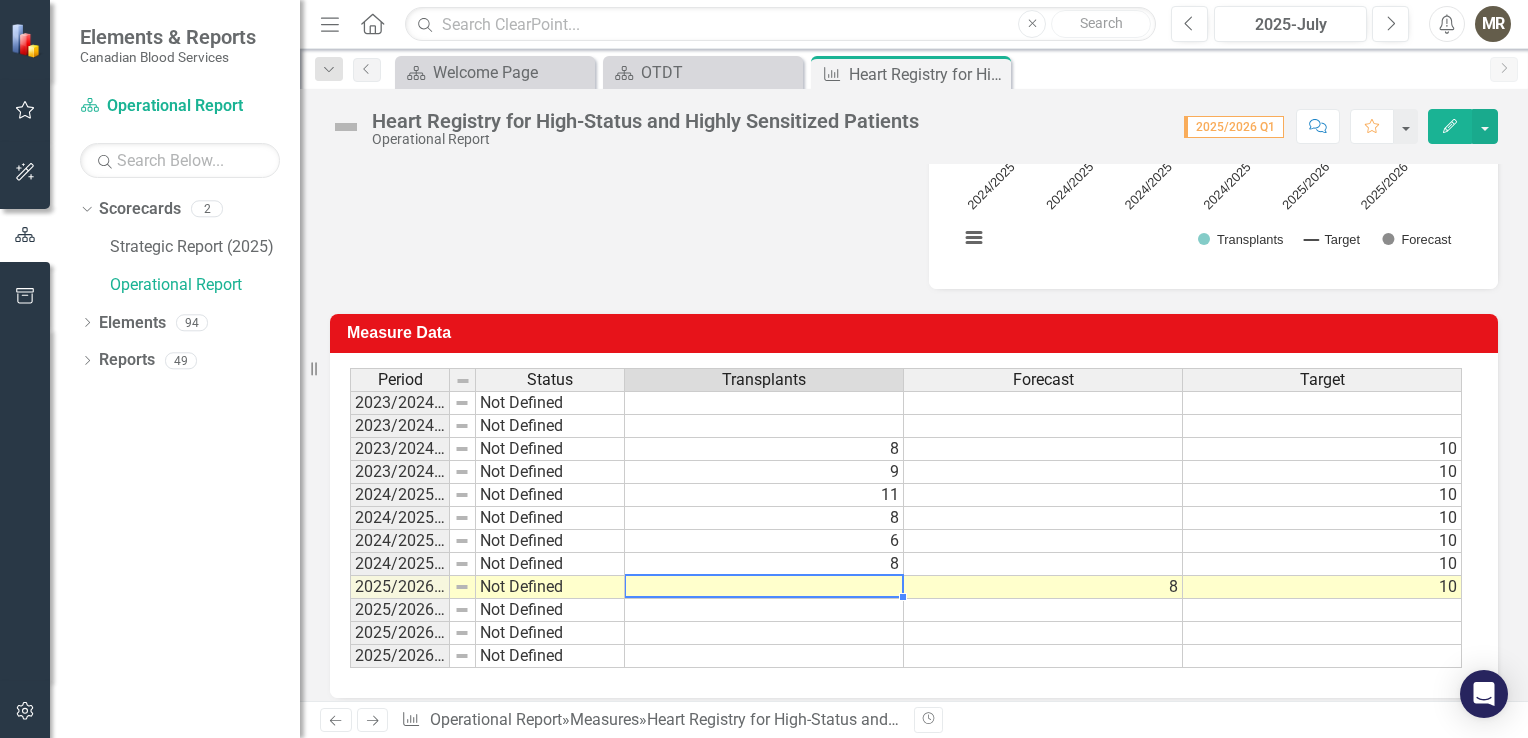 click at bounding box center [764, 587] 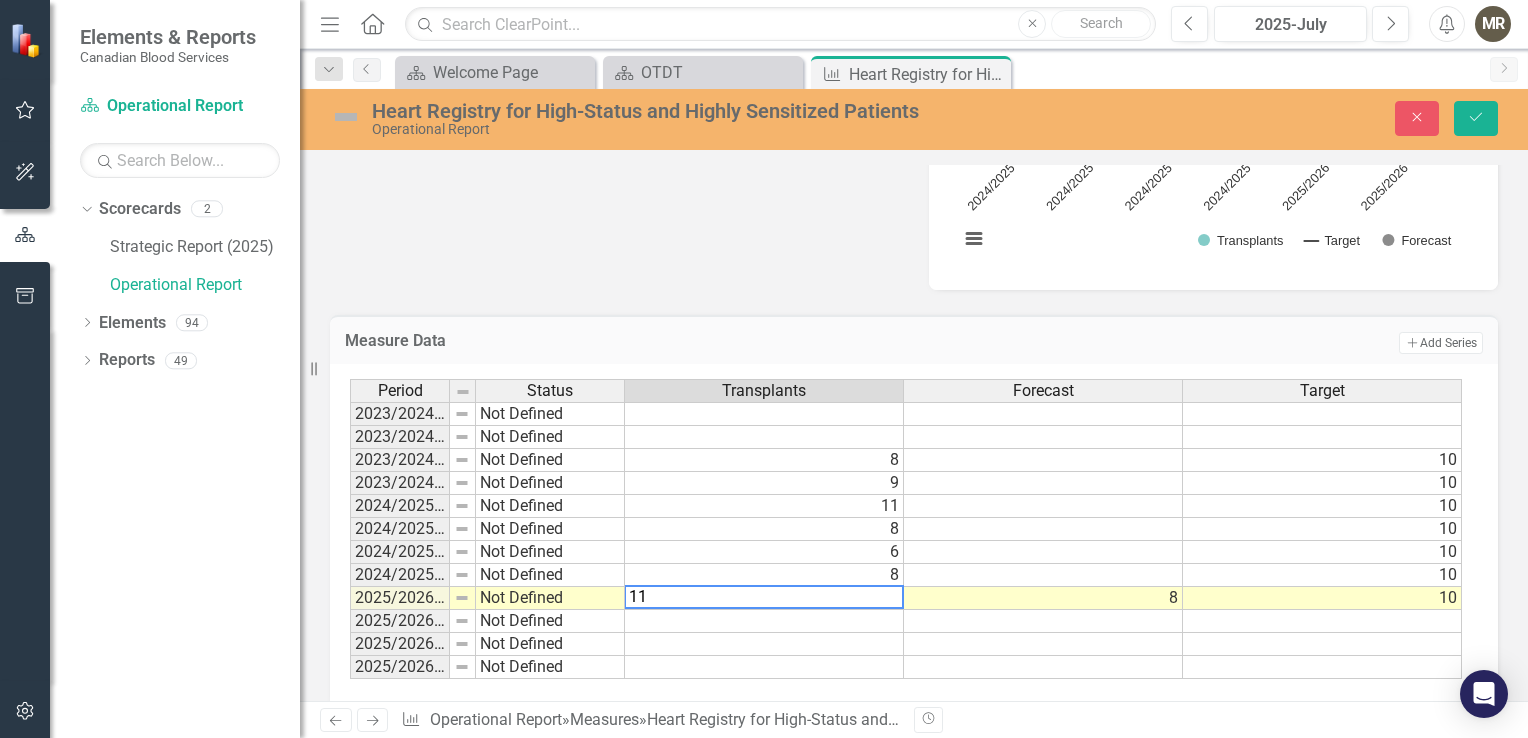 type on "11" 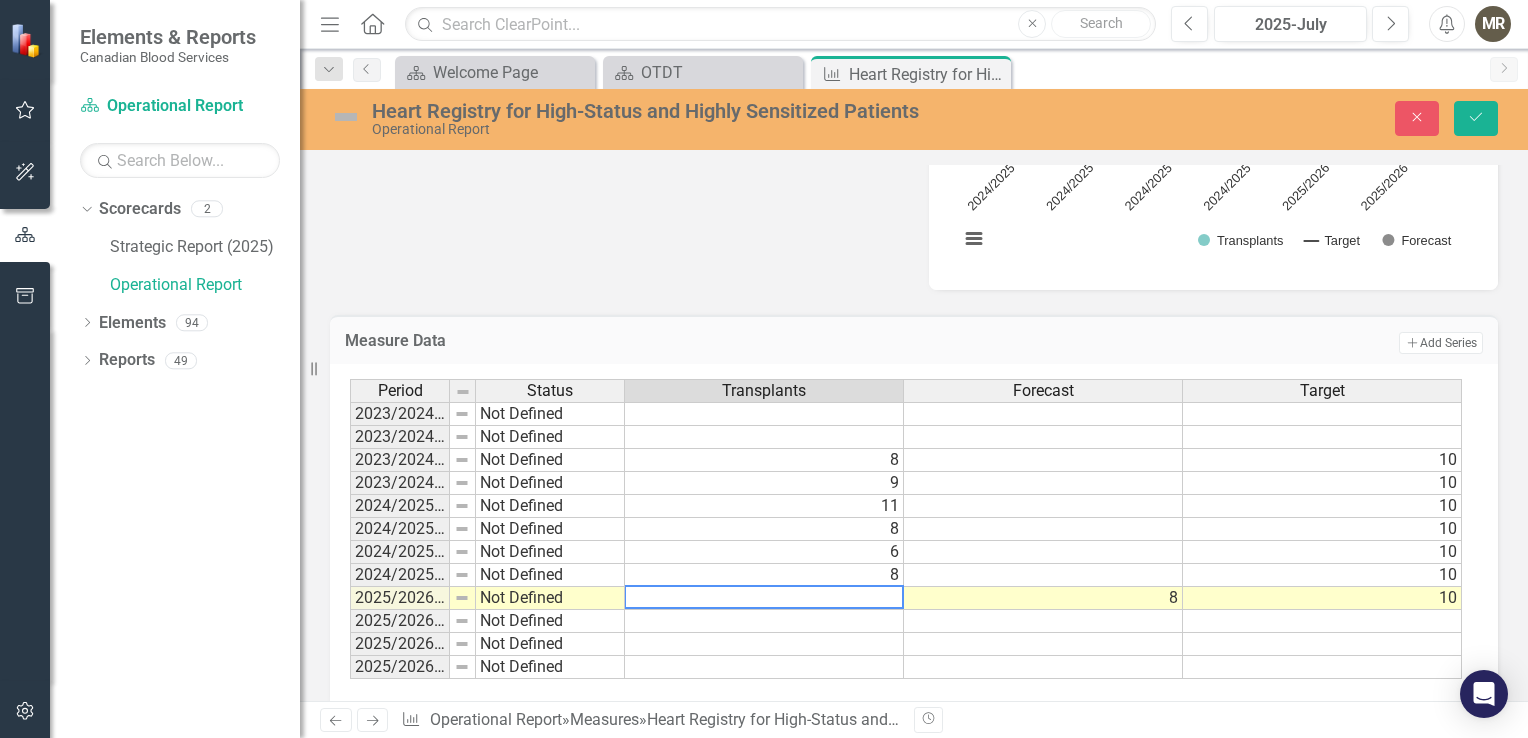 click at bounding box center (1043, 621) 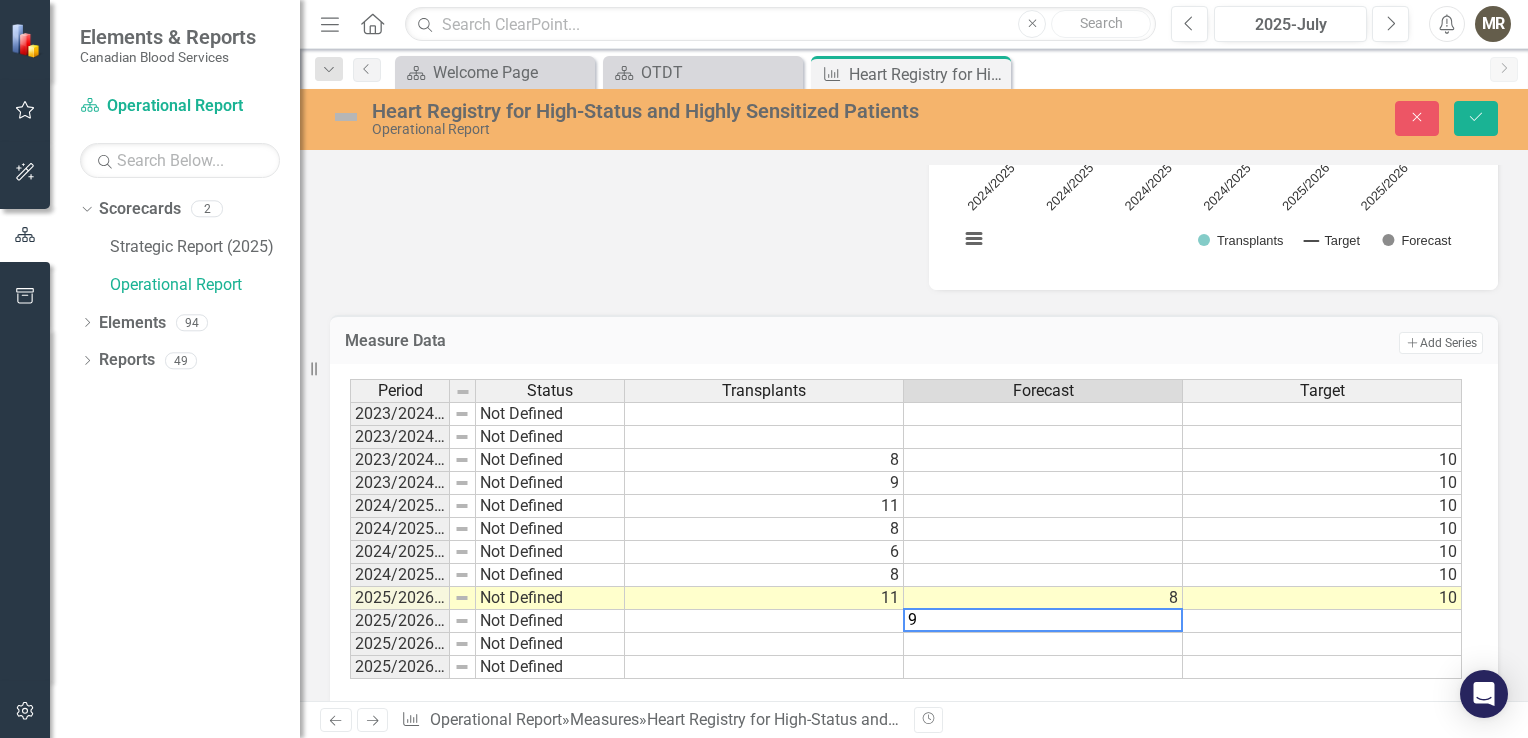 click on "8" at bounding box center (1043, 598) 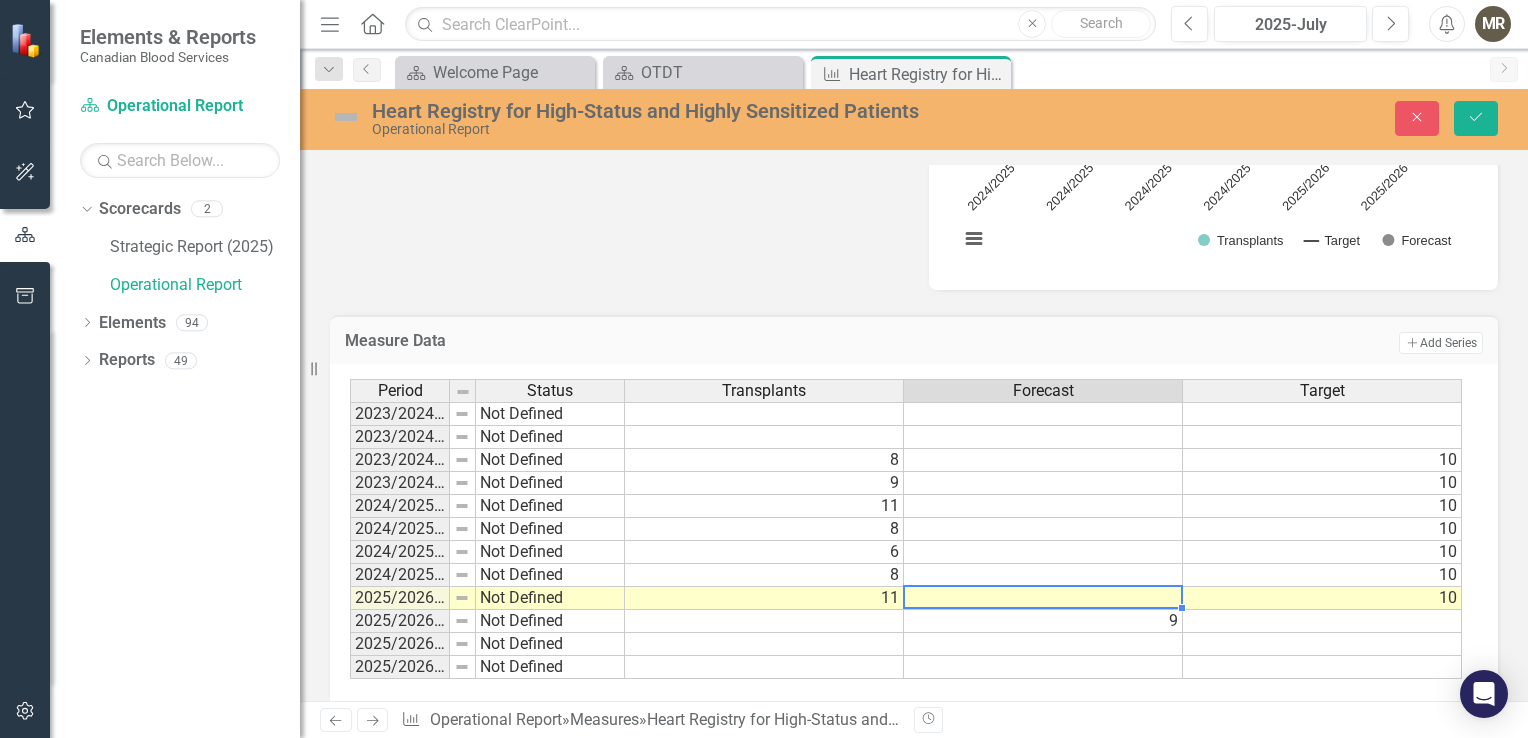 click at bounding box center [1322, 621] 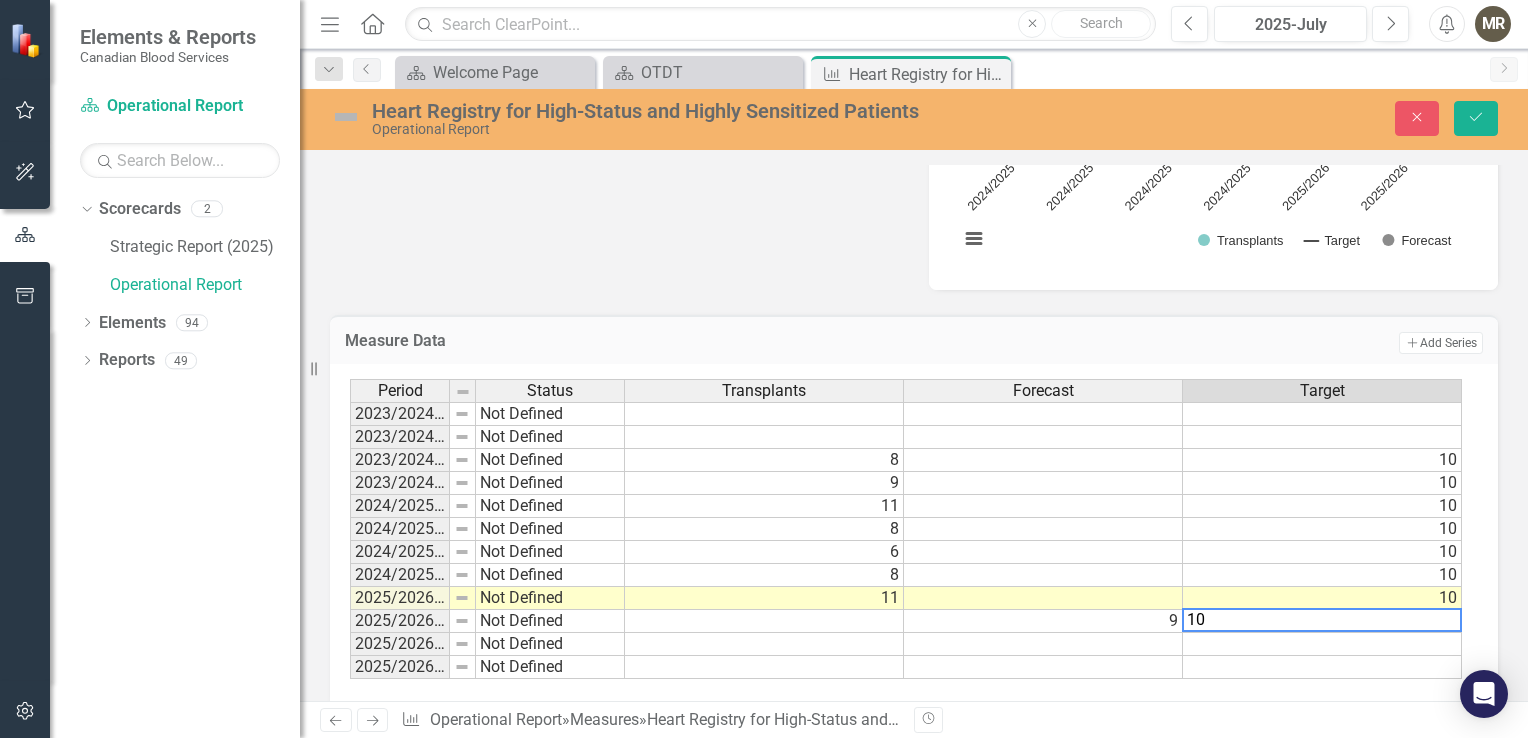 type on "10" 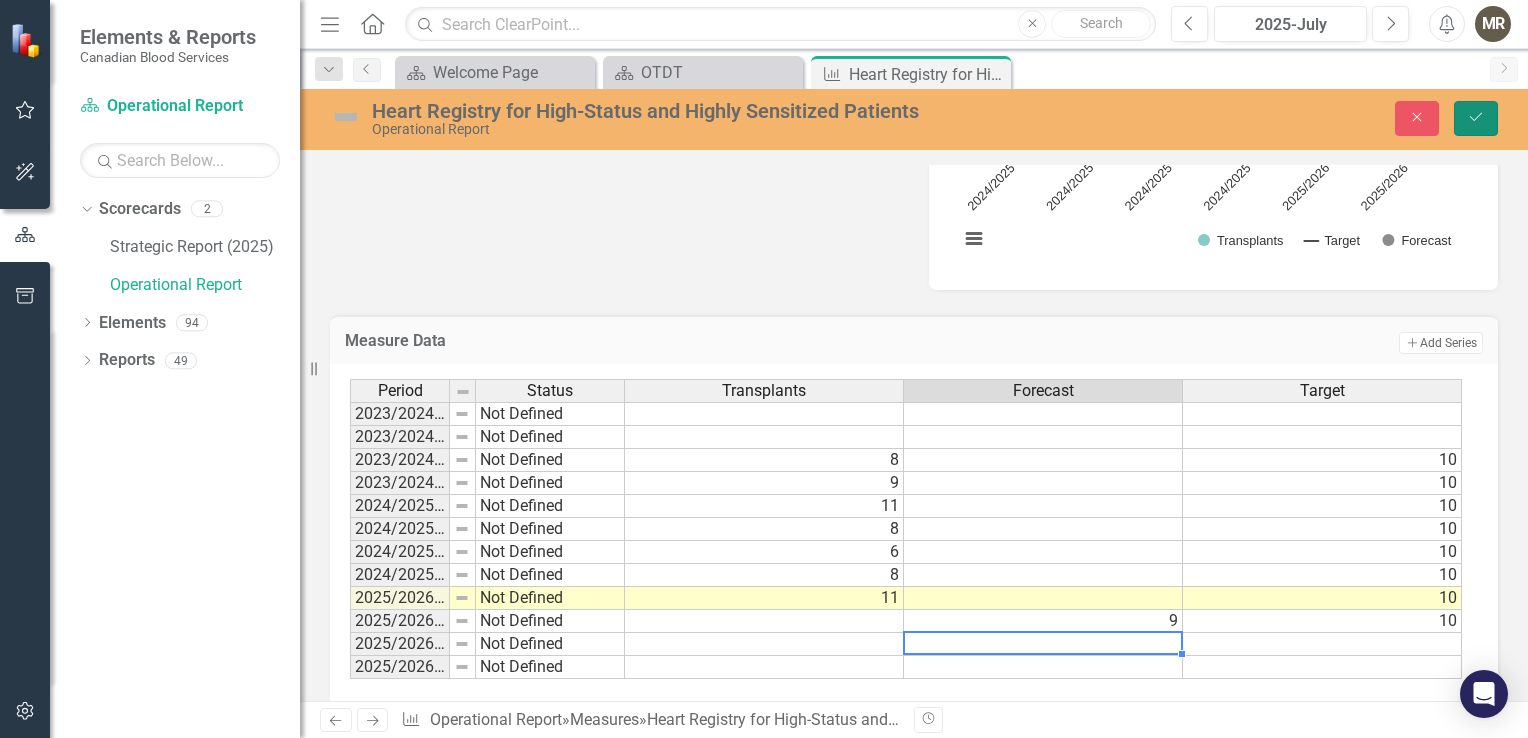 click on "Save" 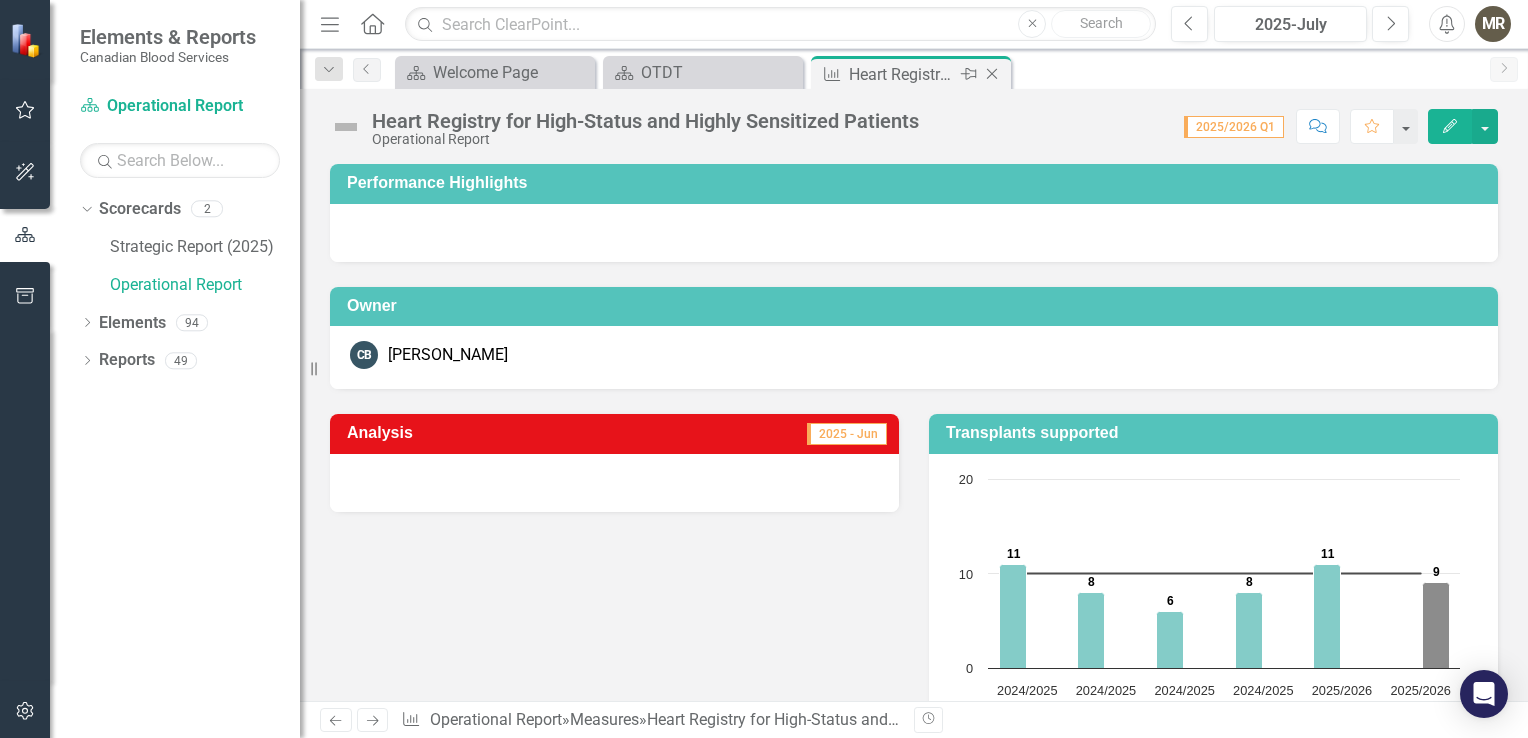 click 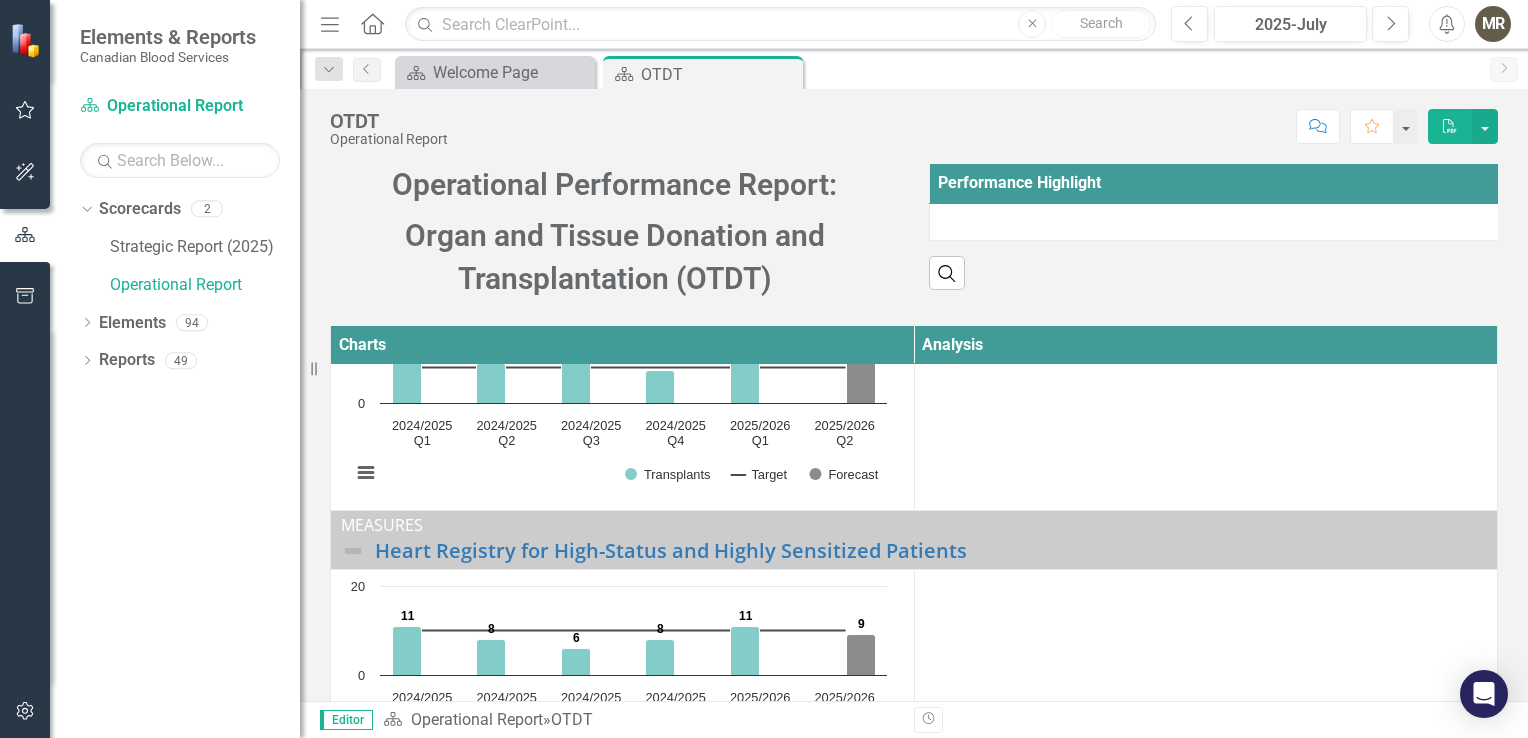 scroll, scrollTop: 500, scrollLeft: 0, axis: vertical 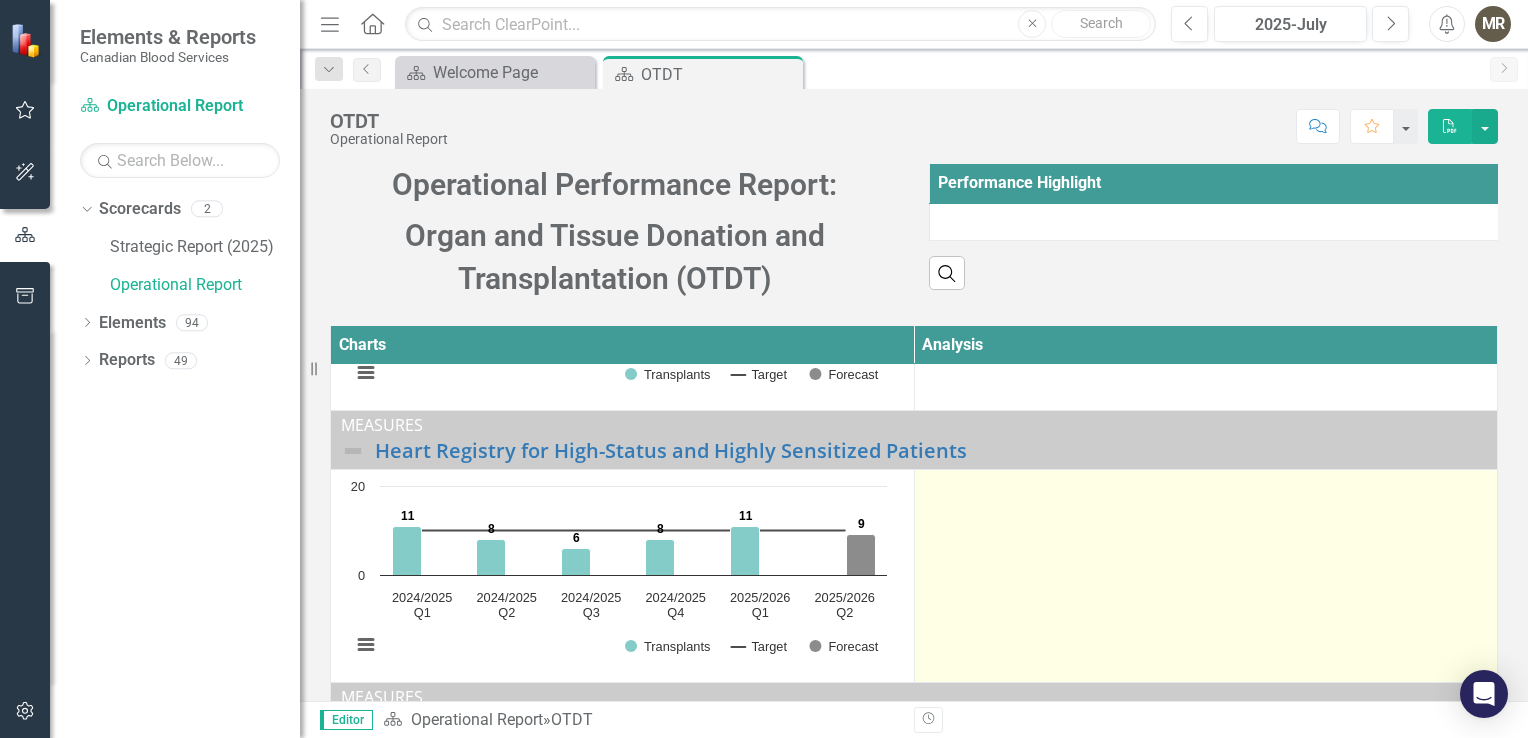click at bounding box center [1206, 576] 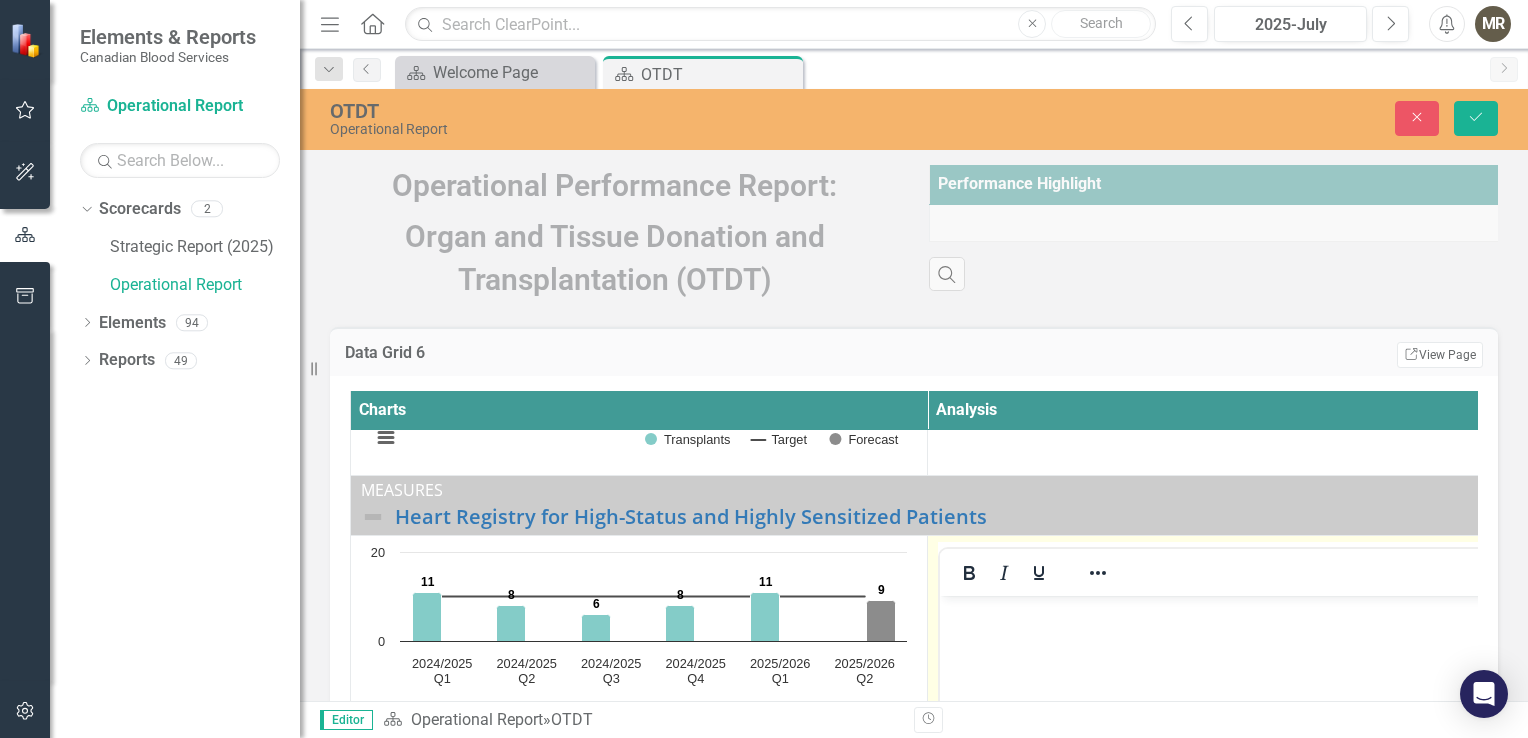 scroll, scrollTop: 0, scrollLeft: 0, axis: both 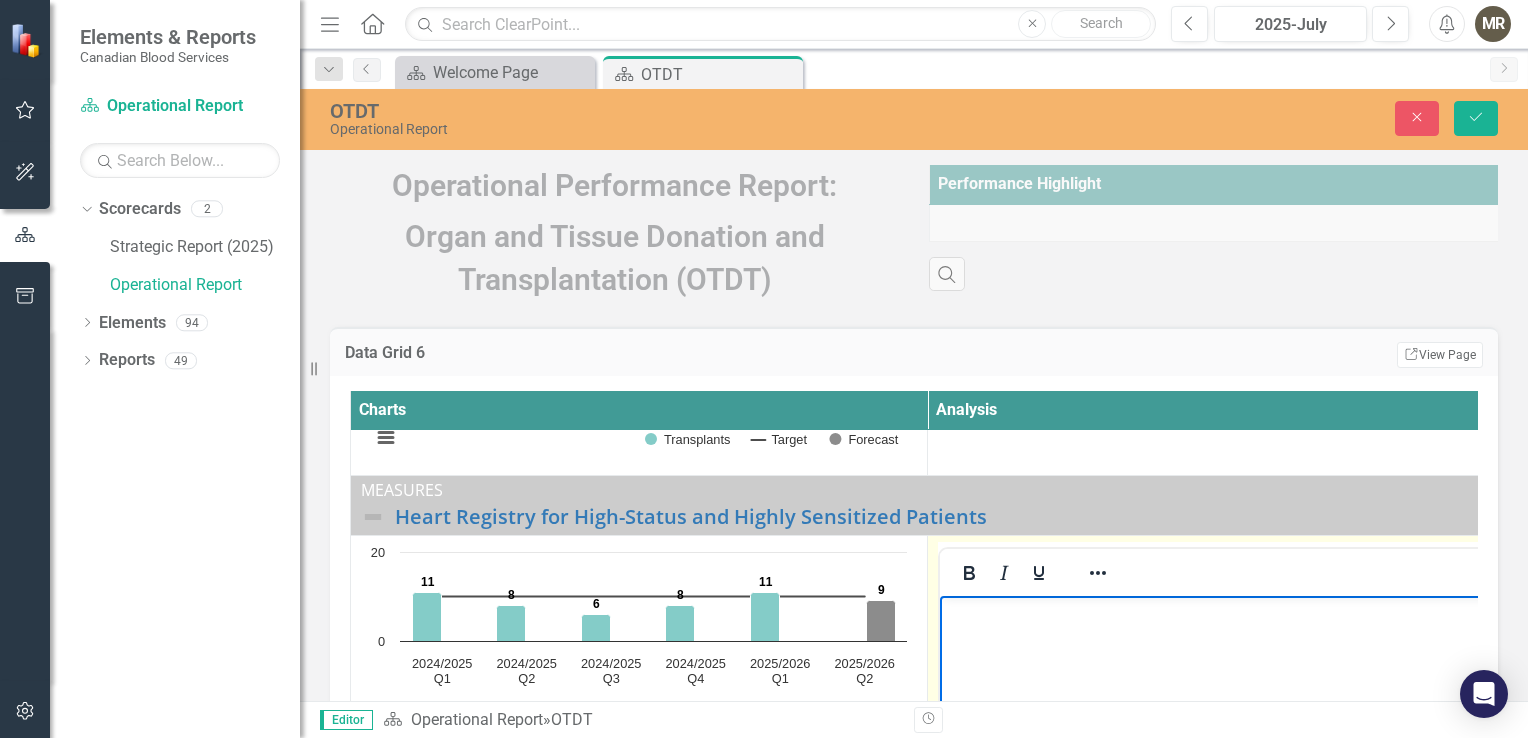 click at bounding box center (1216, 745) 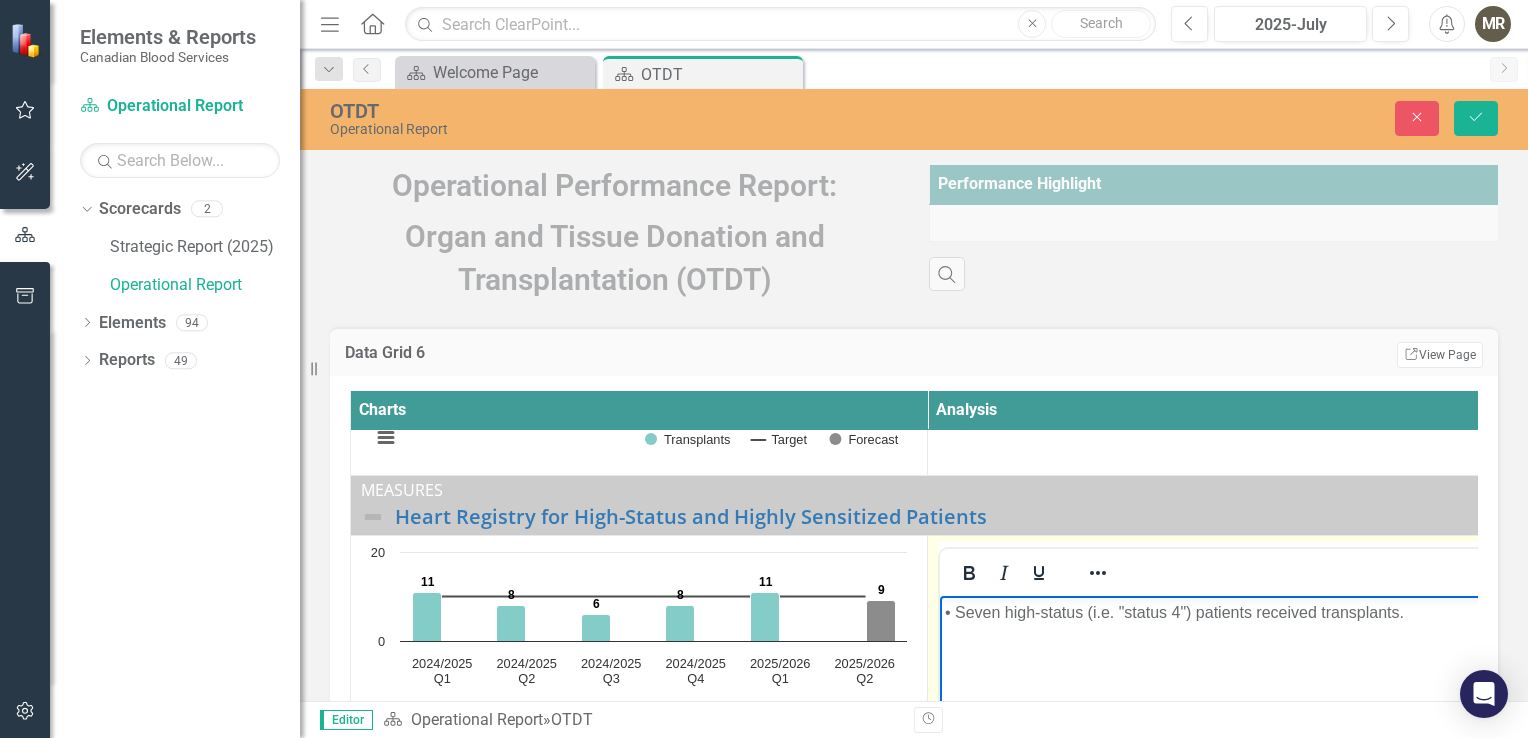 click on "• Seven high-status (i.e. "status 4") patients received transplants." at bounding box center [1216, 612] 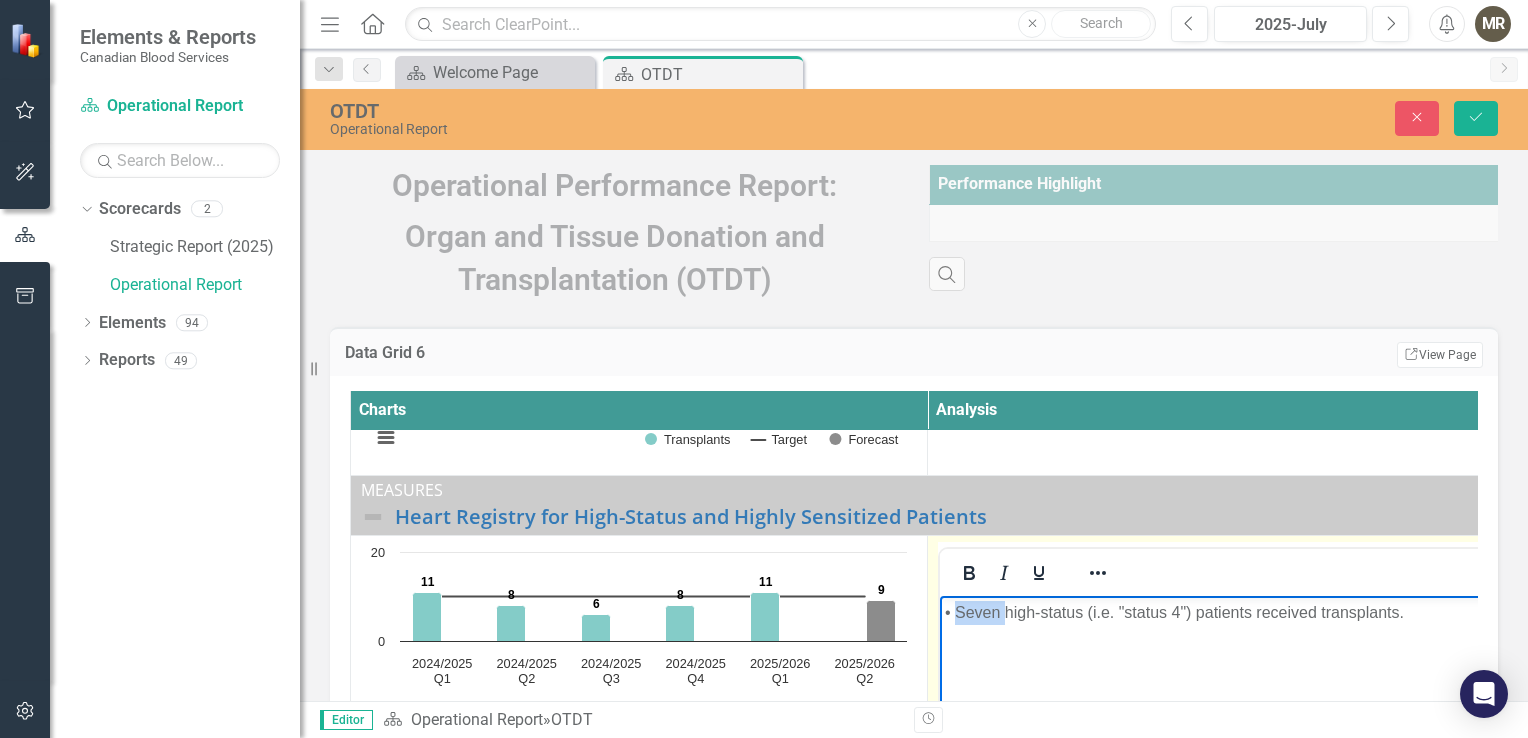 click on "• Seven high-status (i.e. "status 4") patients received transplants." at bounding box center [1216, 612] 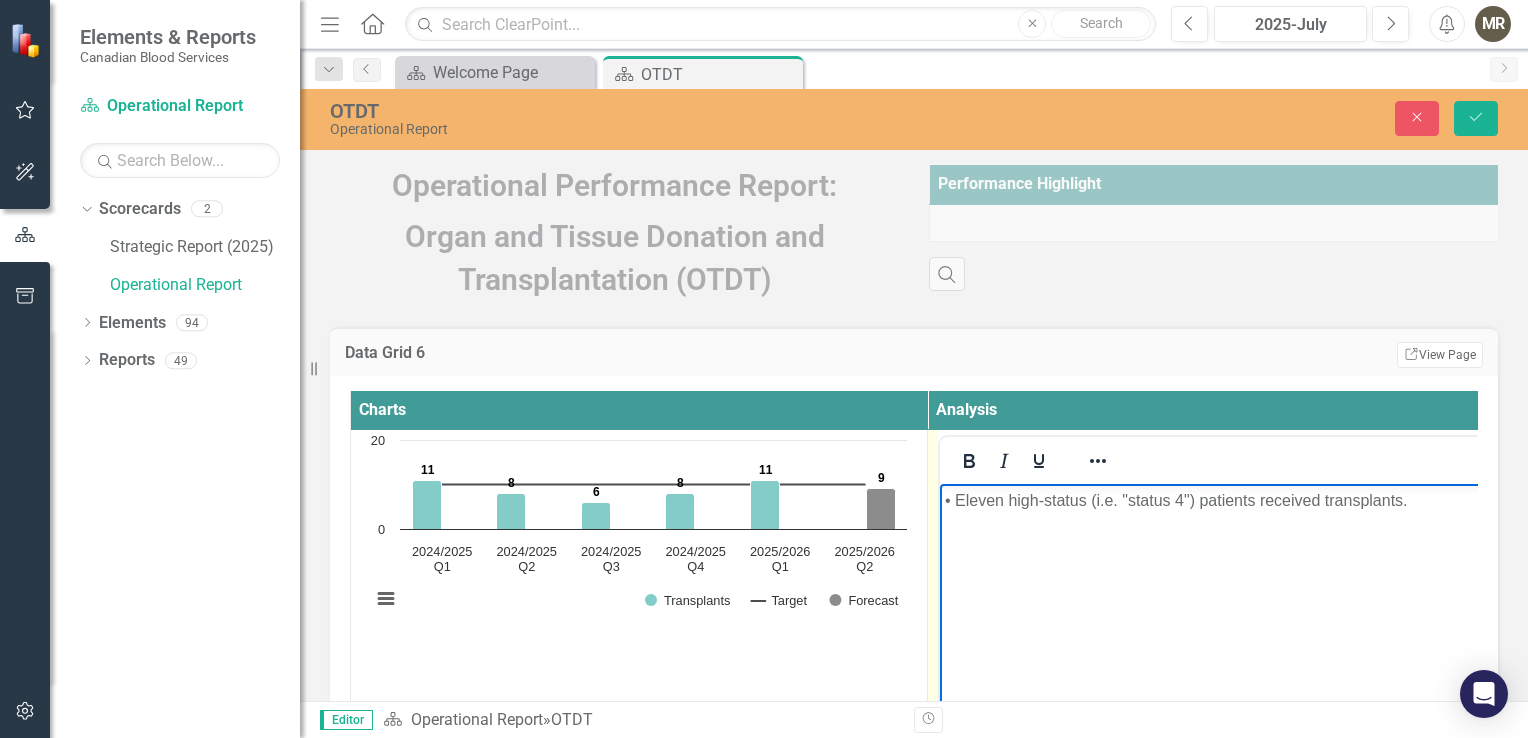 scroll, scrollTop: 600, scrollLeft: 0, axis: vertical 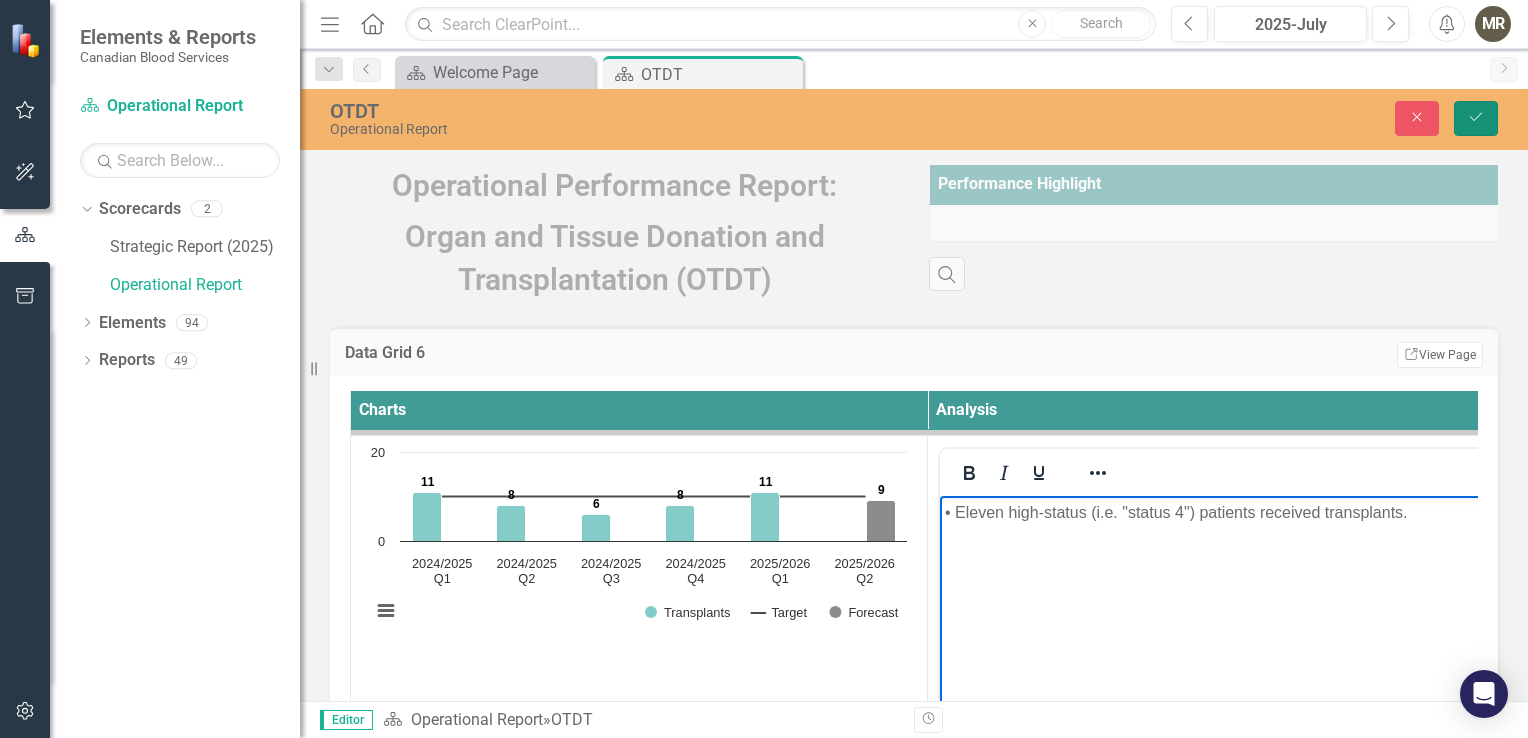 drag, startPoint x: 1483, startPoint y: 114, endPoint x: 1475, endPoint y: 122, distance: 11.313708 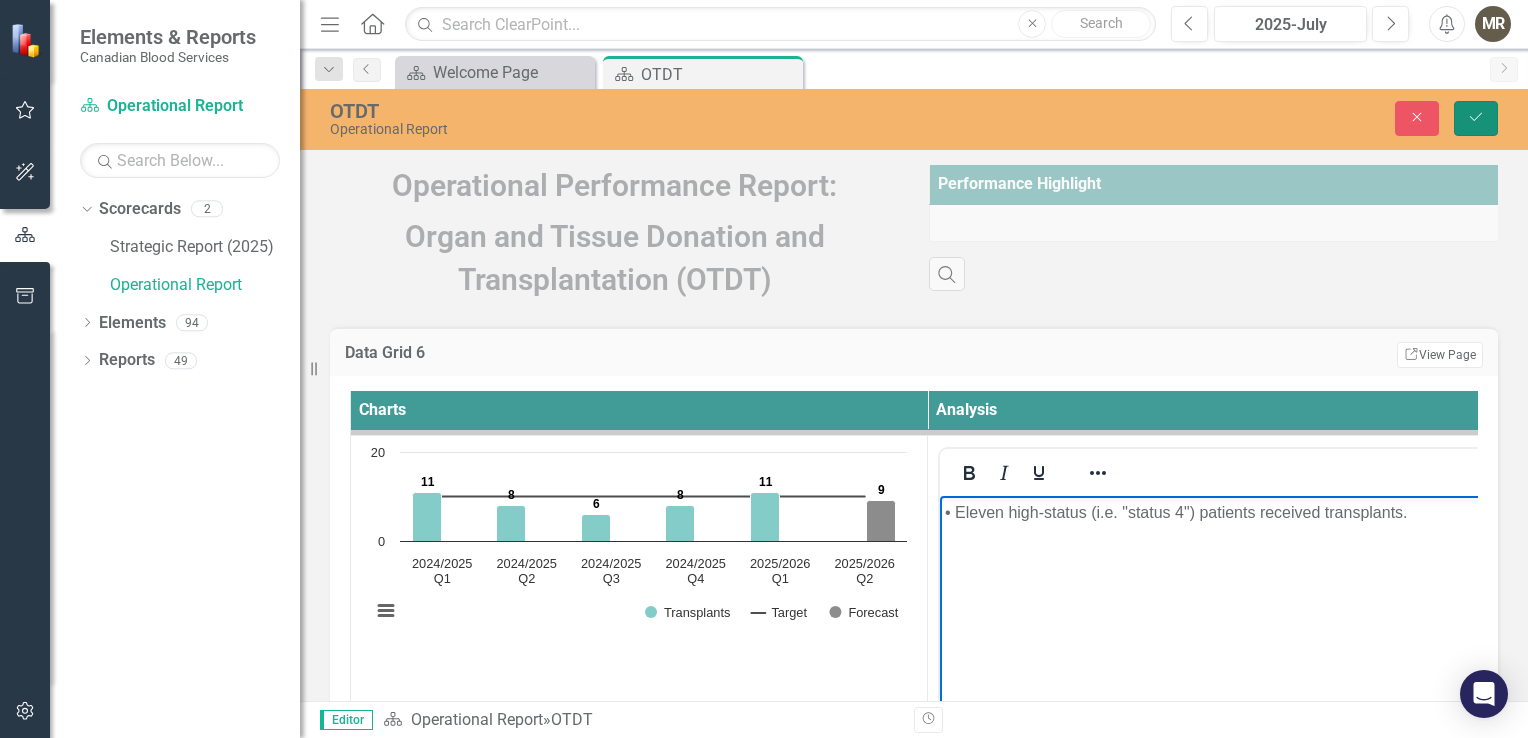 click on "Save" 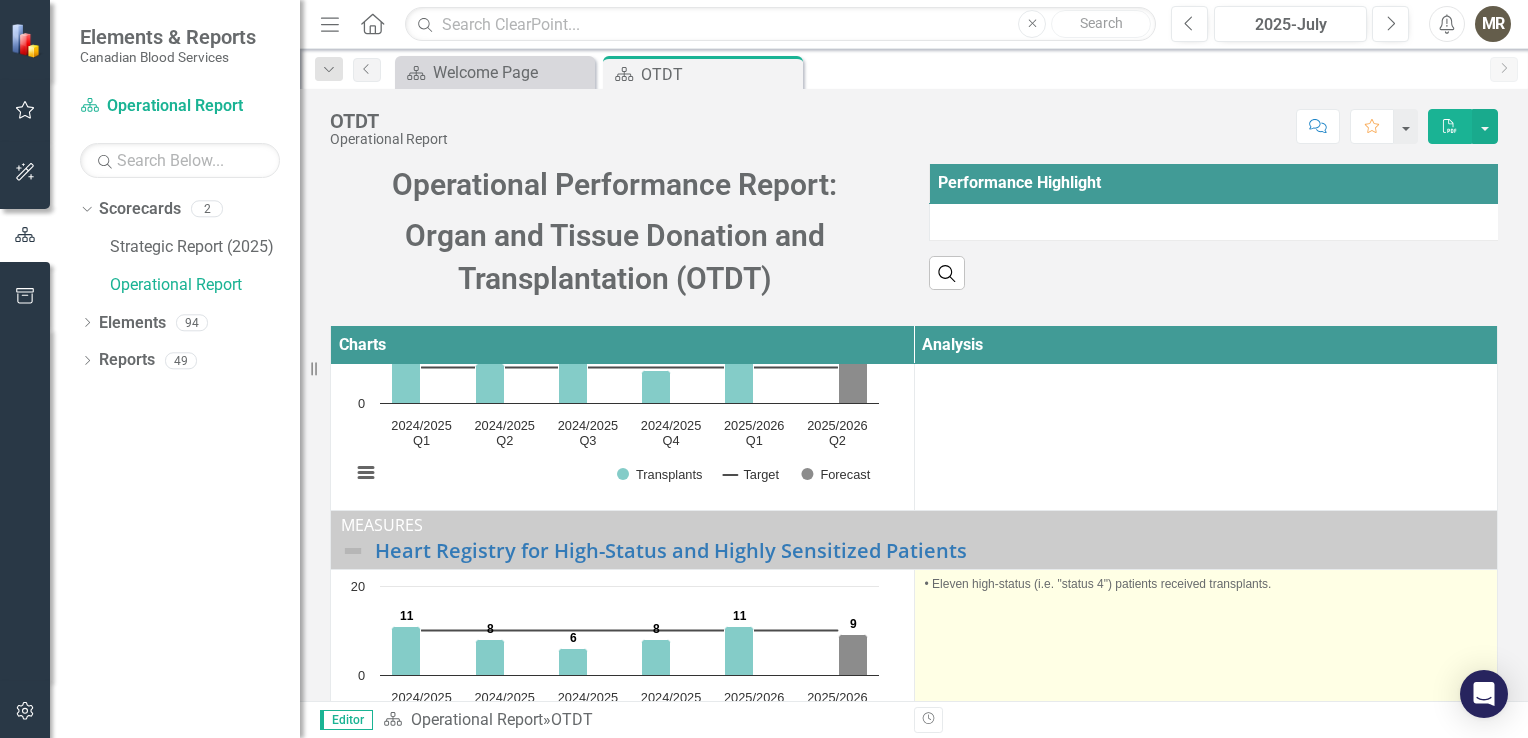 scroll, scrollTop: 574, scrollLeft: 0, axis: vertical 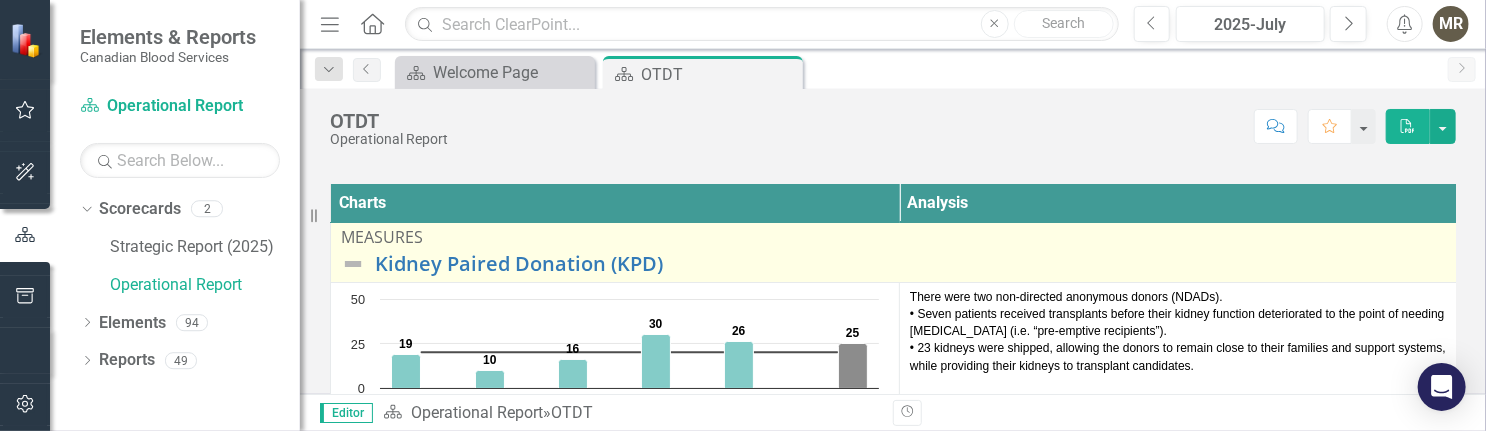 click on "Measures" at bounding box center (899, 238) 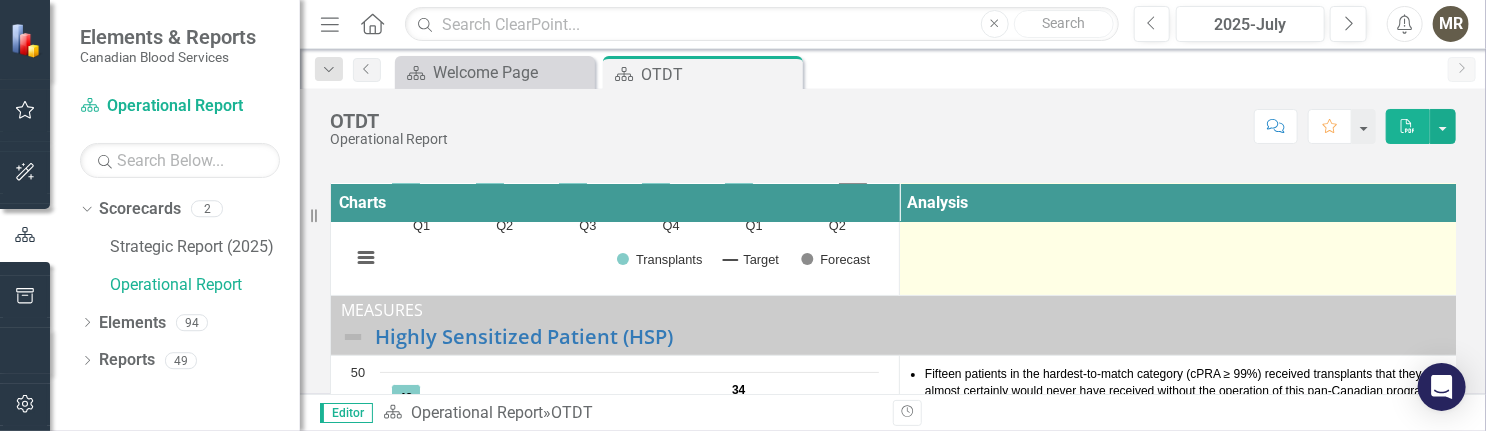 scroll, scrollTop: 300, scrollLeft: 0, axis: vertical 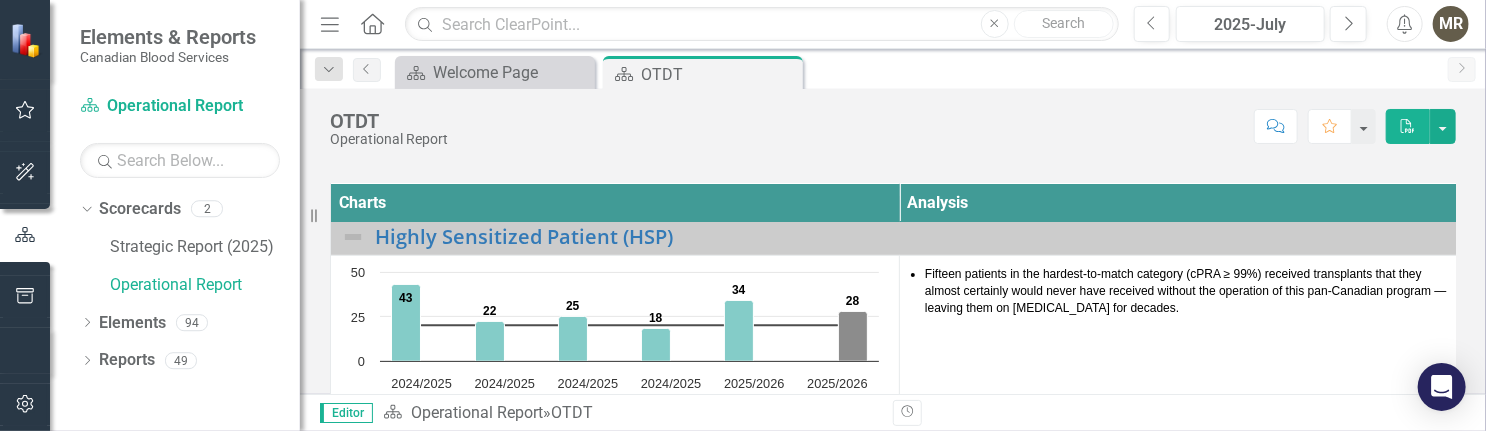 click on "Charts Analysis Measures Kidney Paired Donation (KPD)  Edit Edit Measure Link Open Element Loading... Chart Combination chart with 3 data series. Transplants facilitated (Chart Type: Column)
Plot Bands
2024/2025 Q1
Transplants: 19	Target: 20	Forecast: No Value
2024/2025 Q2
Transplants: 10	Target: 20	Forecast: No Value
2024/2025 Q3
Transplants: 16	Target: 20	Forecast: No Value
2024/2025 Q4
Transplants: 30	Target: 20	Forecast: No Value
2025/2026 Q1
Transplants: 26	Target: 20	Forecast: No Value
2025/2026 Q2
Transplants: No Value	Target: 20	Forecast: 25 The chart has 1 X axis displaying categories.  The chart has 1 Y axis displaying values. Data ranges from 10 to 30. Created with Highcharts 11.4.8 Chart context menu 19 10 16 30 26 25 Transplants Target Forecast 2024/2025 ​ Q1 2024/2025 ​ Q2 2024/2025 ​ Q3 2024/2025 ​ Q4 2025/2026 ​ Q1 2025/2026 ​ Q2 0 25 50 Target ​ 2025/2026 Q2: 20 ​ End of interactive chart. There were two non-directed anonymous donors (NDADs).  Measures Edit Edit Measure 43" at bounding box center (893, 358) 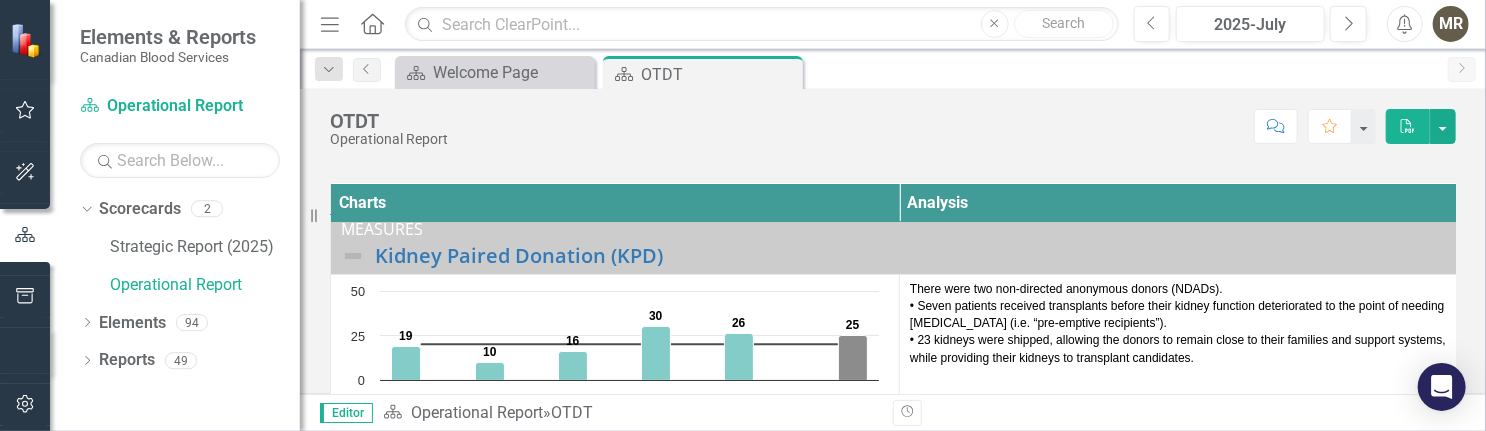scroll, scrollTop: 0, scrollLeft: 0, axis: both 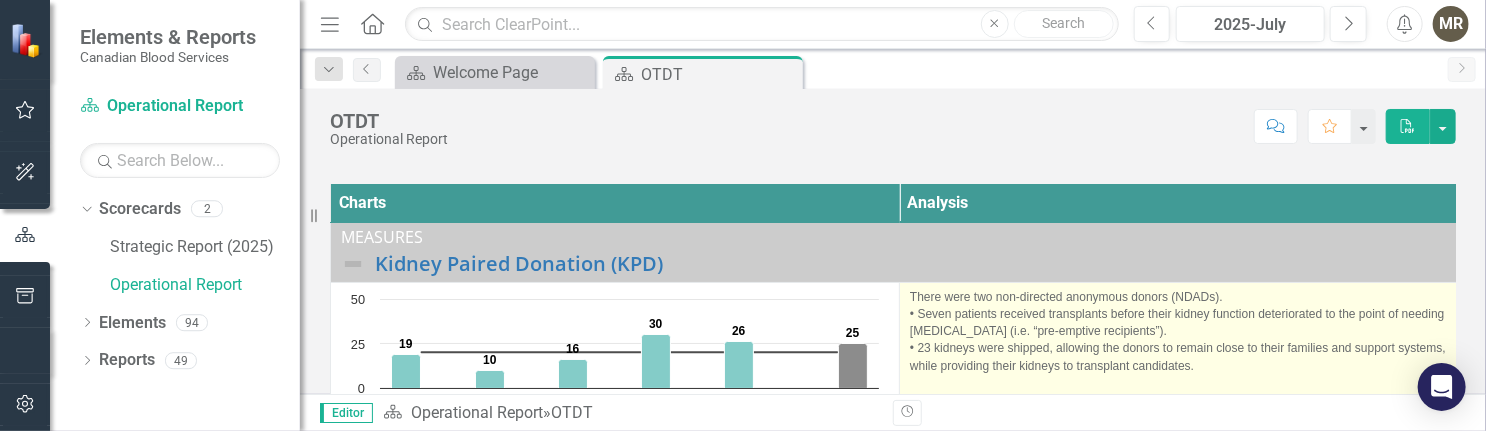 click on "There were two non-directed anonymous donors (NDADs).  • Seven patients received transplants before their kidney function deteriorated to the point of needing  [MEDICAL_DATA] (i.e. “pre-emptive recipients”).  • 23 kidneys were shipped, allowing the donors to remain close to their families and support systems, while providing their kidneys to transplant candidates." at bounding box center [1184, 332] 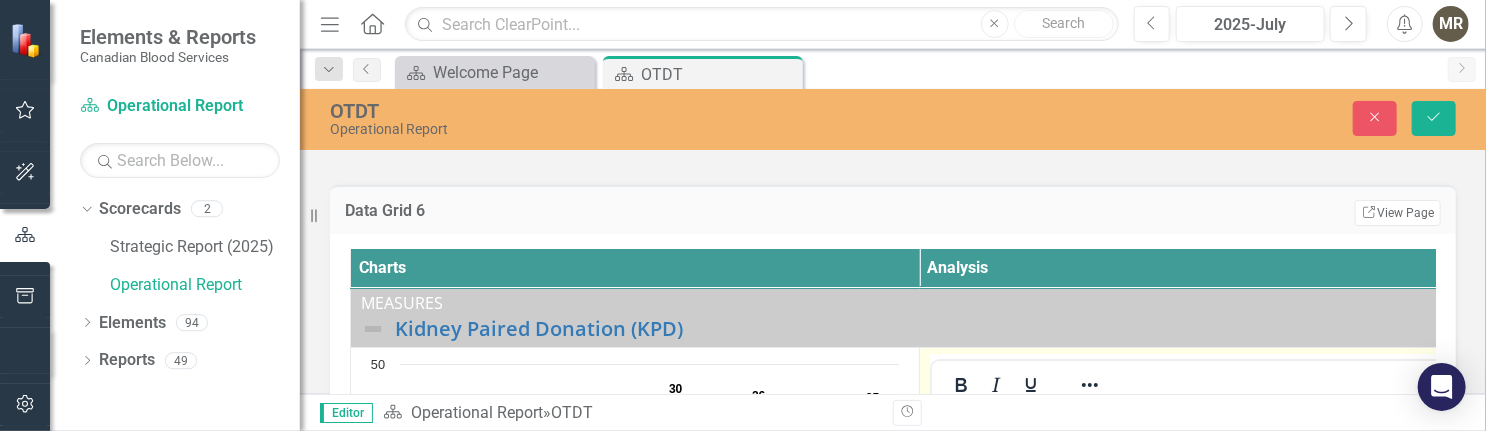 scroll, scrollTop: 0, scrollLeft: 0, axis: both 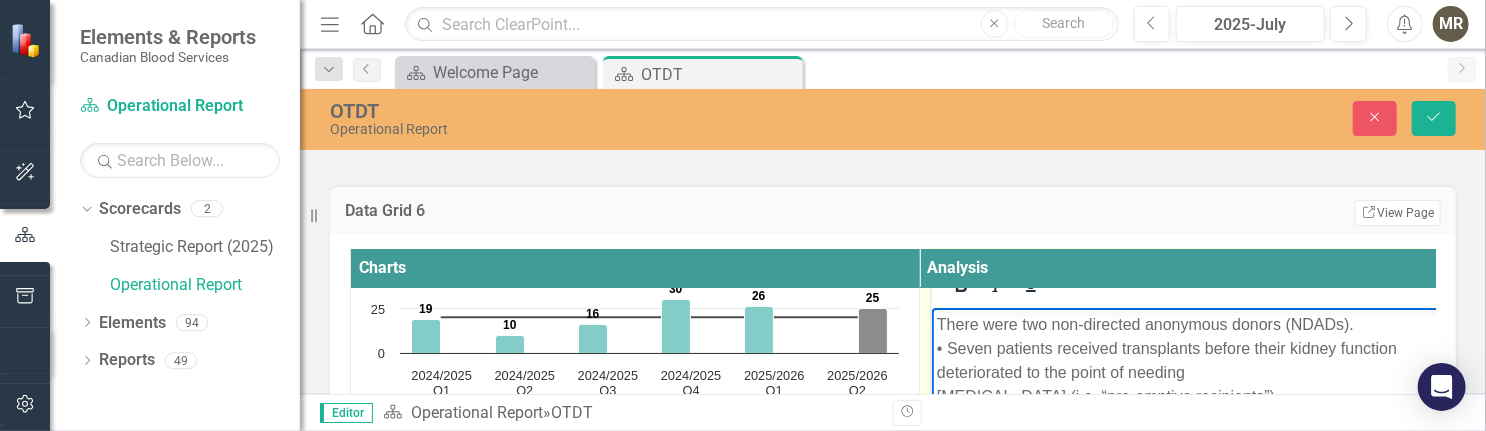 click on "There were two non-directed anonymous donors (NDADs).  • Seven patients received transplants before their kidney function deteriorated to the point of needing  [MEDICAL_DATA] (i.e. “pre-emptive recipients”).  • 23 kidneys were shipped, allowing the donors to remain close to their families and support systems, while providing their kidneys to transplant candidates." at bounding box center [1203, 458] 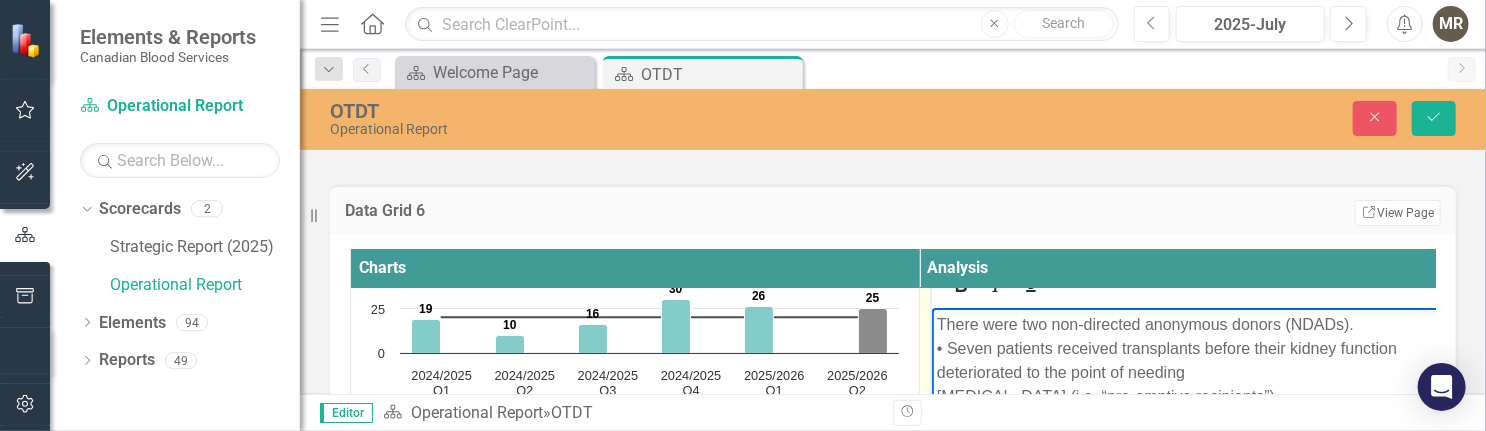 scroll, scrollTop: 0, scrollLeft: 0, axis: both 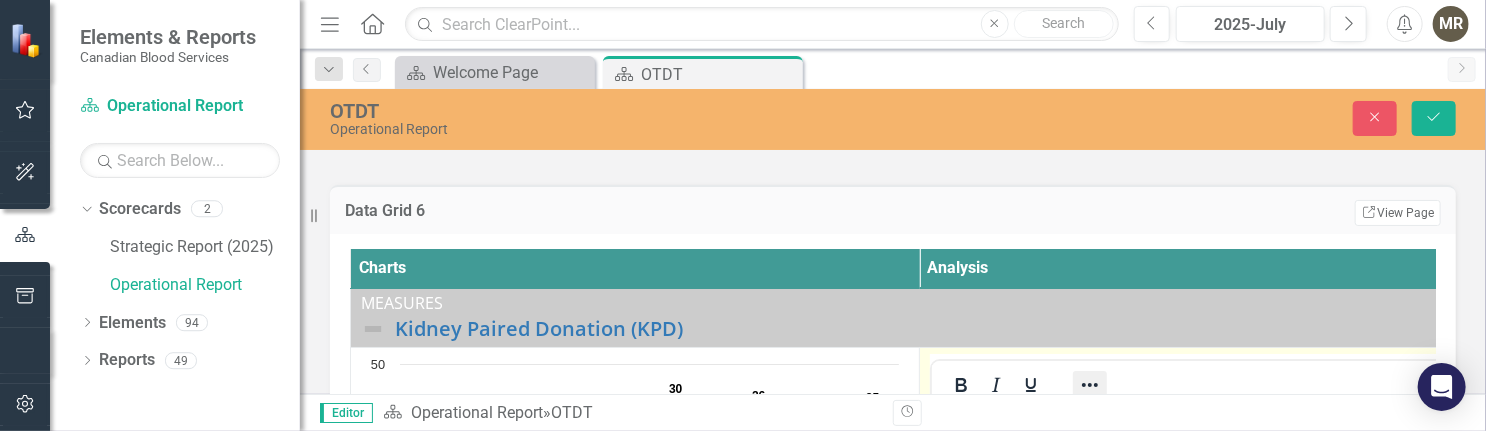 click at bounding box center [1090, 385] 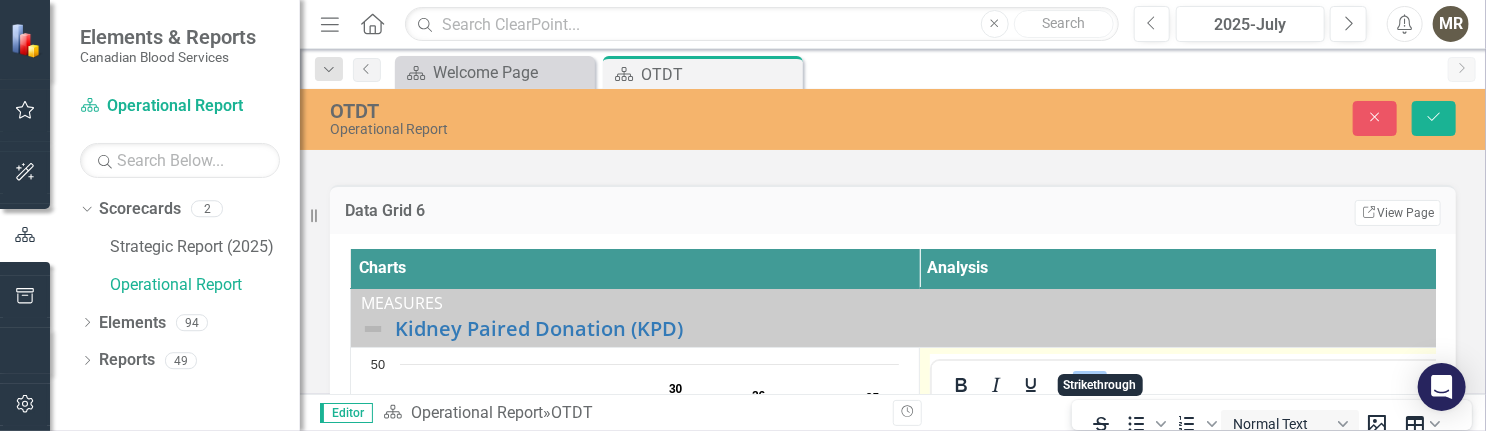 scroll, scrollTop: 8, scrollLeft: 0, axis: vertical 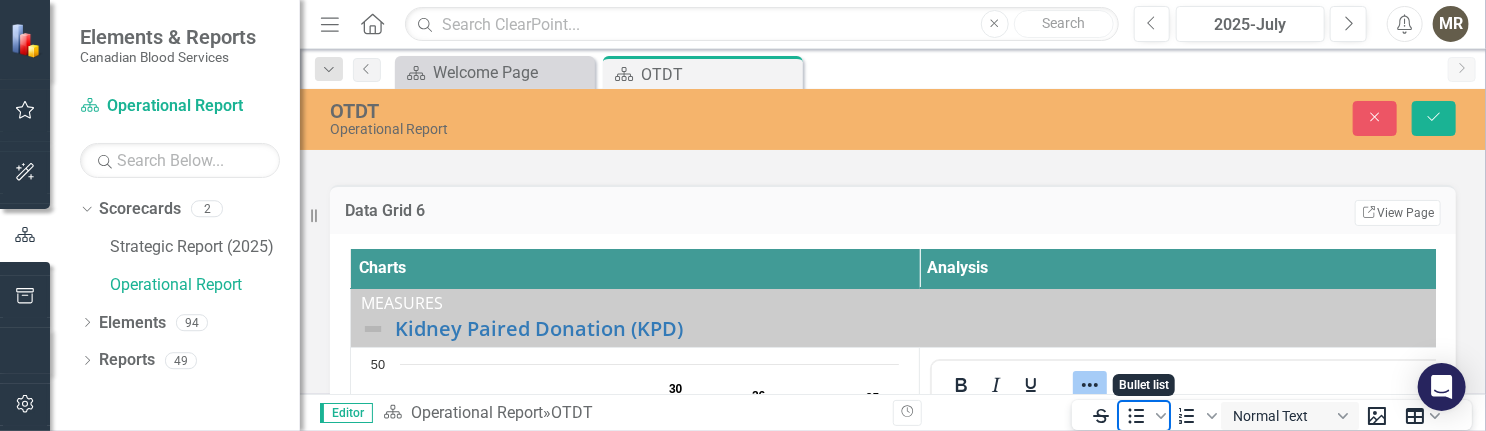 click 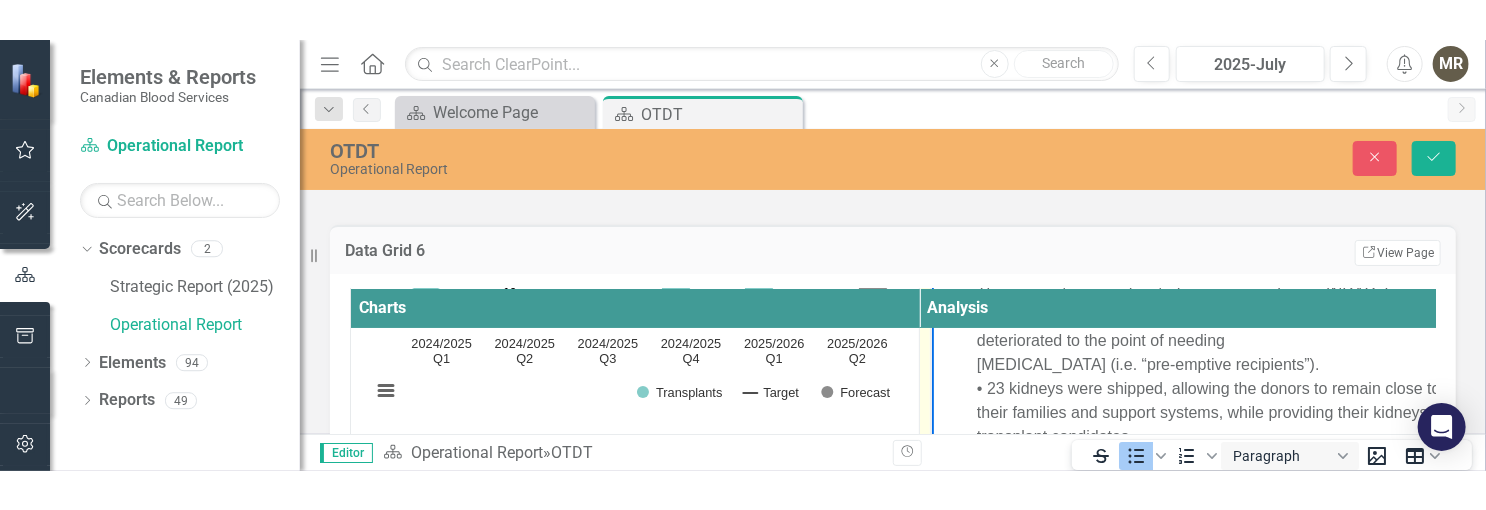 scroll, scrollTop: 200, scrollLeft: 0, axis: vertical 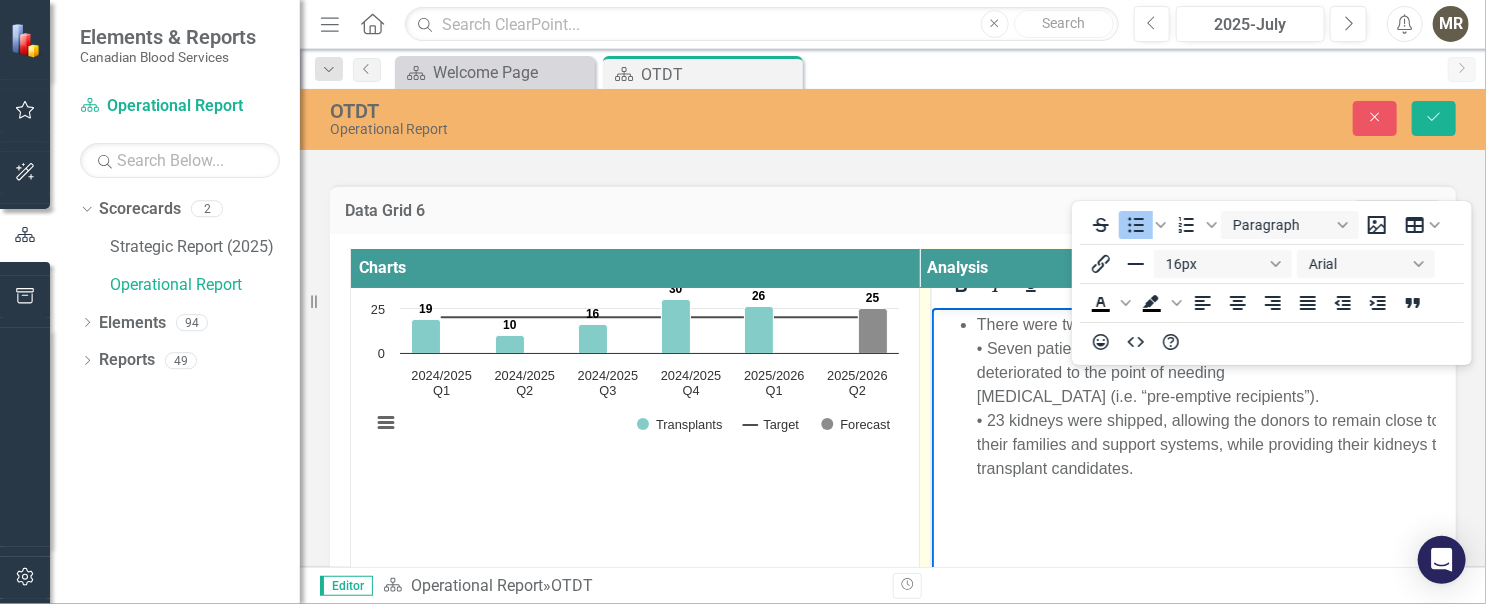 click on "There were two non-directed anonymous donors (NDADs).  • Seven patients received transplants before their kidney function deteriorated to the point of needing  [MEDICAL_DATA] (i.e. “pre-emptive recipients”).  • 23 kidneys were shipped, allowing the donors to remain close to their families and support systems, while providing their kidneys to transplant candidates." at bounding box center (1203, 397) 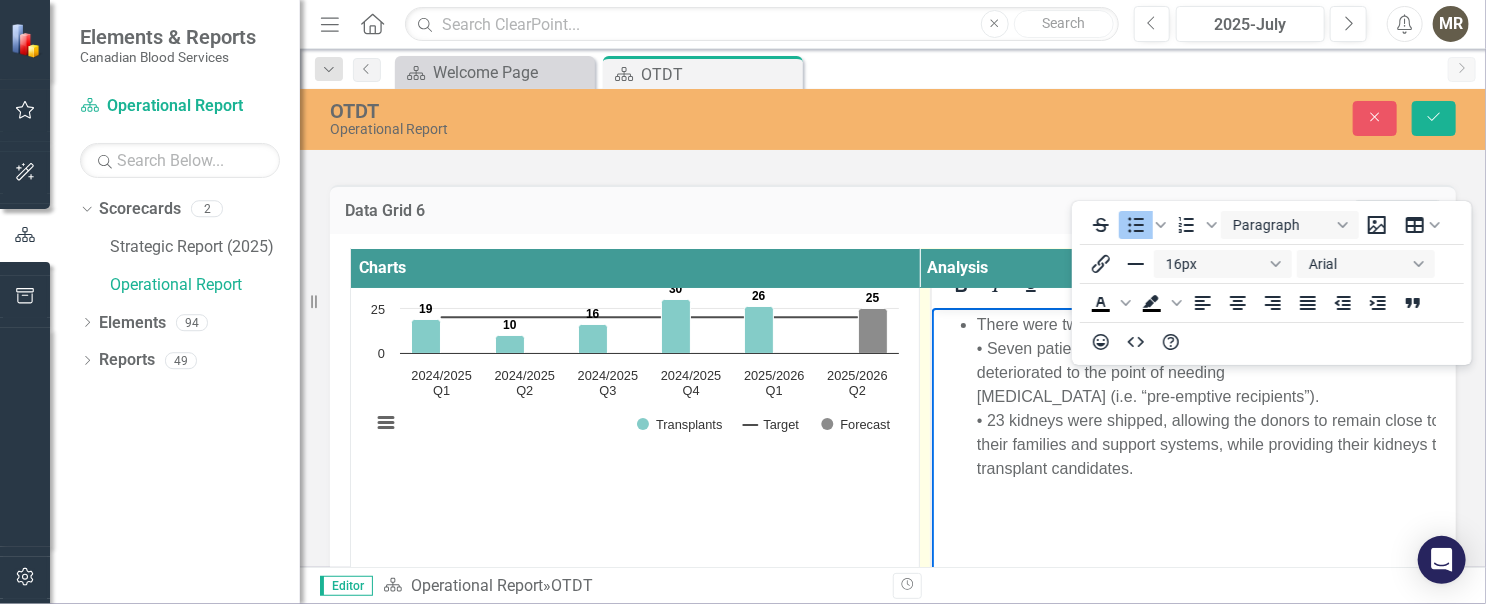 type 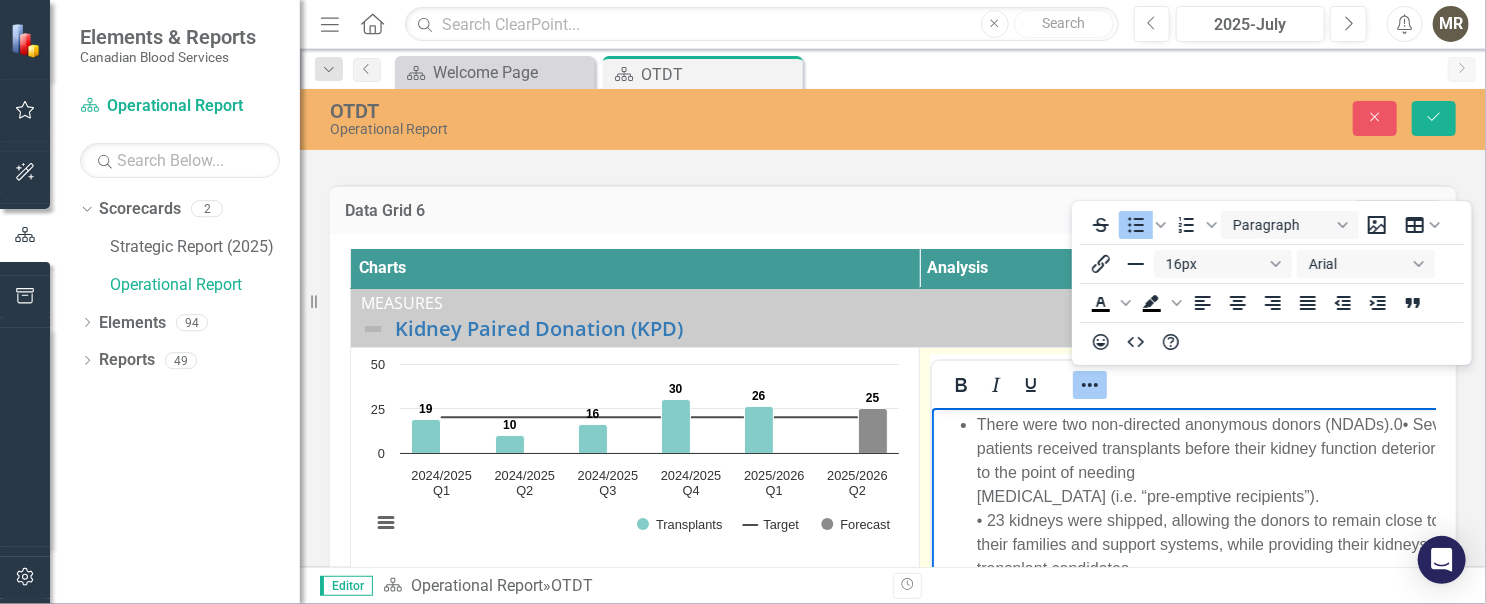 scroll, scrollTop: 0, scrollLeft: 1, axis: horizontal 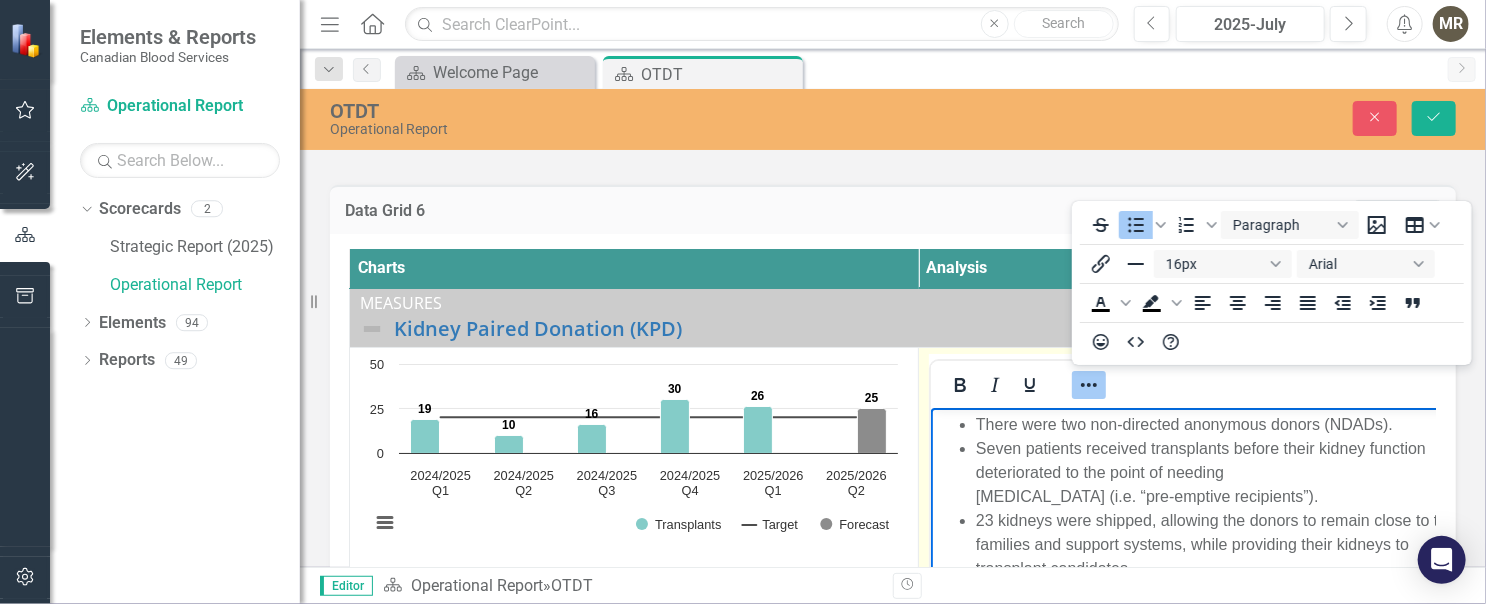 click 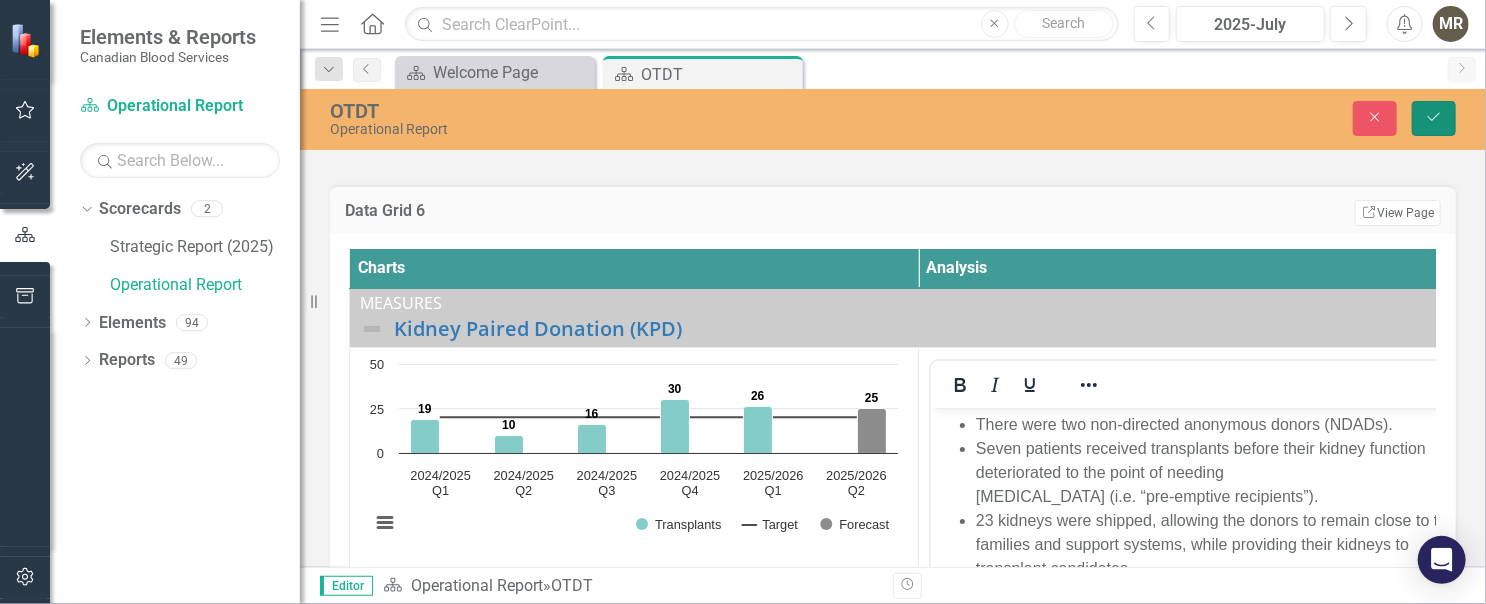 click on "Save" 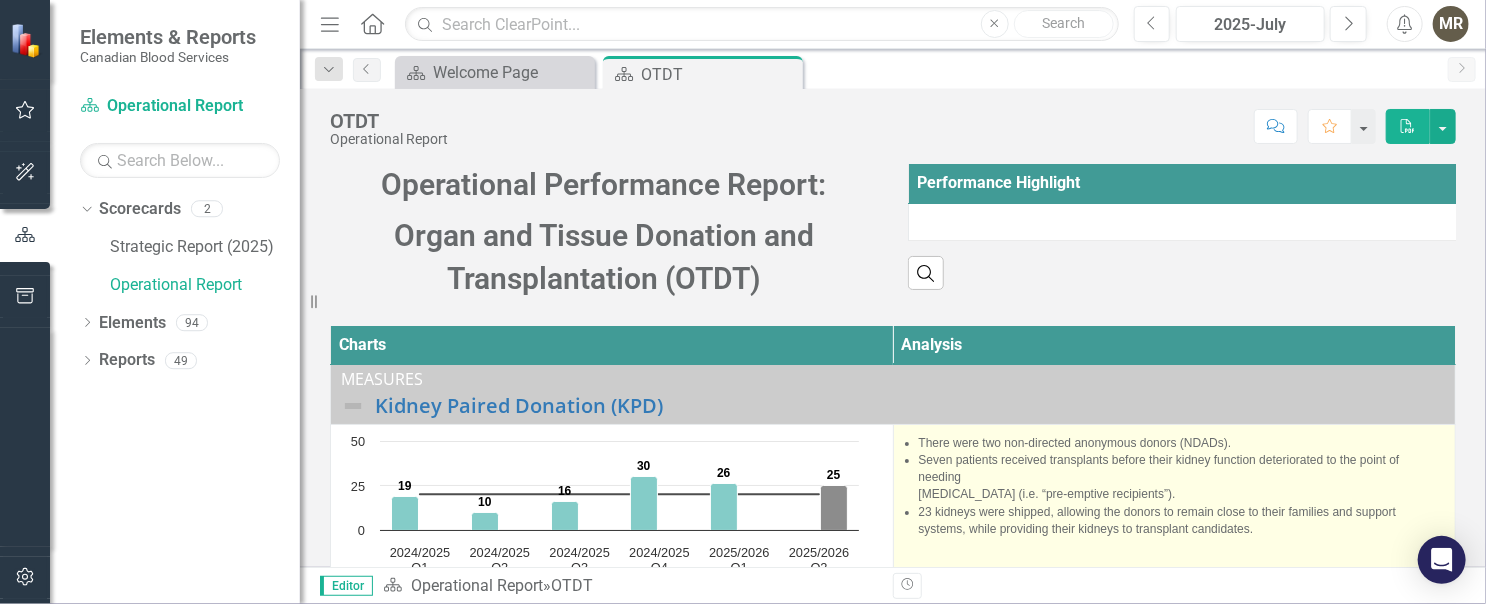 click on "Seven patients received transplants before their kidney function deteriorated to the point of needing  [MEDICAL_DATA] (i.e. “pre-emptive recipients”)." at bounding box center [1182, 477] 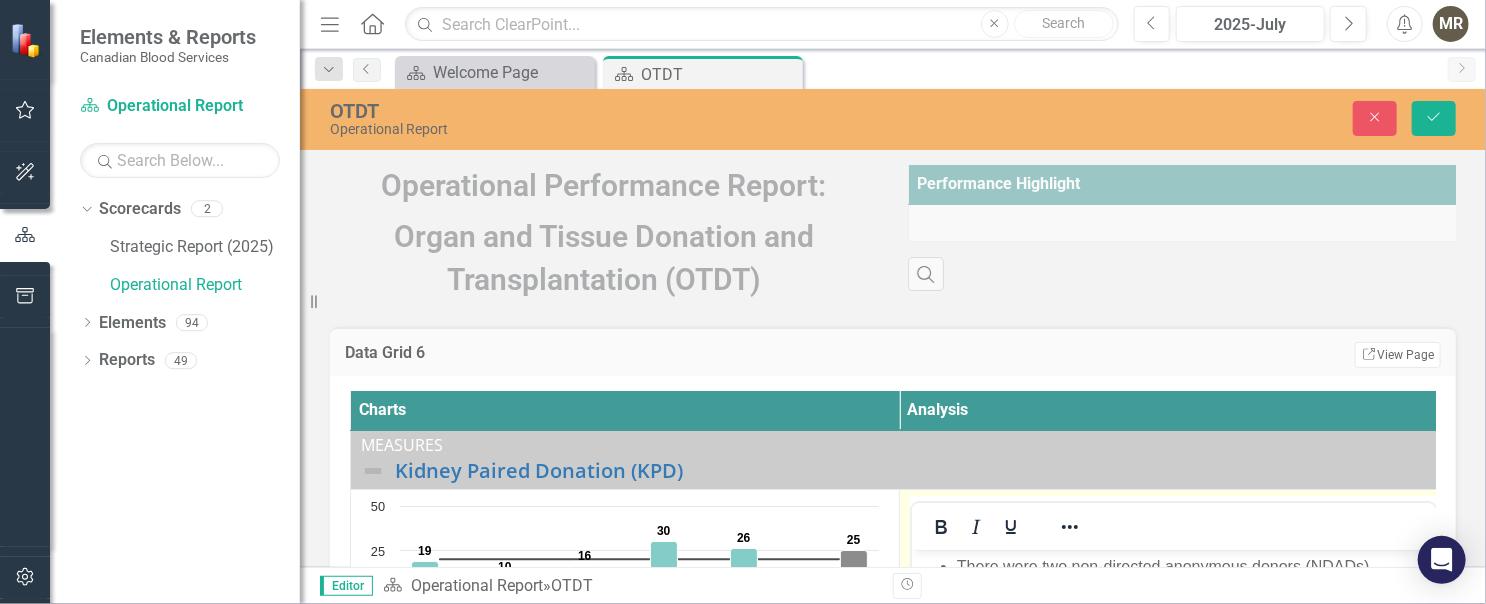 scroll, scrollTop: 0, scrollLeft: 0, axis: both 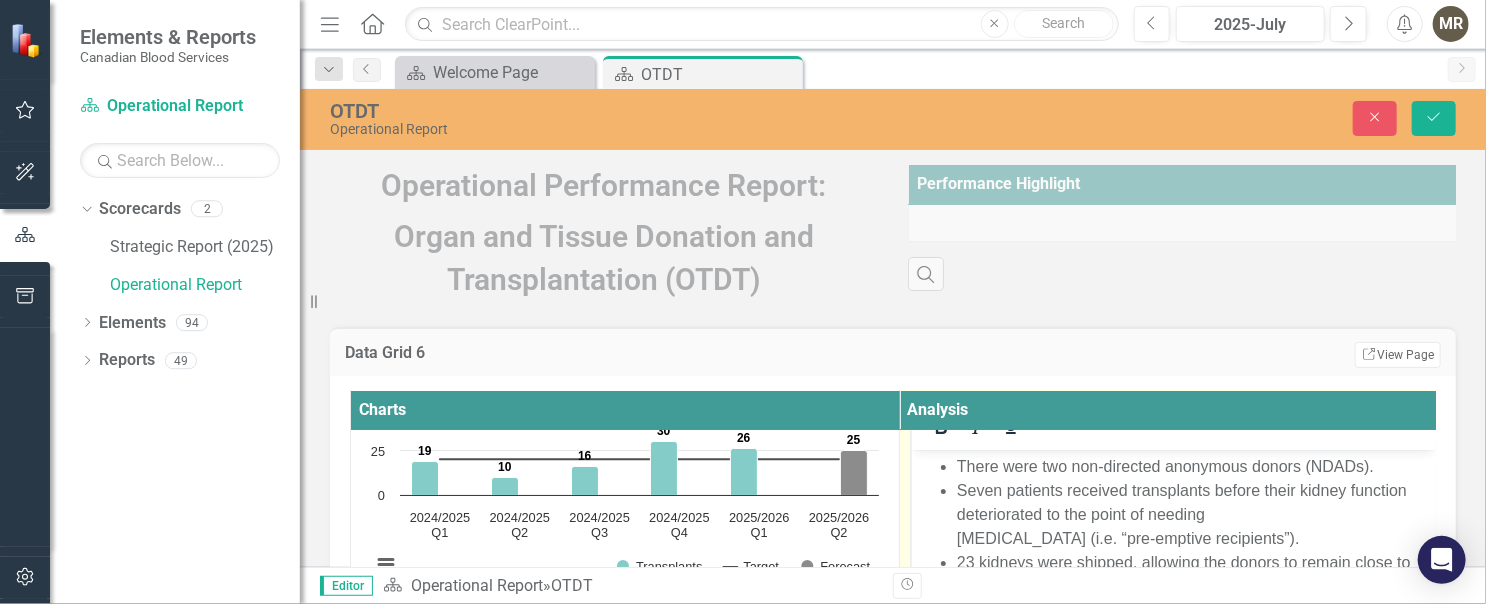 drag, startPoint x: 954, startPoint y: 539, endPoint x: 993, endPoint y: 549, distance: 40.261642 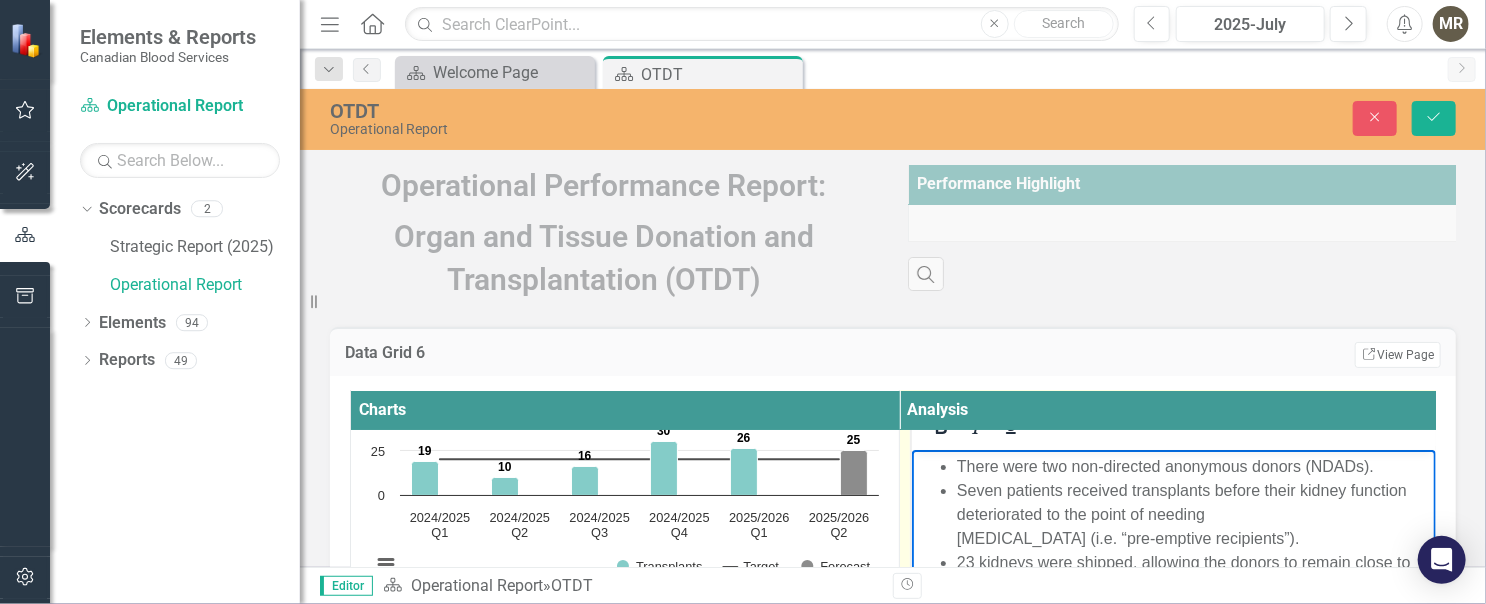 type 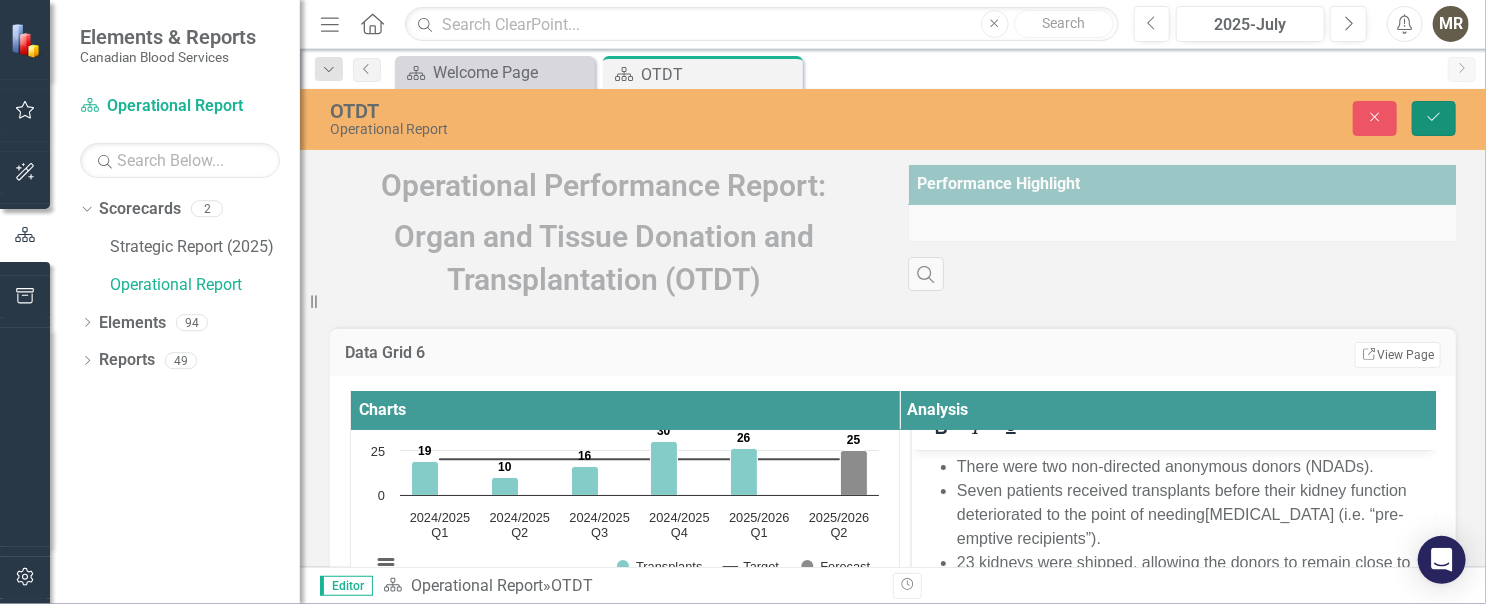 click on "Save" 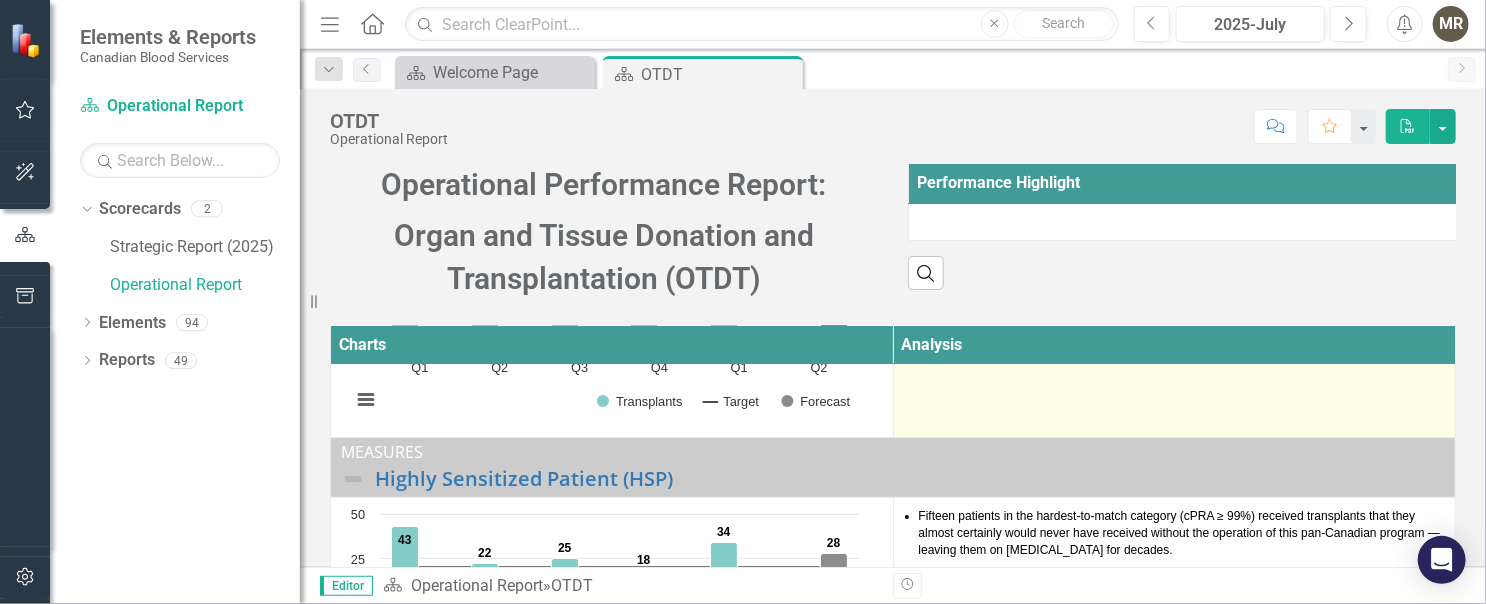scroll, scrollTop: 300, scrollLeft: 0, axis: vertical 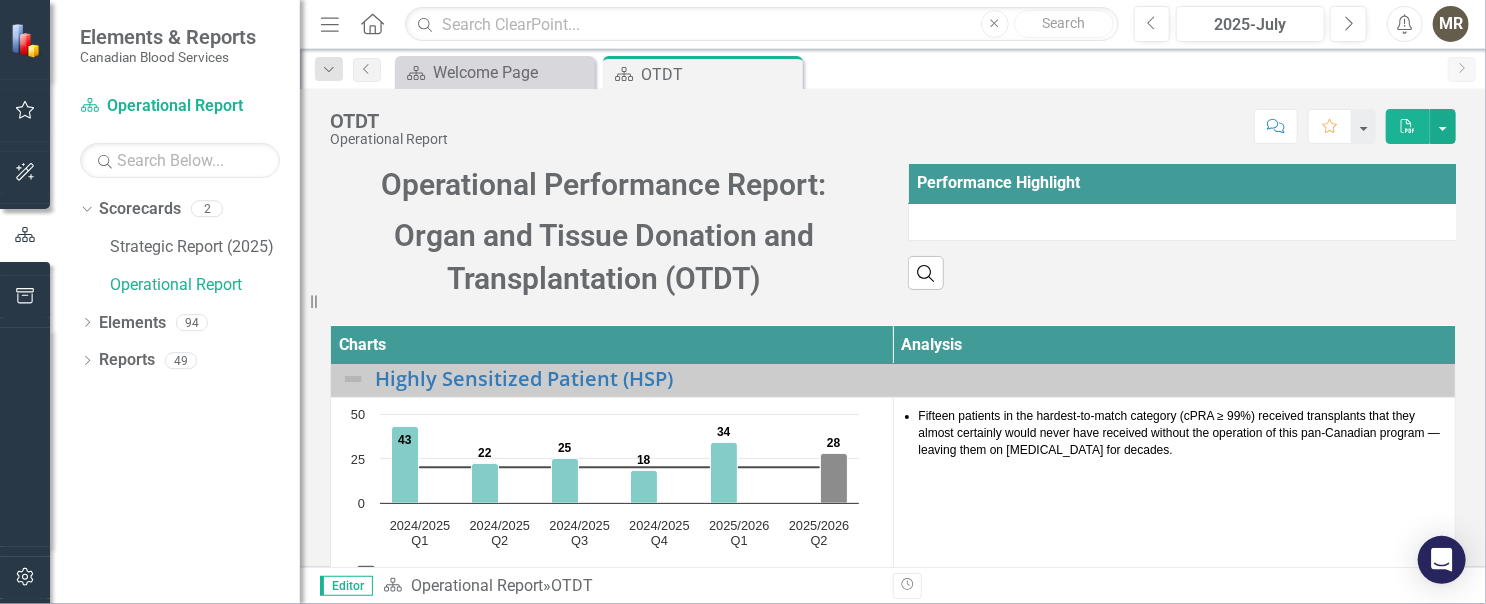 click on "Score: N/A 2025-July Completed  Comment Favorite PDF" at bounding box center (957, 126) 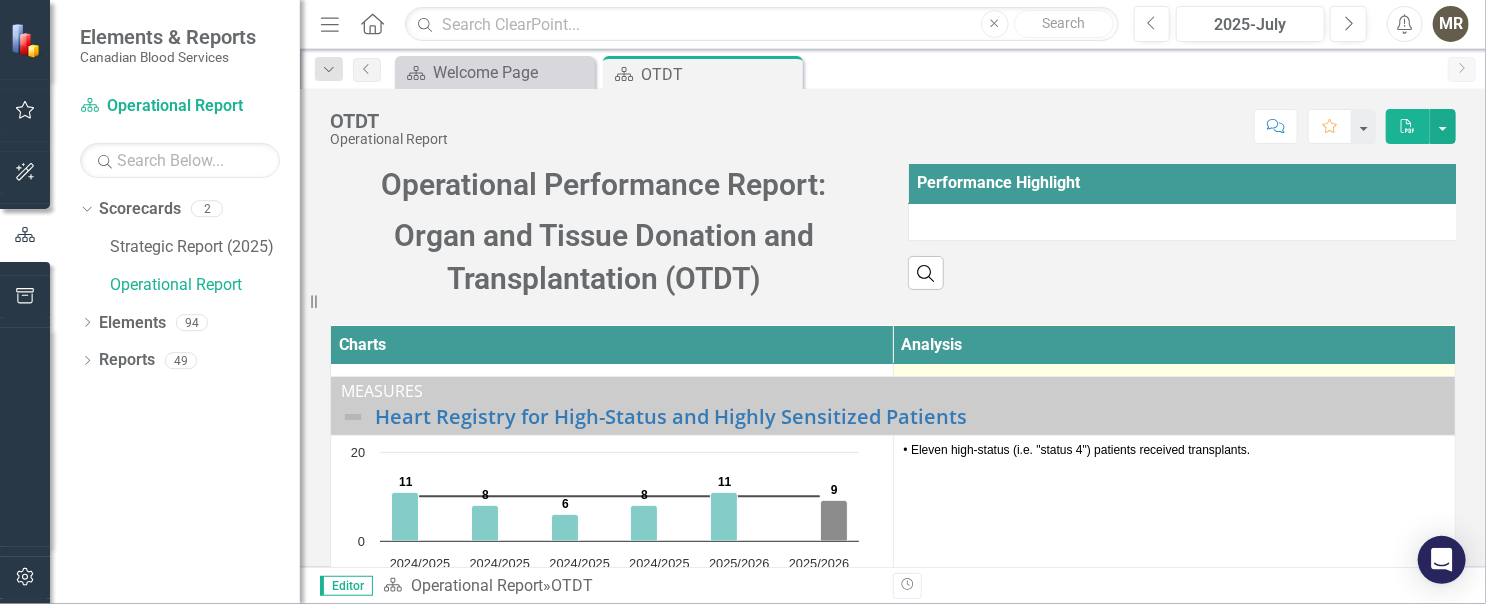 scroll, scrollTop: 500, scrollLeft: 0, axis: vertical 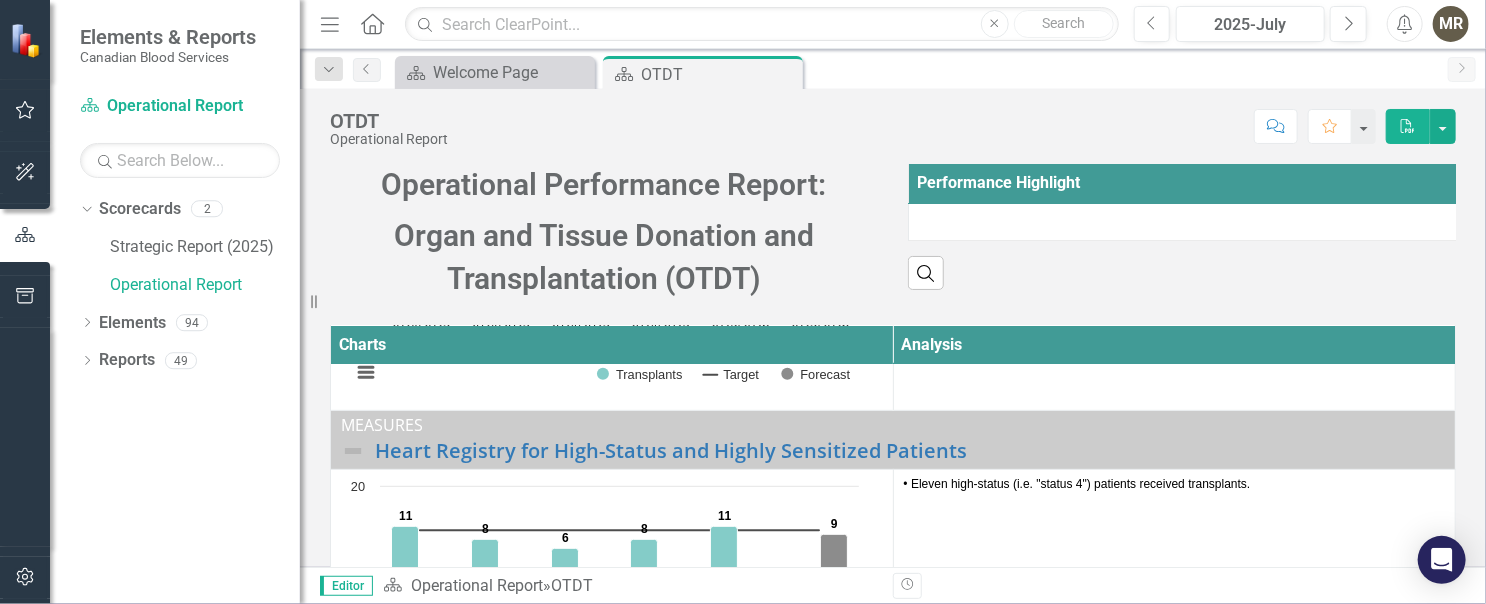 click on "Operational Performance Report:
Organ and Tissue Donation and Transplantation (OTDT)" at bounding box center [604, 220] 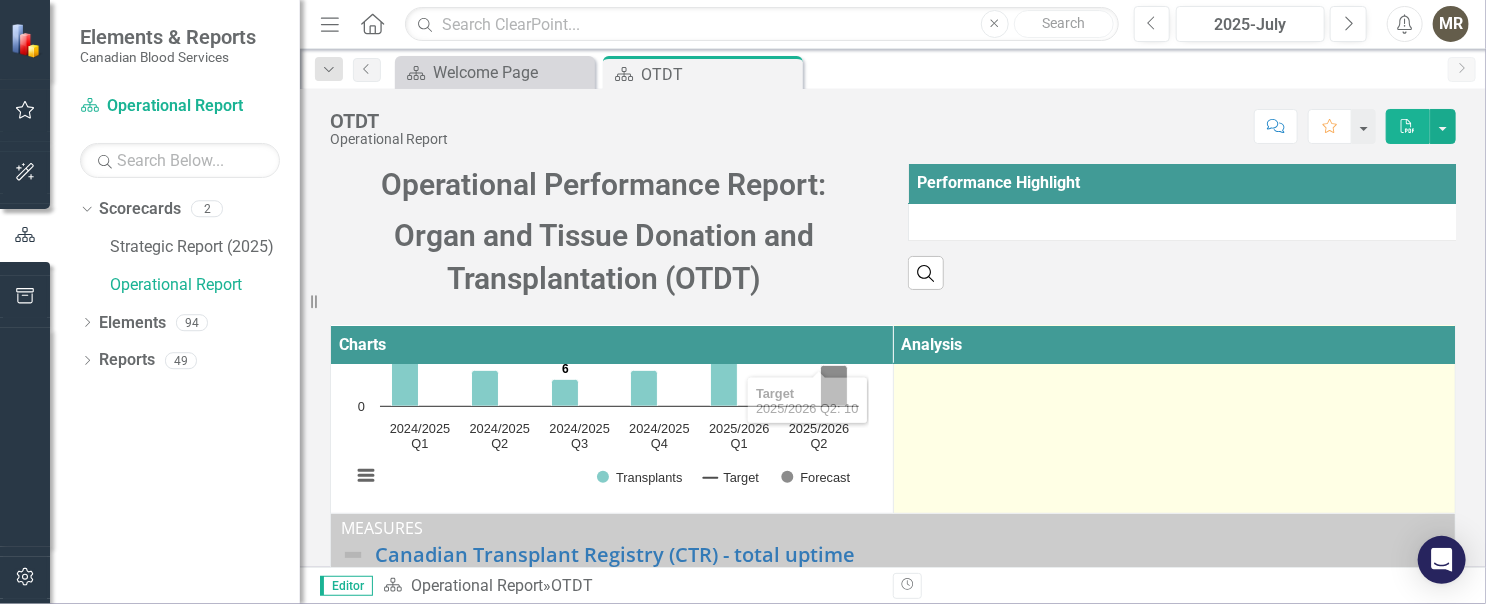 scroll, scrollTop: 689, scrollLeft: 0, axis: vertical 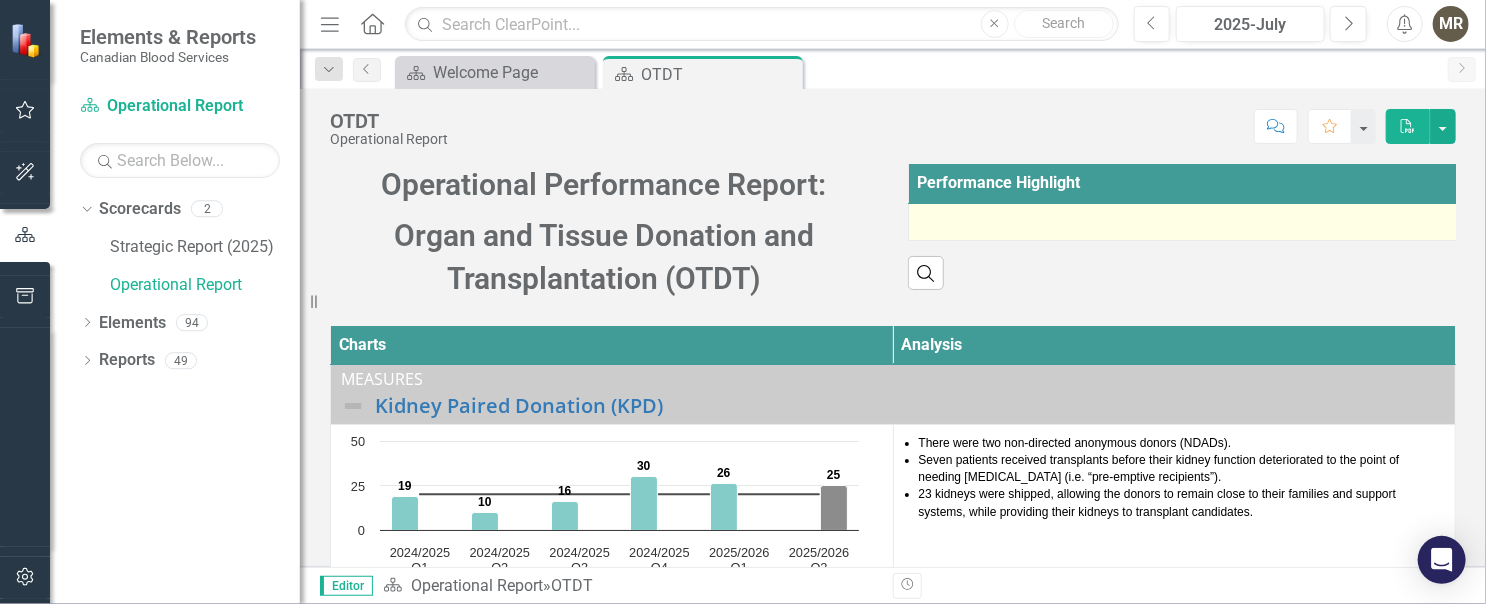 click at bounding box center [1188, 222] 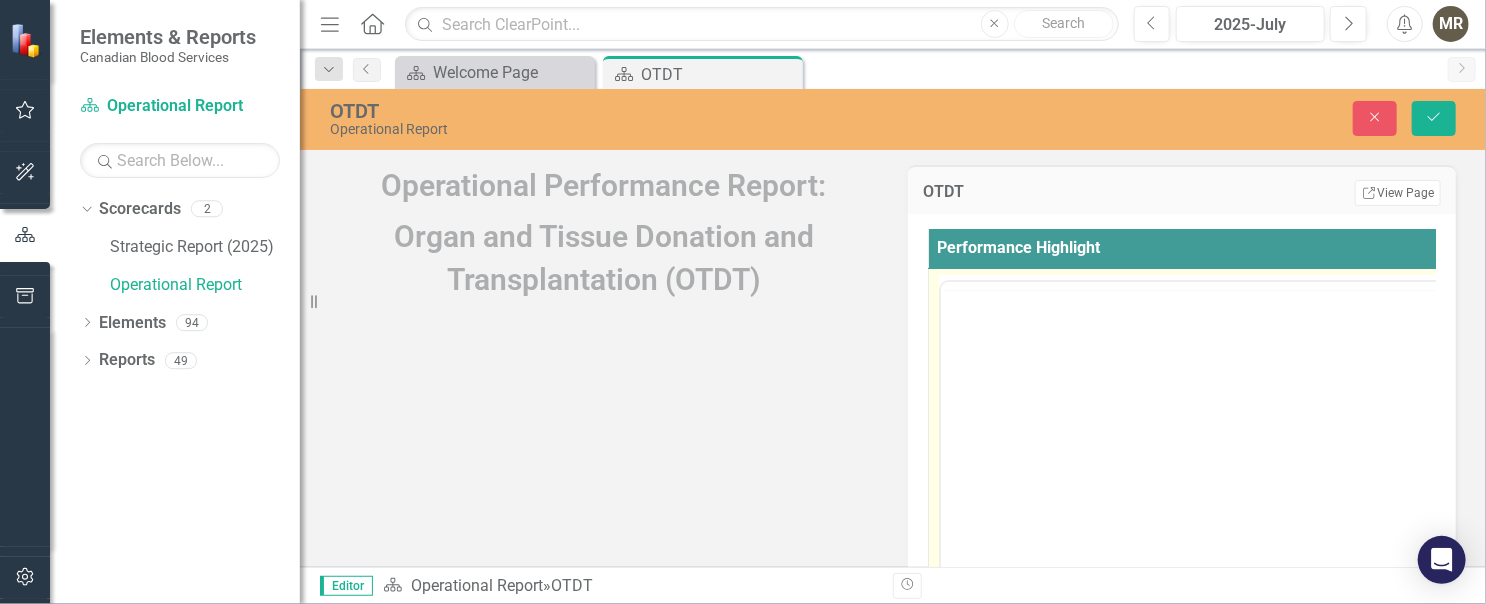 scroll, scrollTop: 0, scrollLeft: 0, axis: both 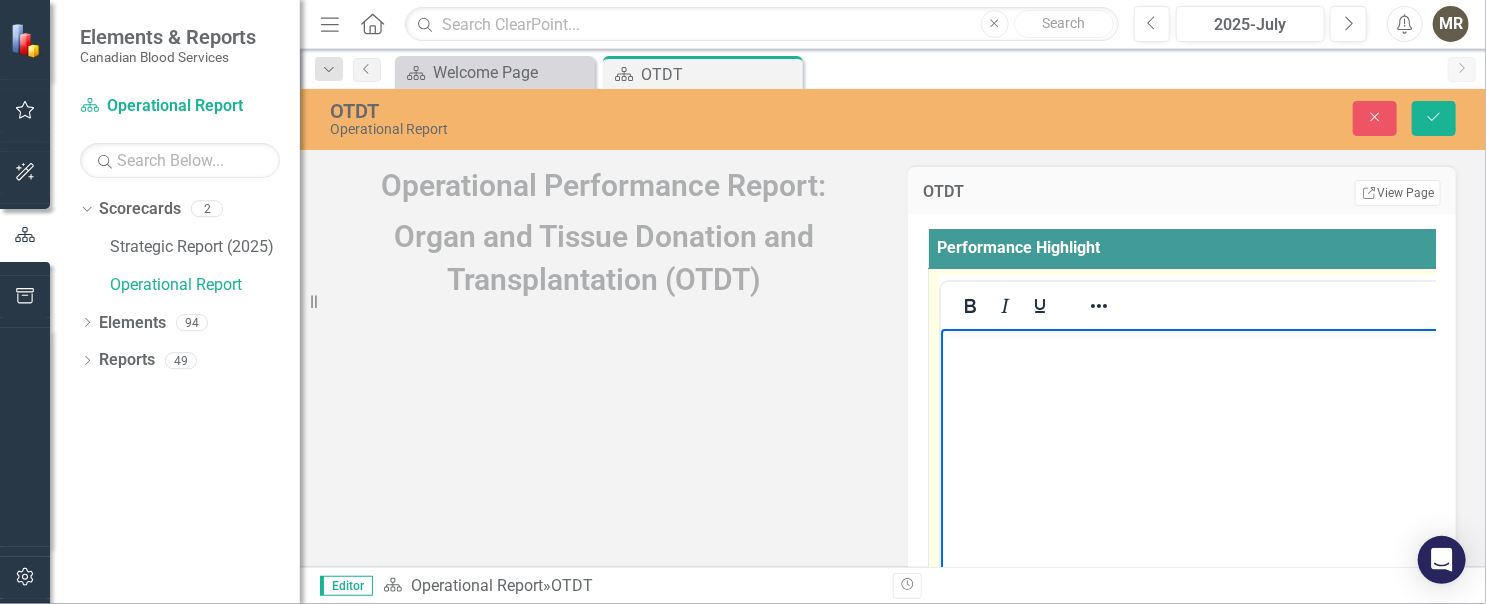 click at bounding box center (1210, 479) 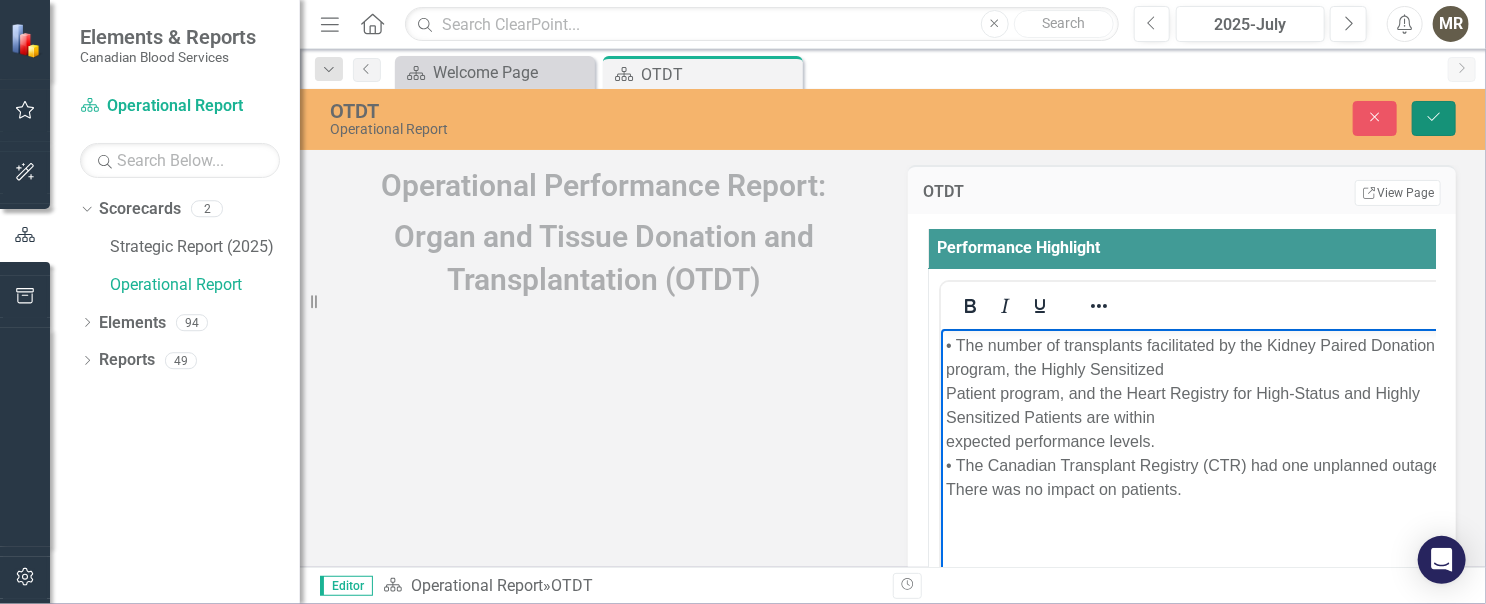 click on "Save" 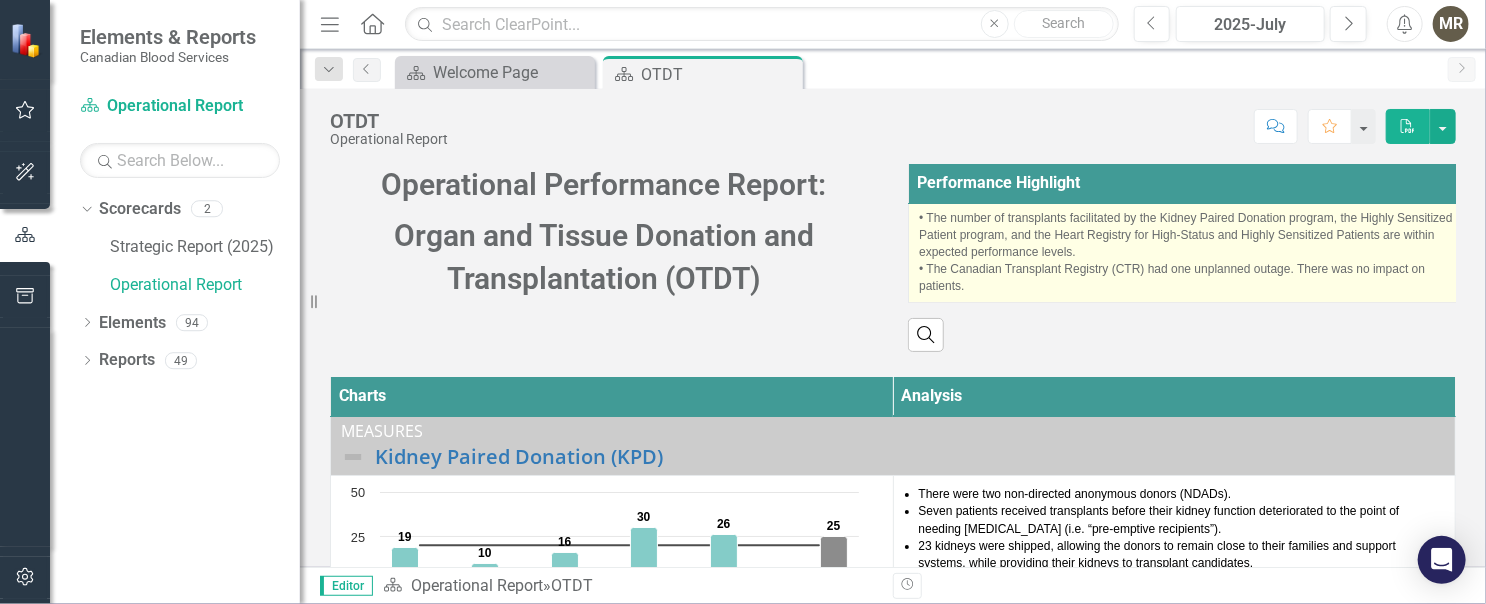 click on "• The number of transplants facilitated by the Kidney Paired Donation program, the Highly Sensitized  Patient program, and the Heart Registry for High-Status and Highly Sensitized Patients are within  expected performance levels.  • The Canadian Transplant Registry (CTR) had one unplanned outage. There was no impact on patients." at bounding box center [1190, 253] 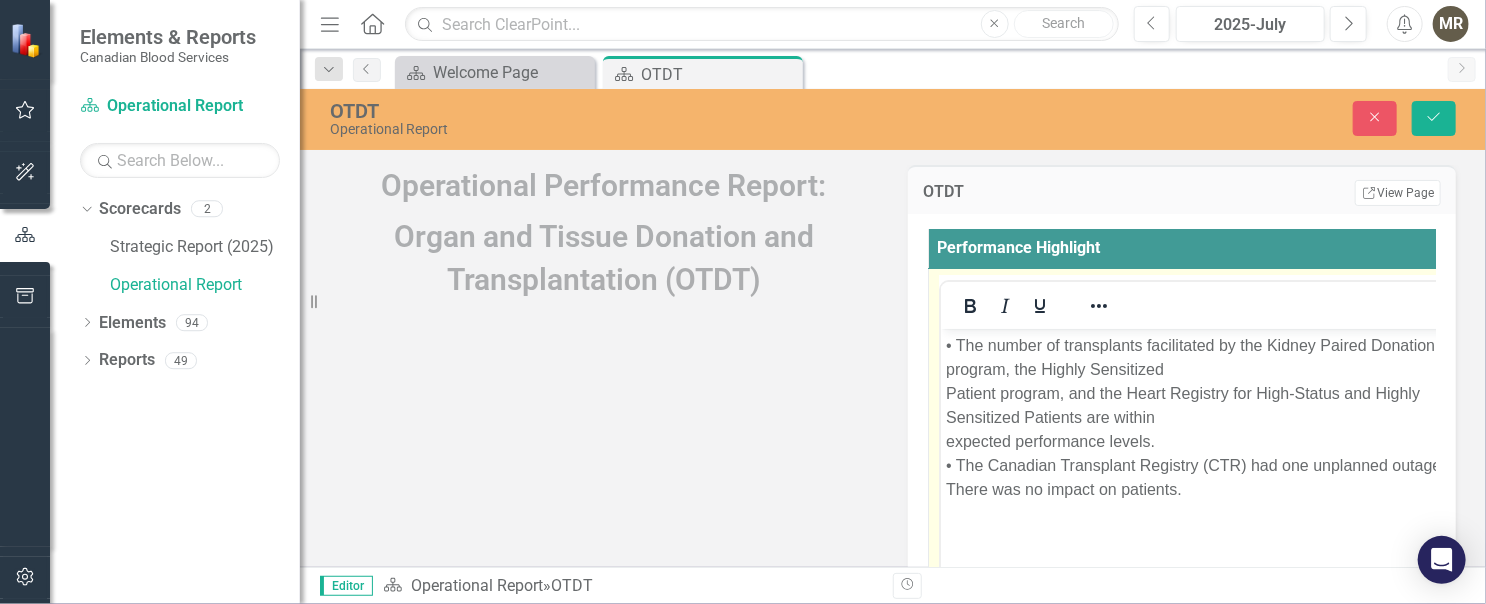 scroll, scrollTop: 0, scrollLeft: 0, axis: both 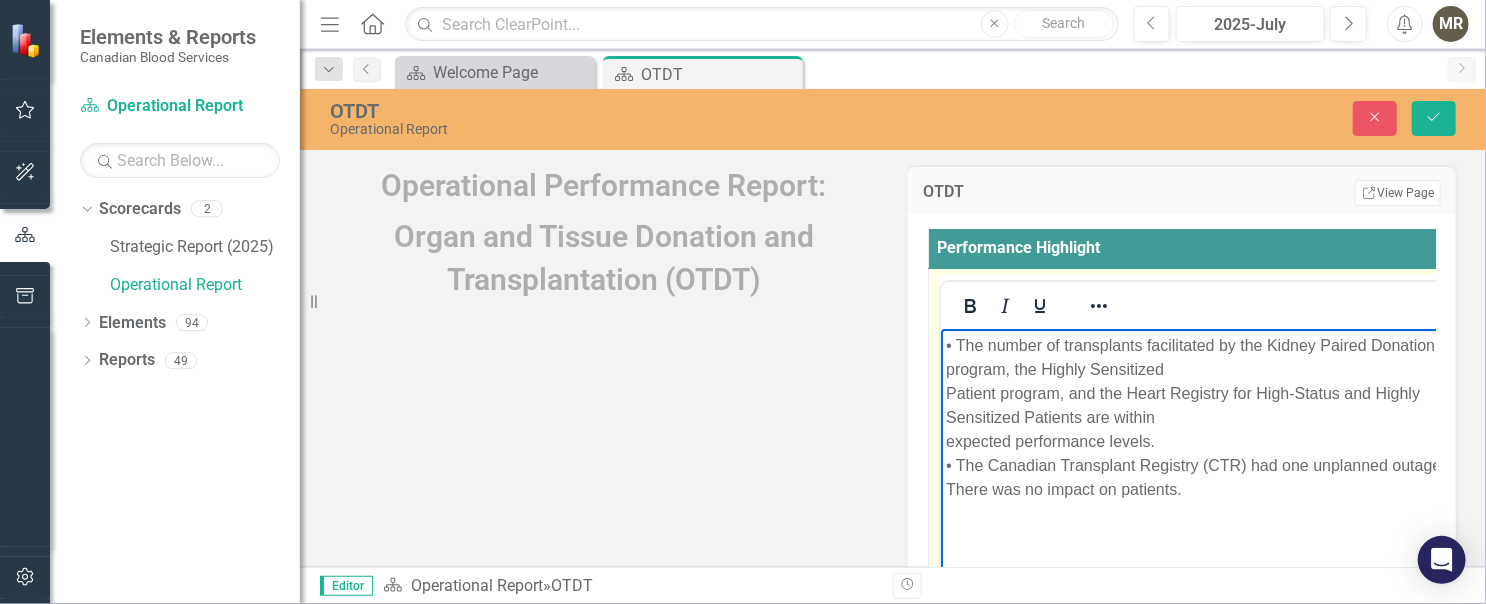 click on "• The number of transplants facilitated by the Kidney Paired Donation program, the Highly Sensitized  Patient program, and the Heart Registry for High-Status and Highly Sensitized Patients are within  expected performance levels.  • The Canadian Transplant Registry (CTR) had one unplanned outage. There was no impact on patients." at bounding box center (1212, 479) 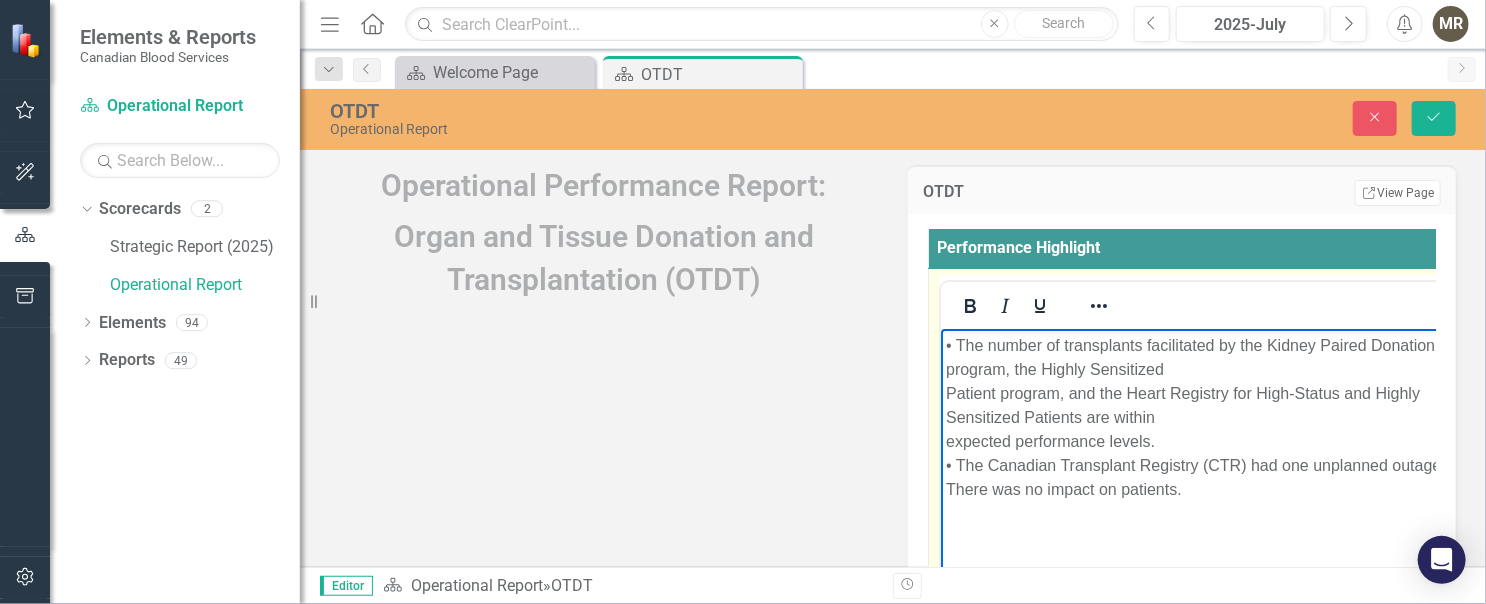 type 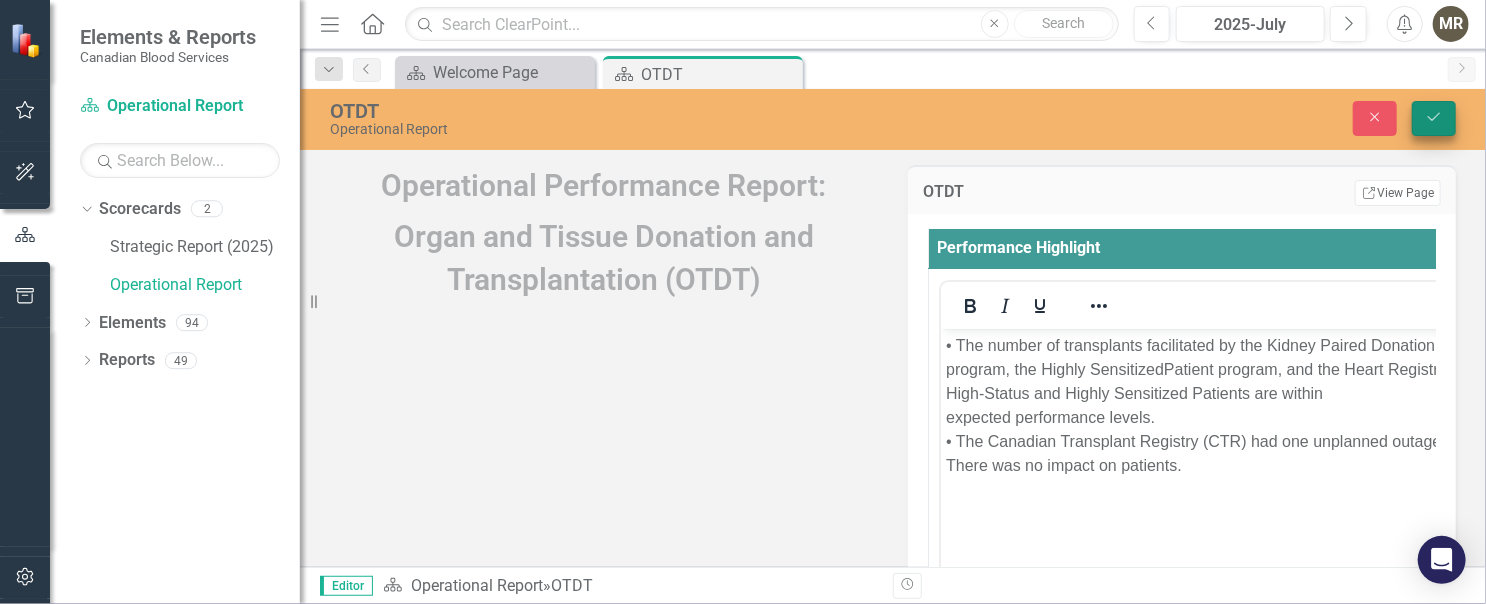 click on "Save" 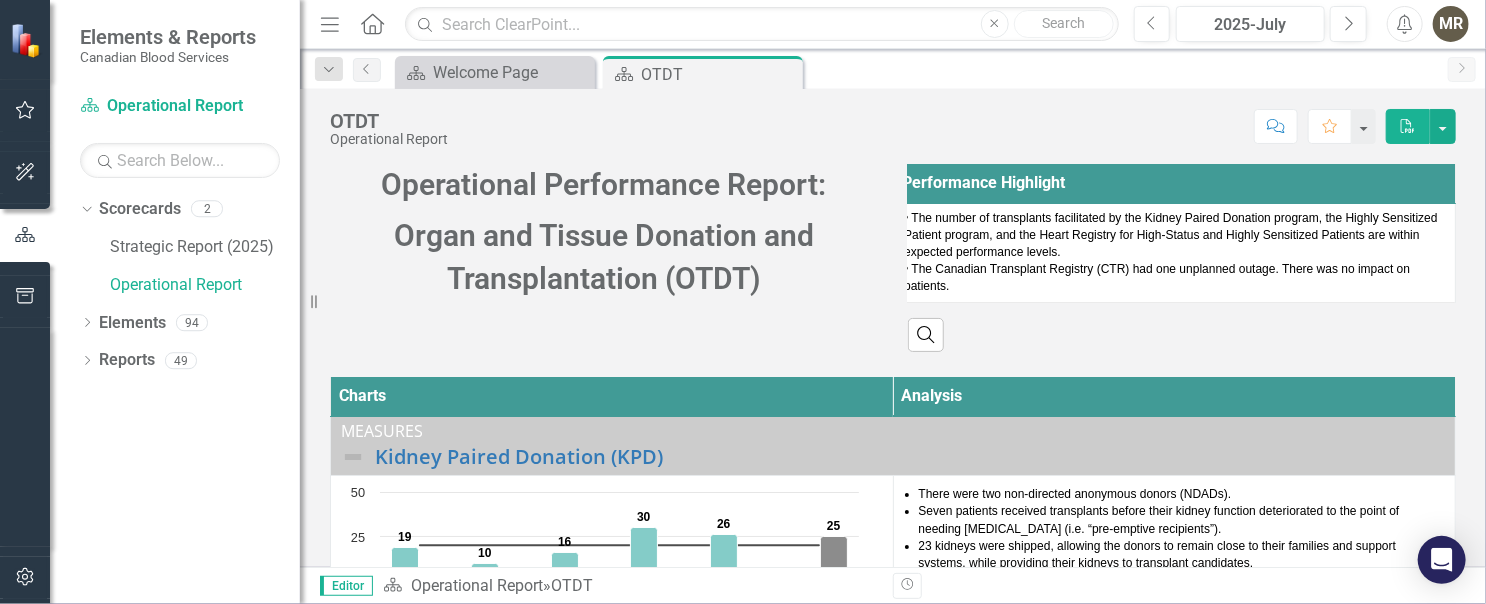 scroll, scrollTop: 0, scrollLeft: 0, axis: both 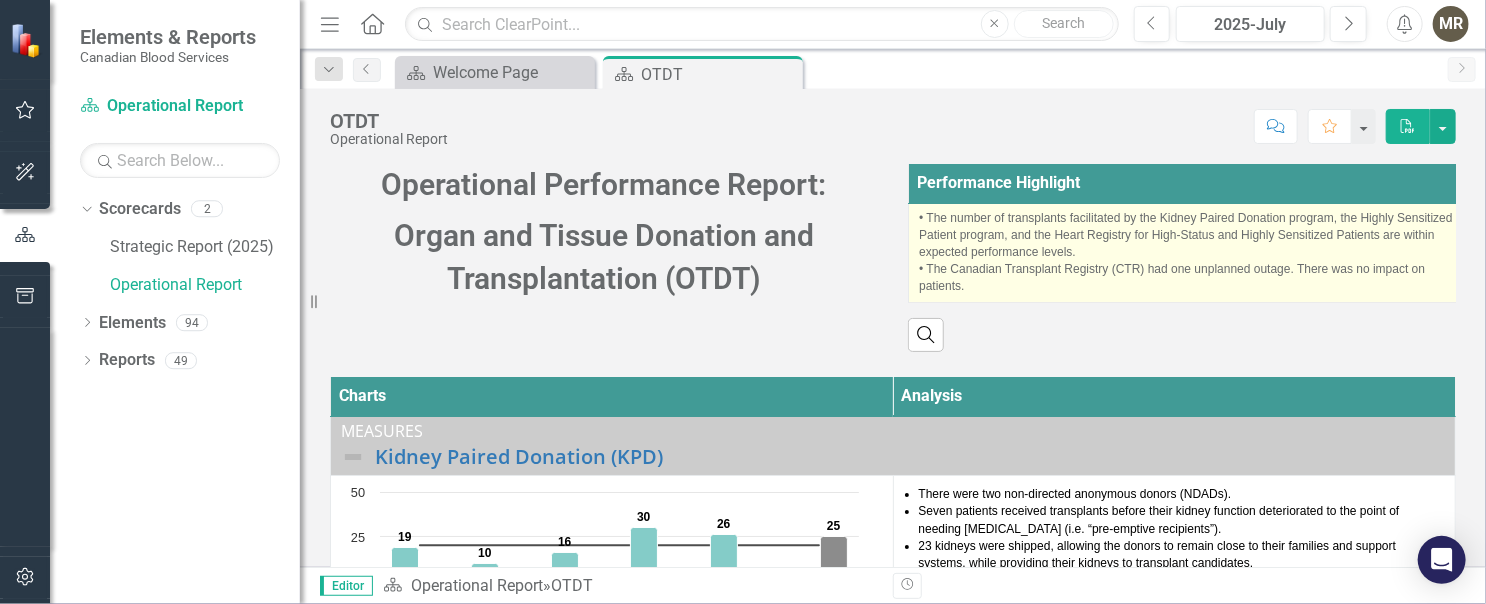 click on "• The number of transplants facilitated by the Kidney Paired Donation program, the Highly Sensitized Patient program, and the Heart Registry for High-Status and Highly Sensitized Patients are within  expected performance levels.  • The Canadian Transplant Registry (CTR) had one unplanned outage. There was no impact on patients." at bounding box center (1189, 253) 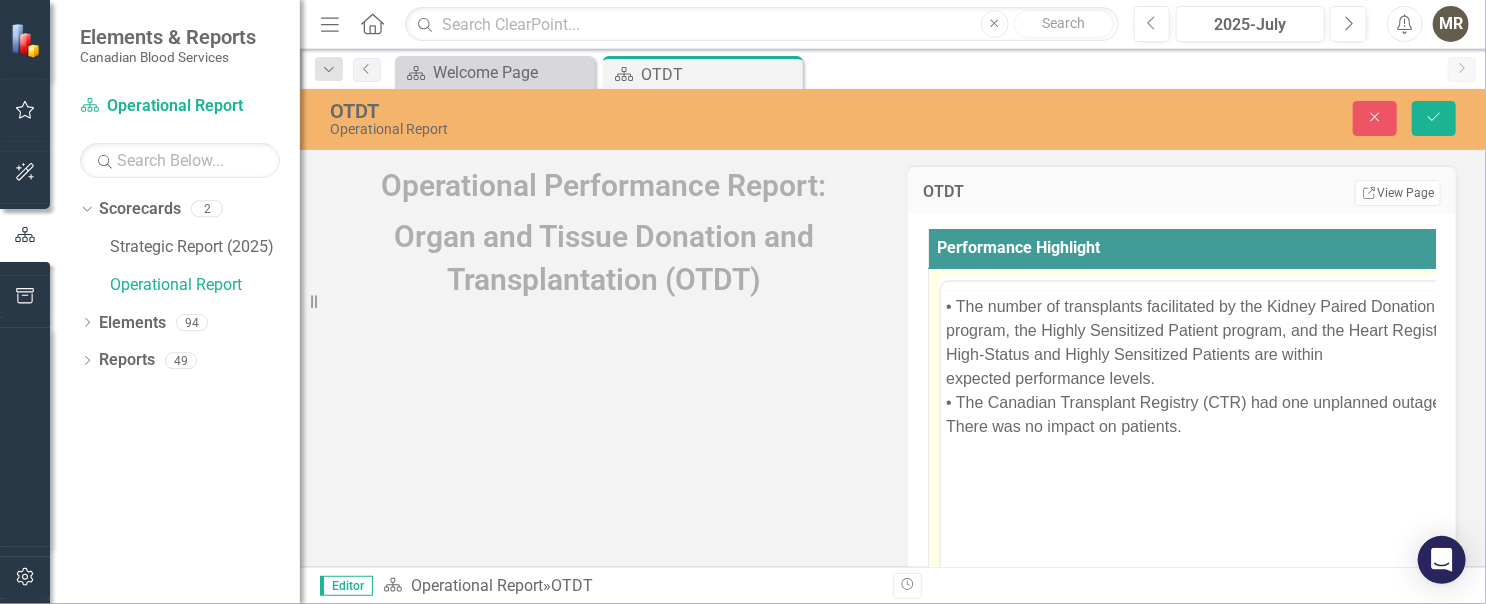 scroll, scrollTop: 0, scrollLeft: 0, axis: both 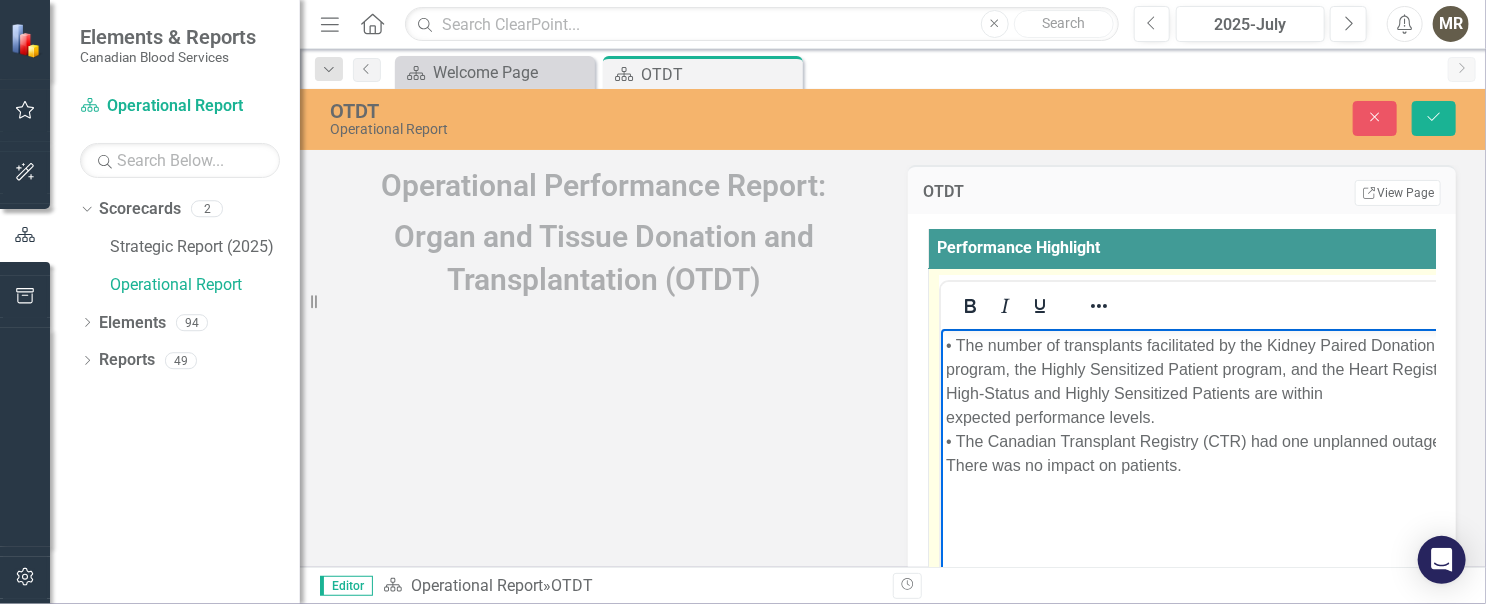 drag, startPoint x: 1162, startPoint y: 418, endPoint x: 962, endPoint y: 353, distance: 210.29741 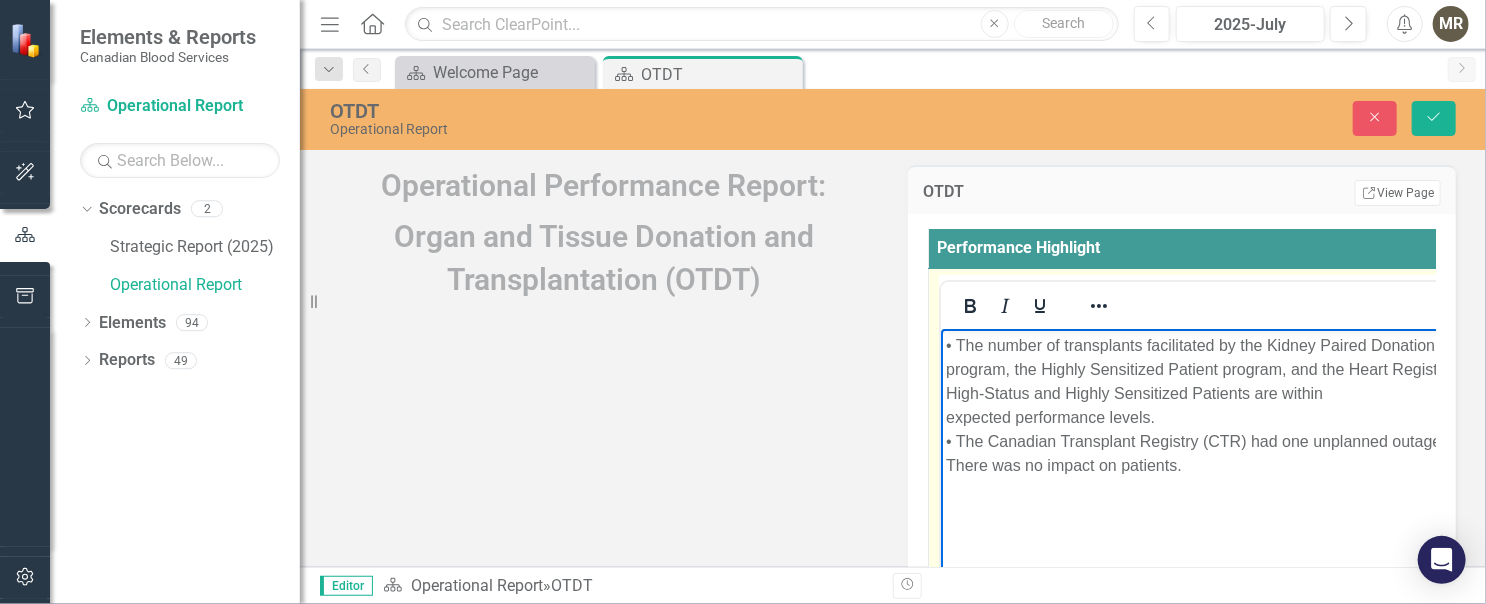 click on "• The number of transplants facilitated by the Kidney Paired Donation program, the Highly Sensitized Patient program, and the Heart Registry for High-Status and Highly Sensitized Patients are within  expected performance levels.  • The Canadian Transplant Registry (CTR) had one unplanned outage. There was no impact on patients." at bounding box center (1211, 406) 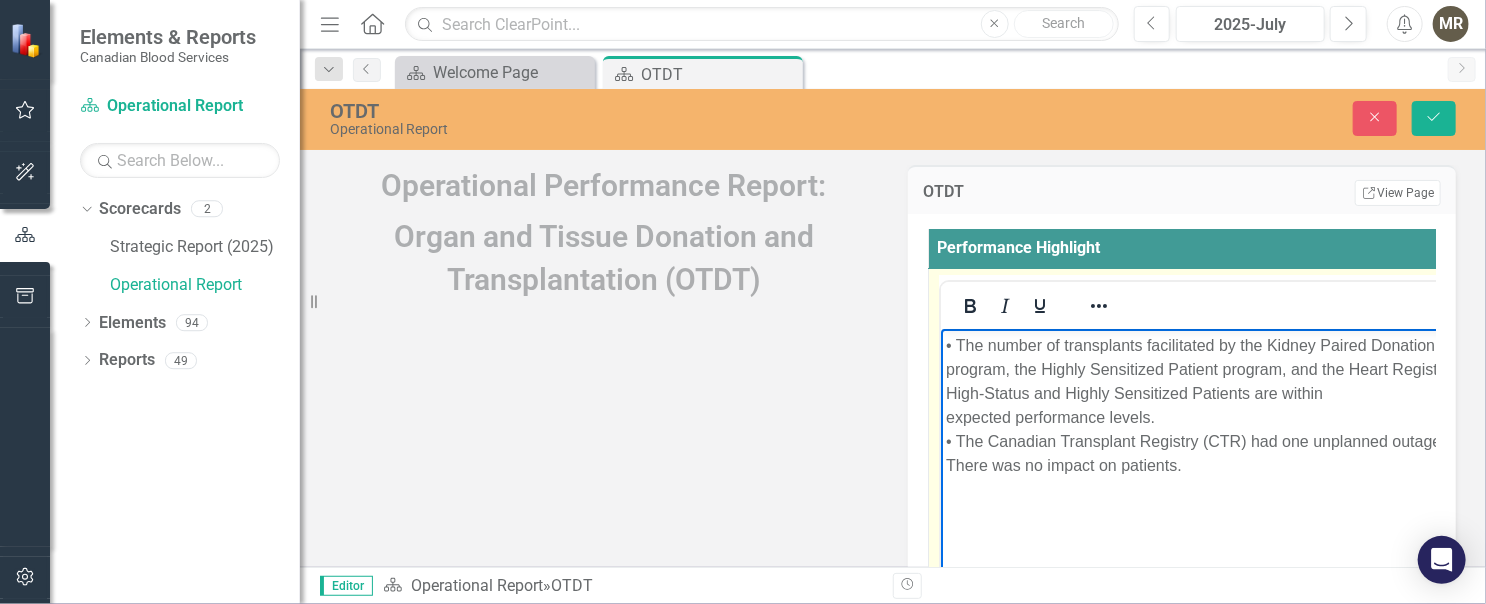 copy on "• The number of transplants facilitated by the Kidney Paired Donation program, the Highly Sensitized Patient program, and the Heart Registry for High-Status and Highly Sensitized Patients are within  expected performance levels." 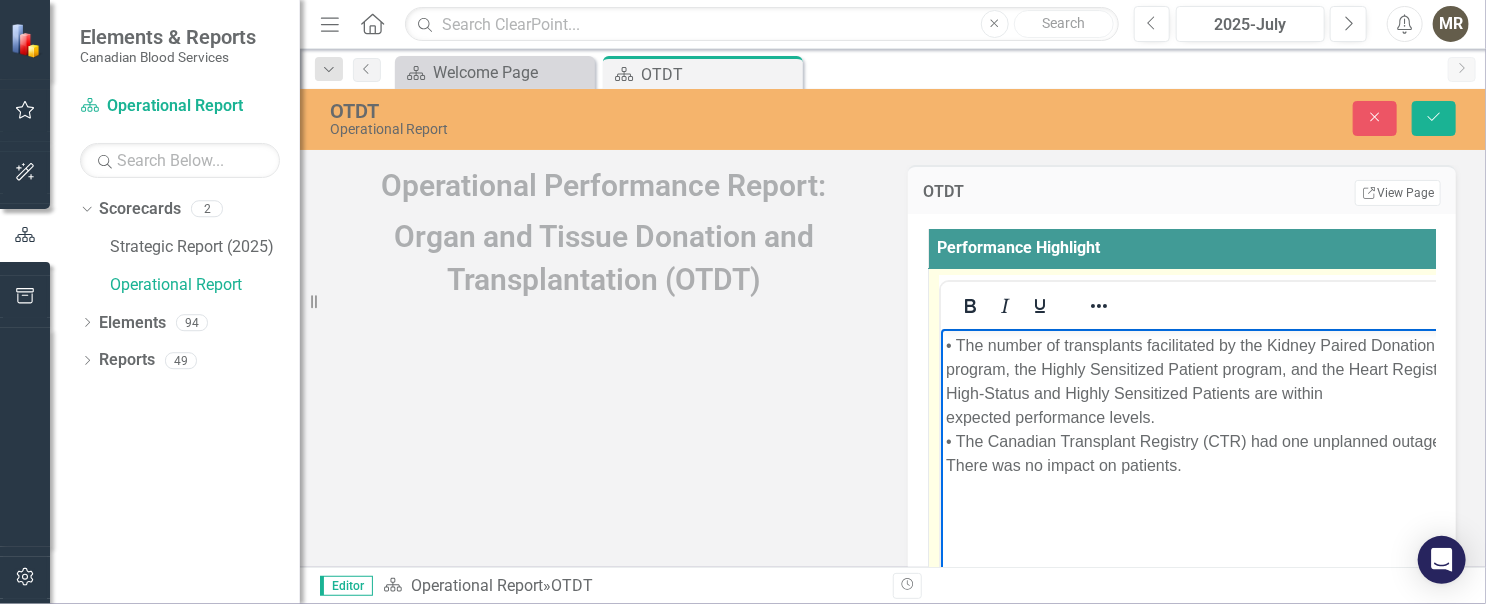 click on "• The number of transplants facilitated by the Kidney Paired Donation program, the Highly Sensitized Patient program, and the Heart Registry for High-Status and Highly Sensitized Patients are within  expected performance levels.  • The Canadian Transplant Registry (CTR) had one unplanned outage. There was no impact on patients." at bounding box center [1211, 406] 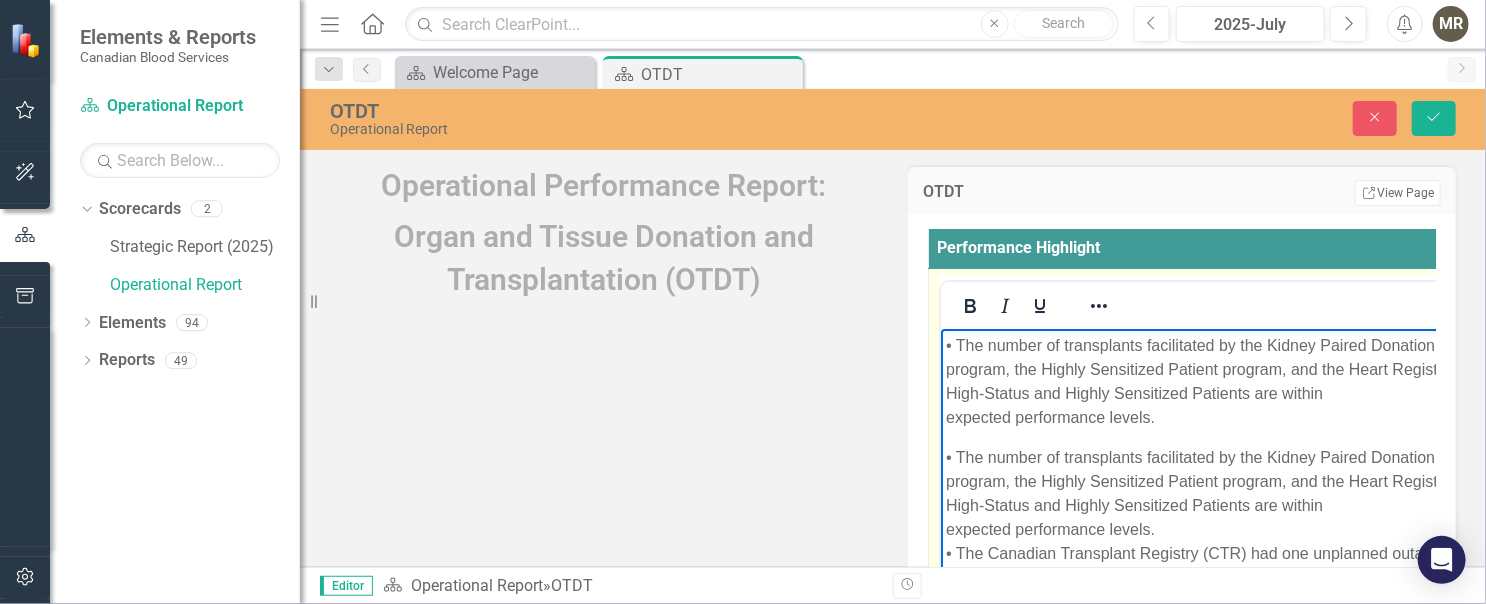 click on "• The number of transplants facilitated by the Kidney Paired Donation program, the Highly Sensitized Patient program, and the Heart Registry for High-Status and Highly Sensitized Patients are within  expected performance levels.  • The number of transplants facilitated by the Kidney Paired Donation program, the Highly Sensitized Patient program, and the Heart Registry for High-Status and Highly Sensitized Patients are within  expected performance levels.  • The Canadian Transplant Registry (CTR) had one unplanned outage. There was no impact on patients." at bounding box center [1212, 479] 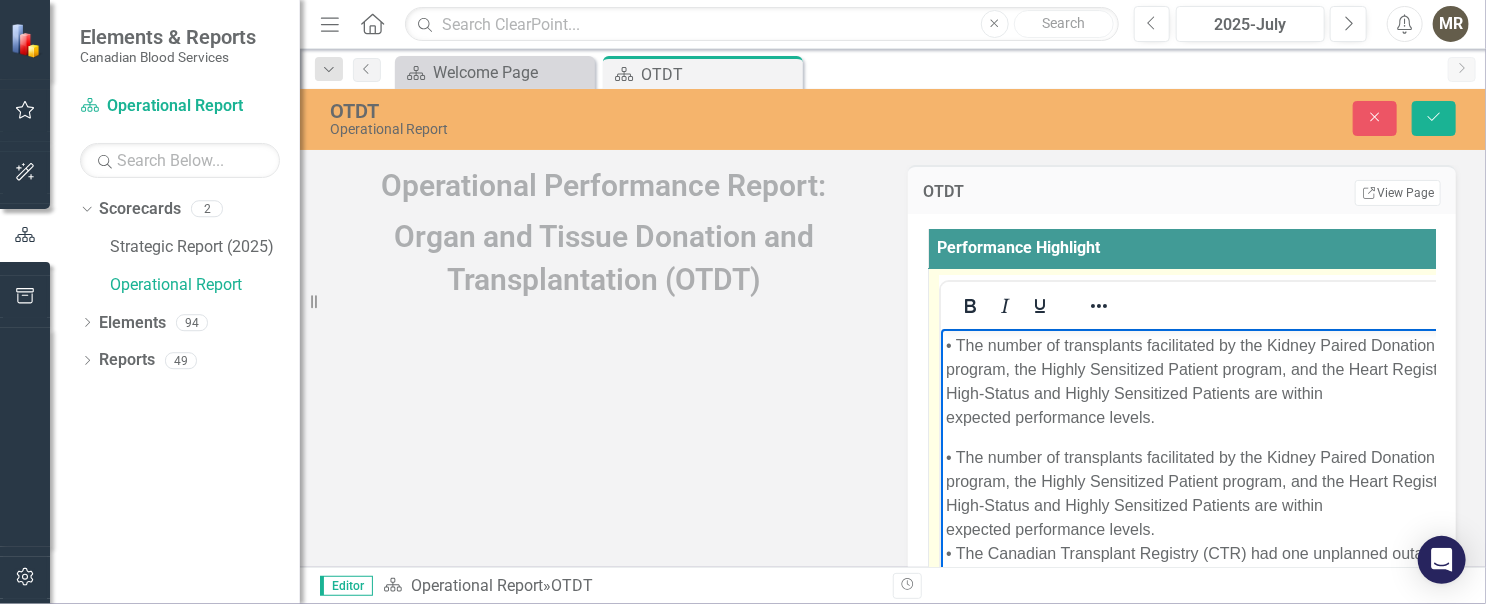 type 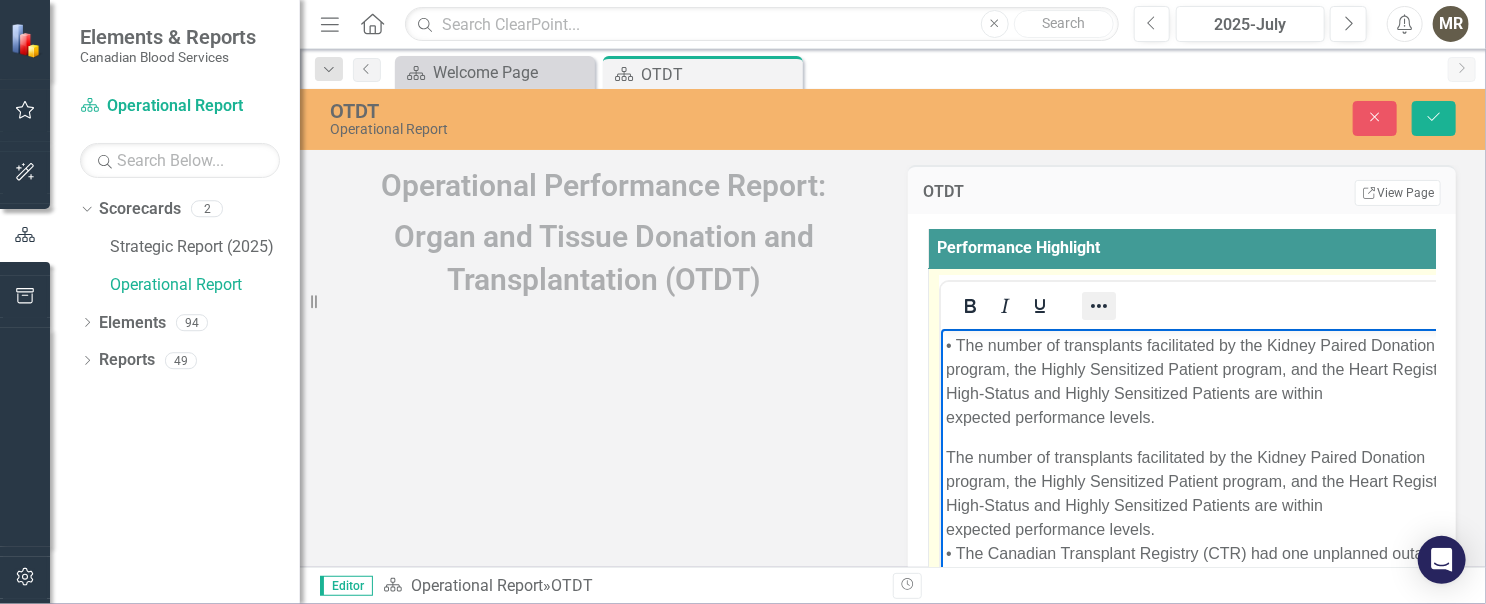 click 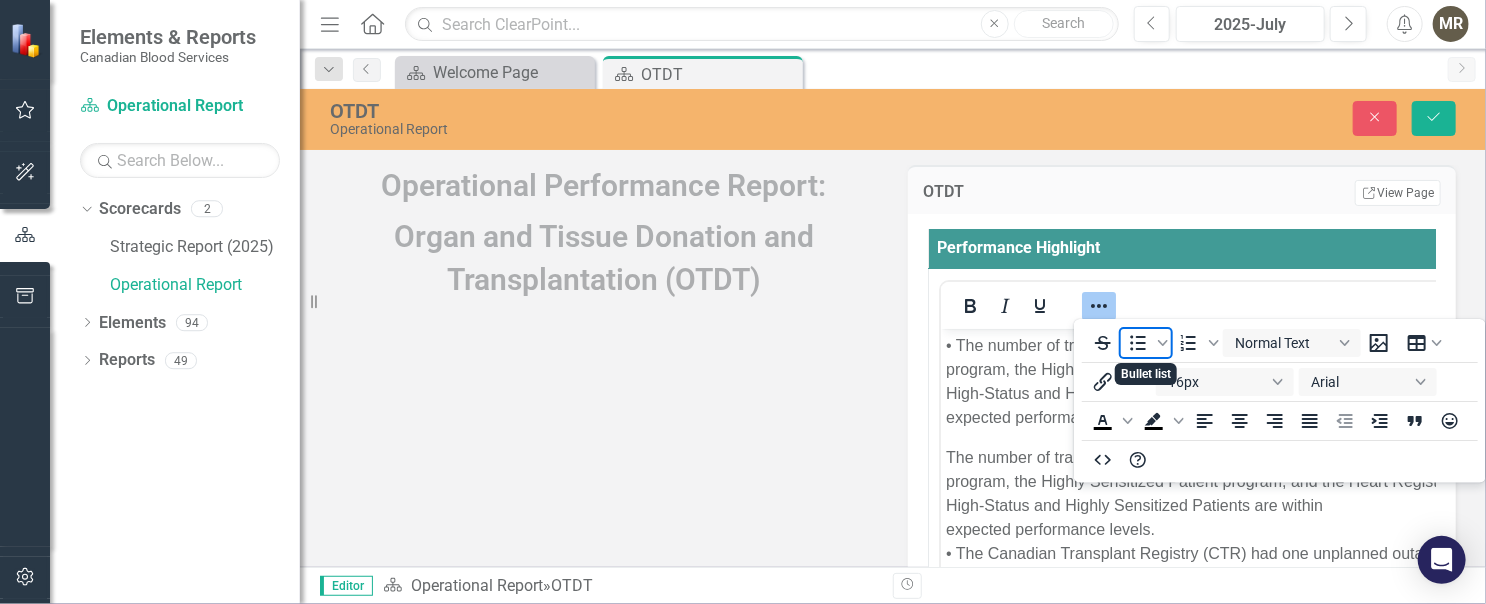 click 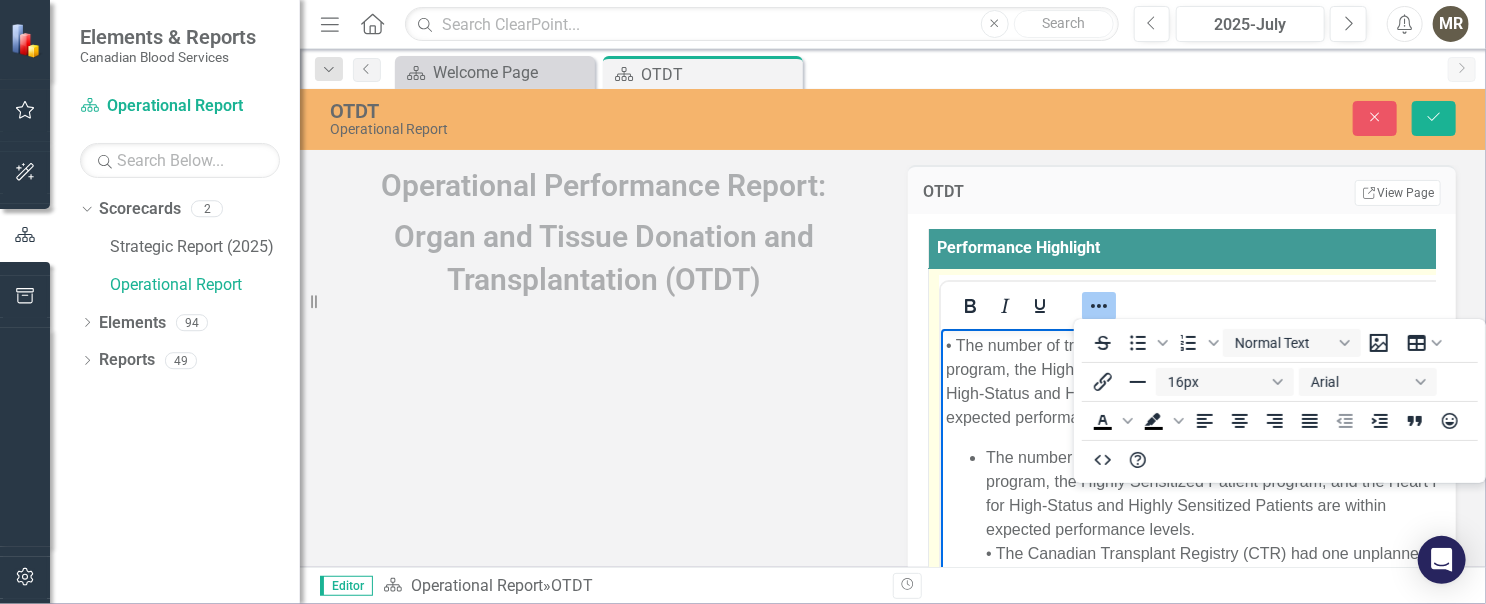 click on "• The number of transplants facilitated by the Kidney Paired Donation program, the Highly Sensitized Patient program, and the Heart Registry for High-Status and Highly Sensitized Patients are within  expected performance levels." at bounding box center (1218, 382) 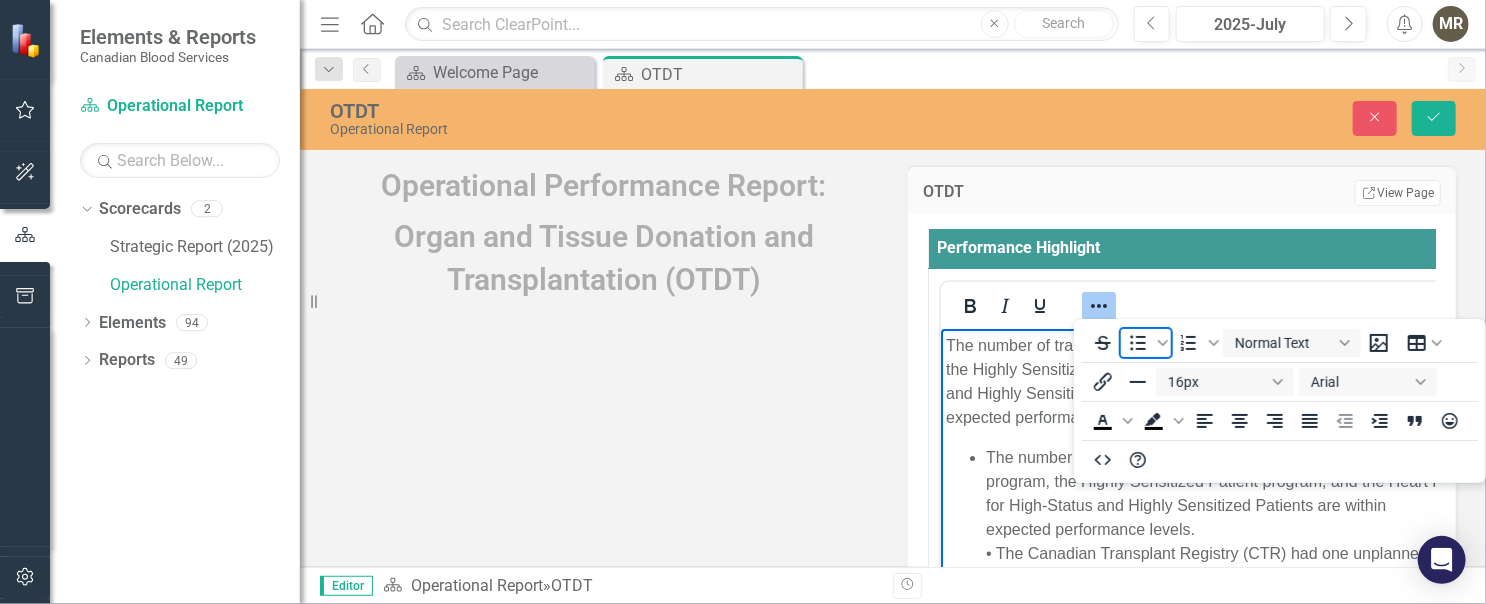 click 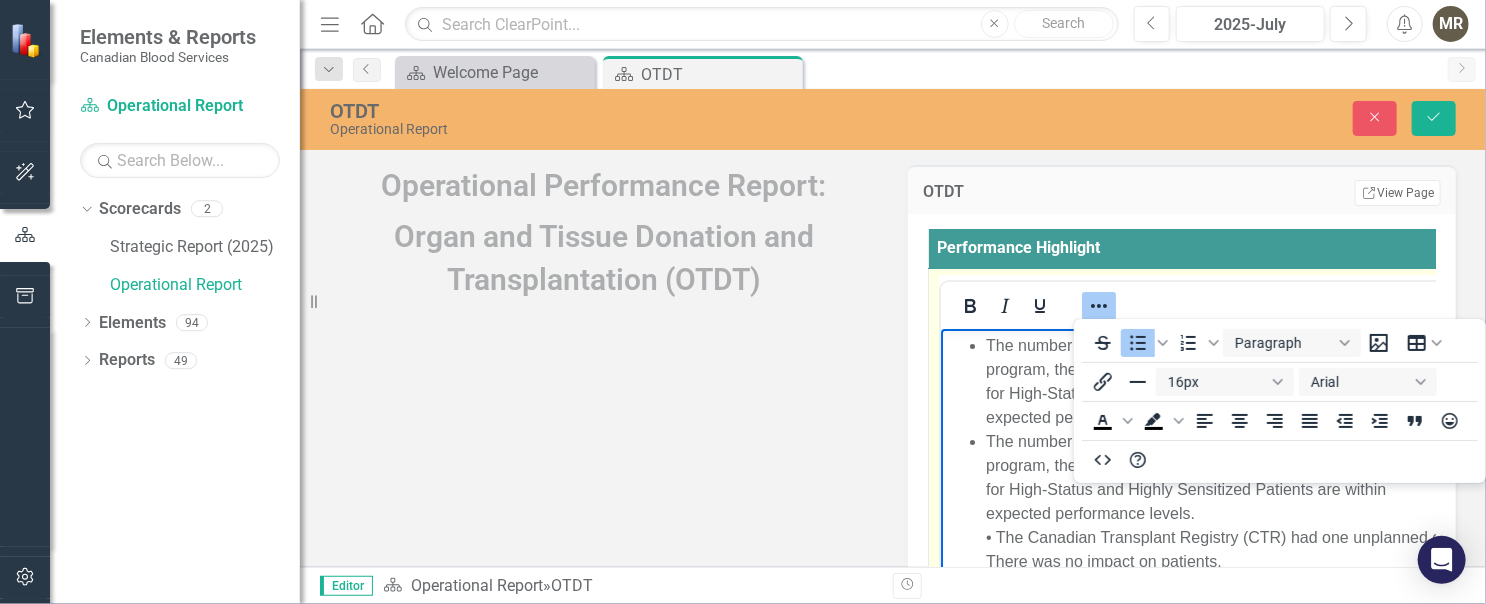 click on "The number of transplants facilitated by the Kidney Paired Donation program, the Highly Sensitized Patient program, and the Heart Registry for High-Status and Highly Sensitized Patients are within  expected performance levels.  • The Canadian Transplant Registry (CTR) had one unplanned outage. There was no impact on patients." at bounding box center (1240, 502) 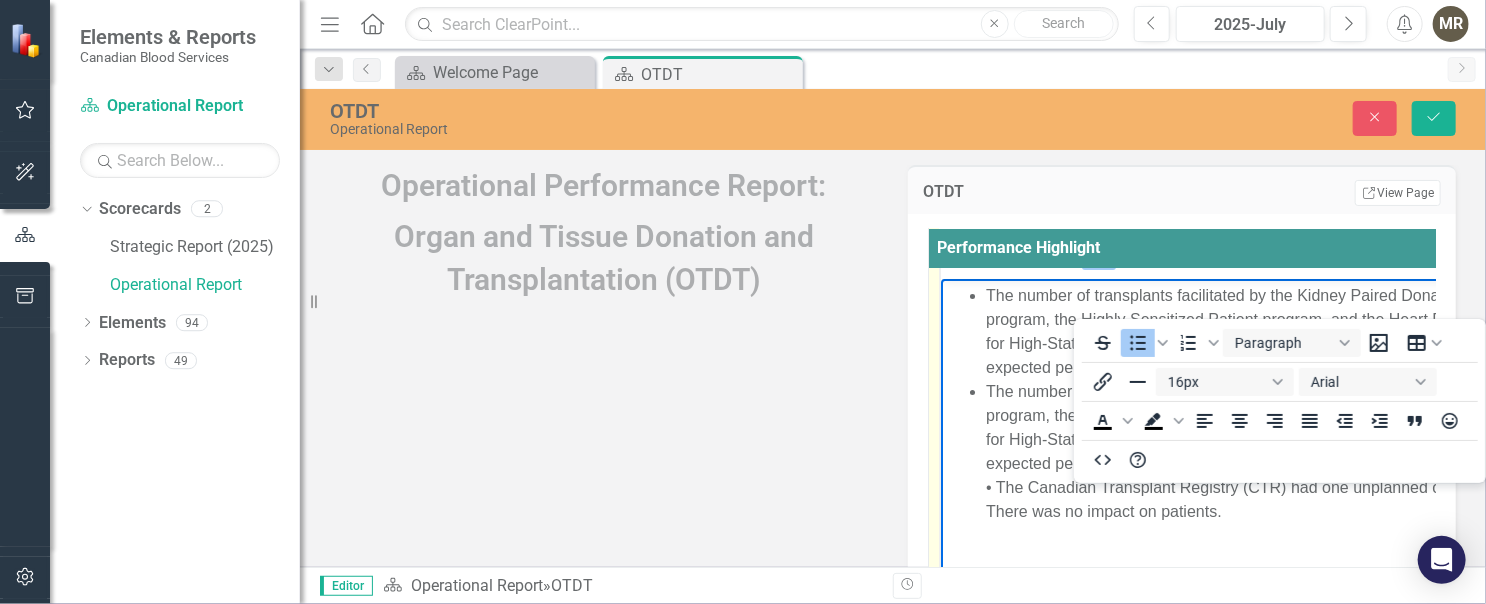 scroll, scrollTop: 73, scrollLeft: 0, axis: vertical 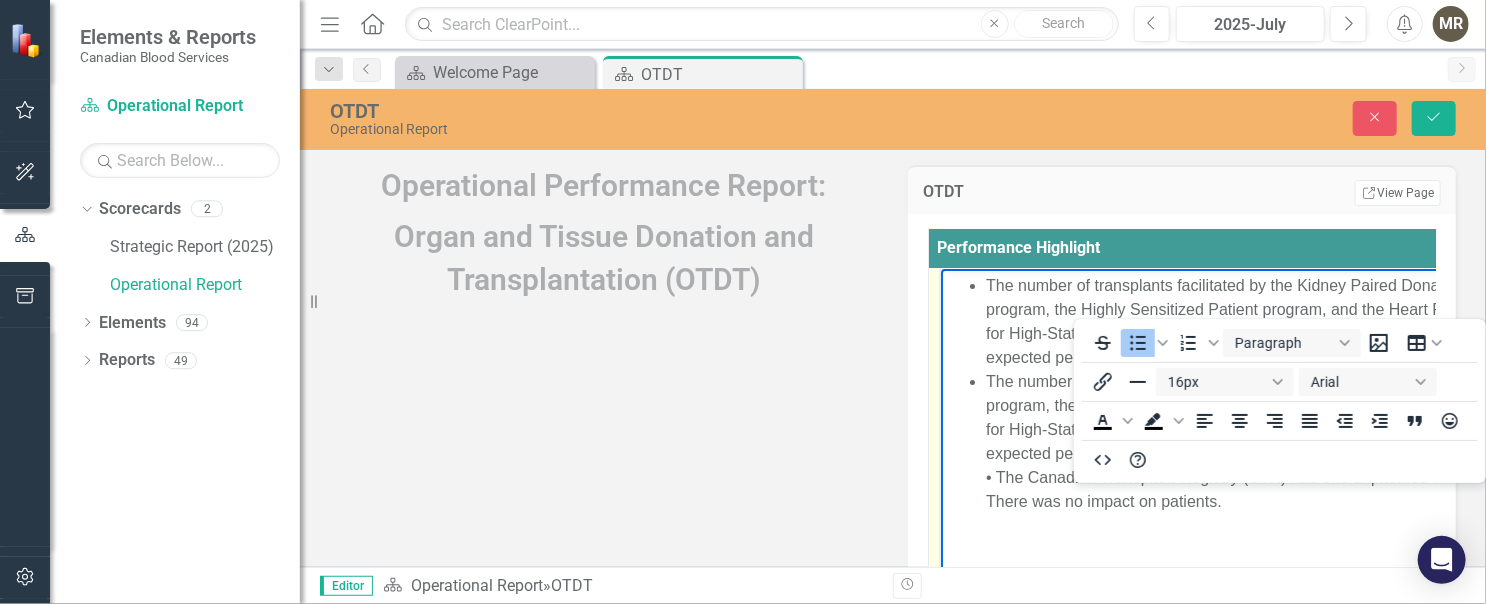 click on "The number of transplants facilitated by the Kidney Paired Donation program, the Highly Sensitized Patient program, and the Heart Registry for High-Status and Highly Sensitized Patients are within  expected performance levels.  • The Canadian Transplant Registry (CTR) had one unplanned outage. There was no impact on patients." at bounding box center [1240, 442] 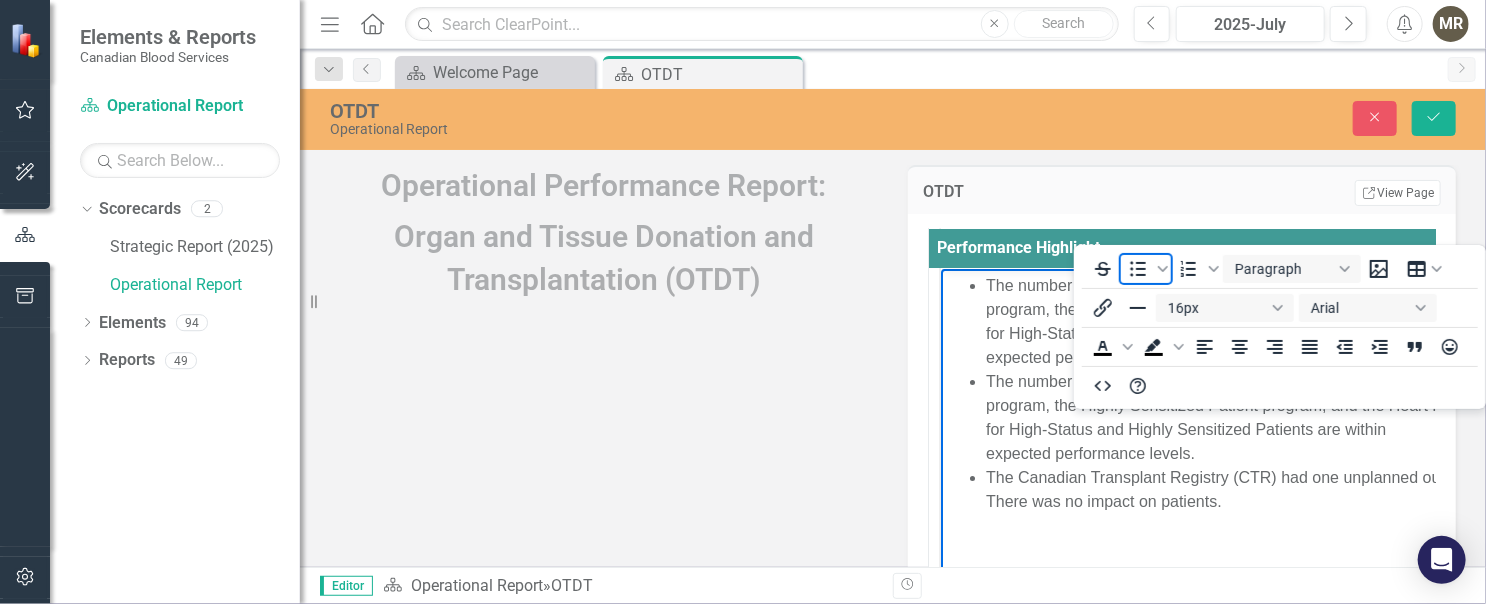 click 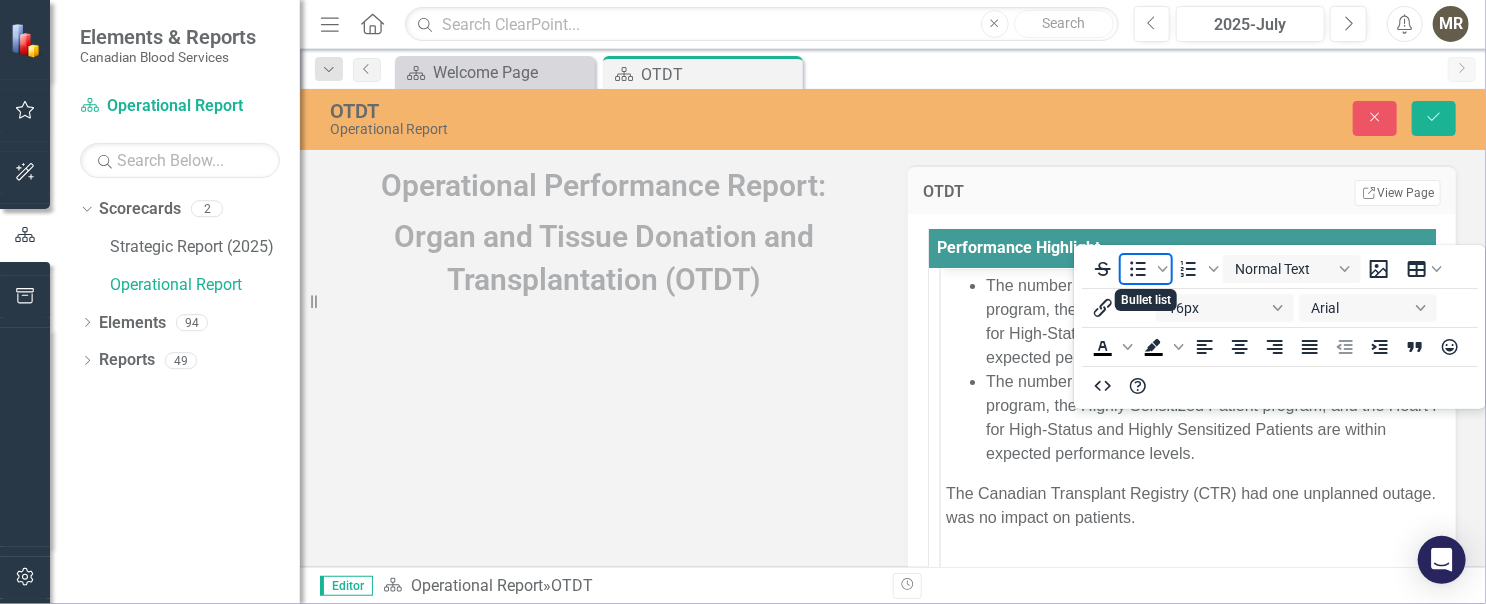 click 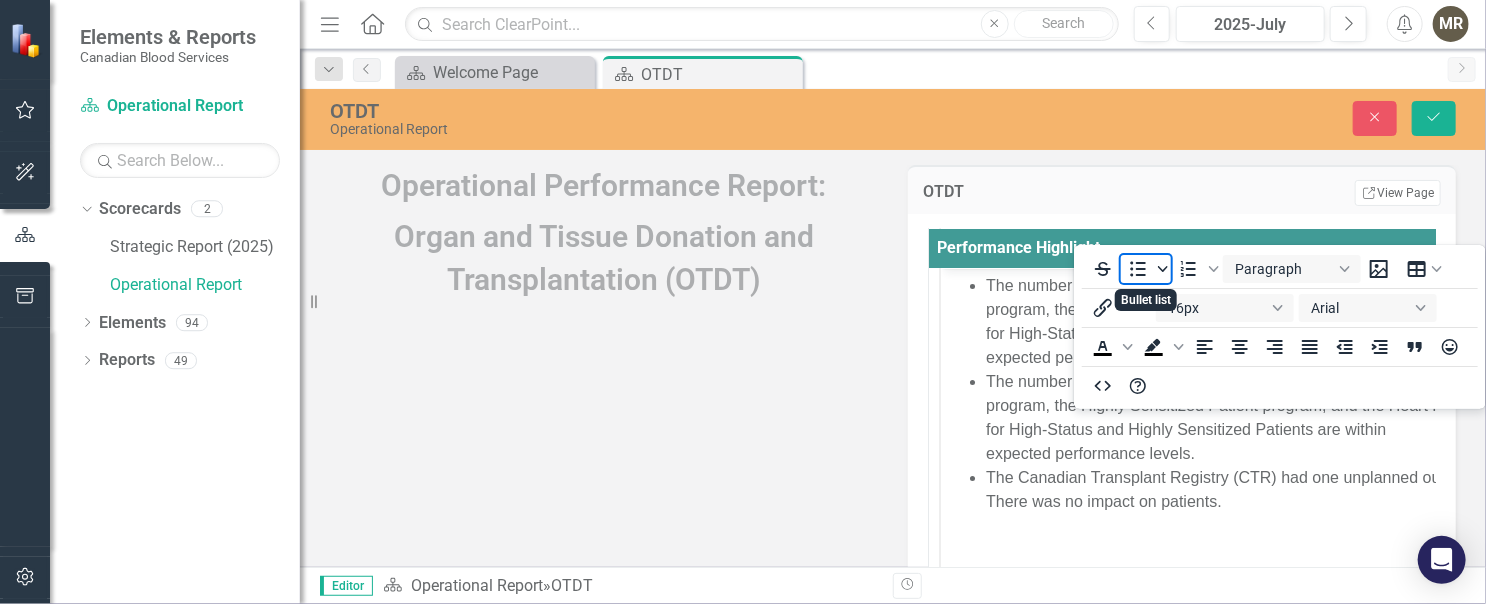 click 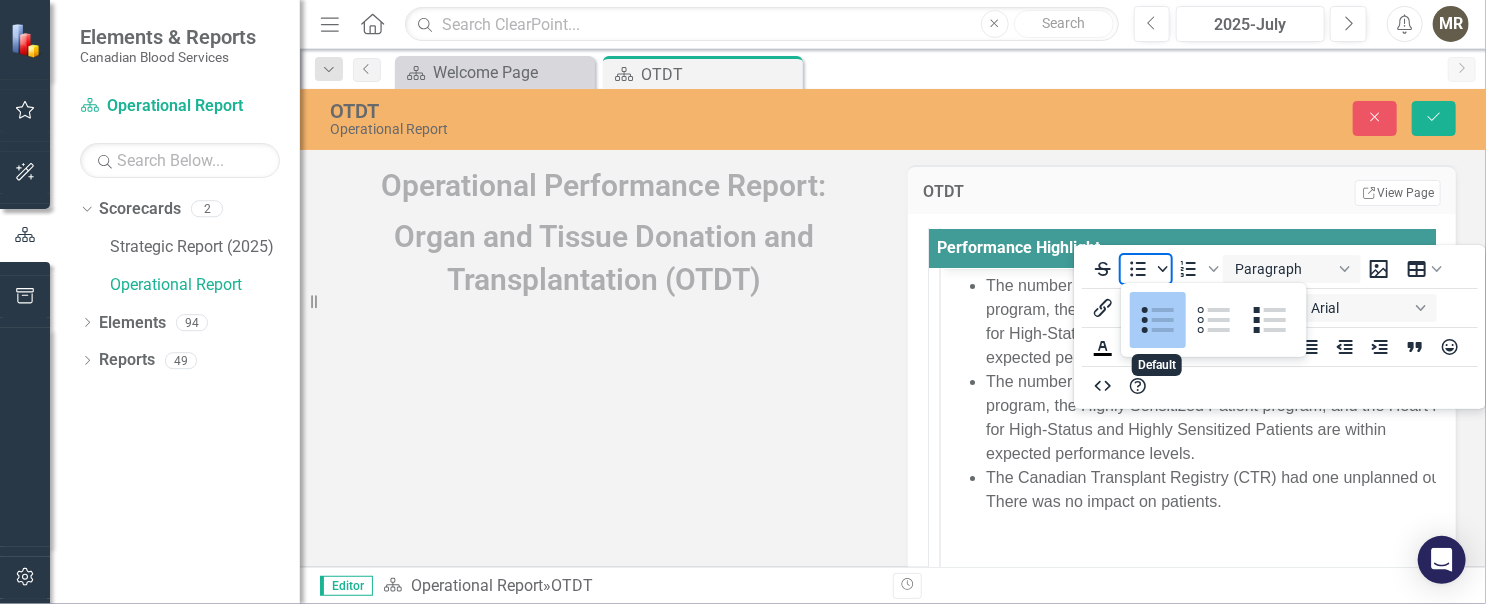 click 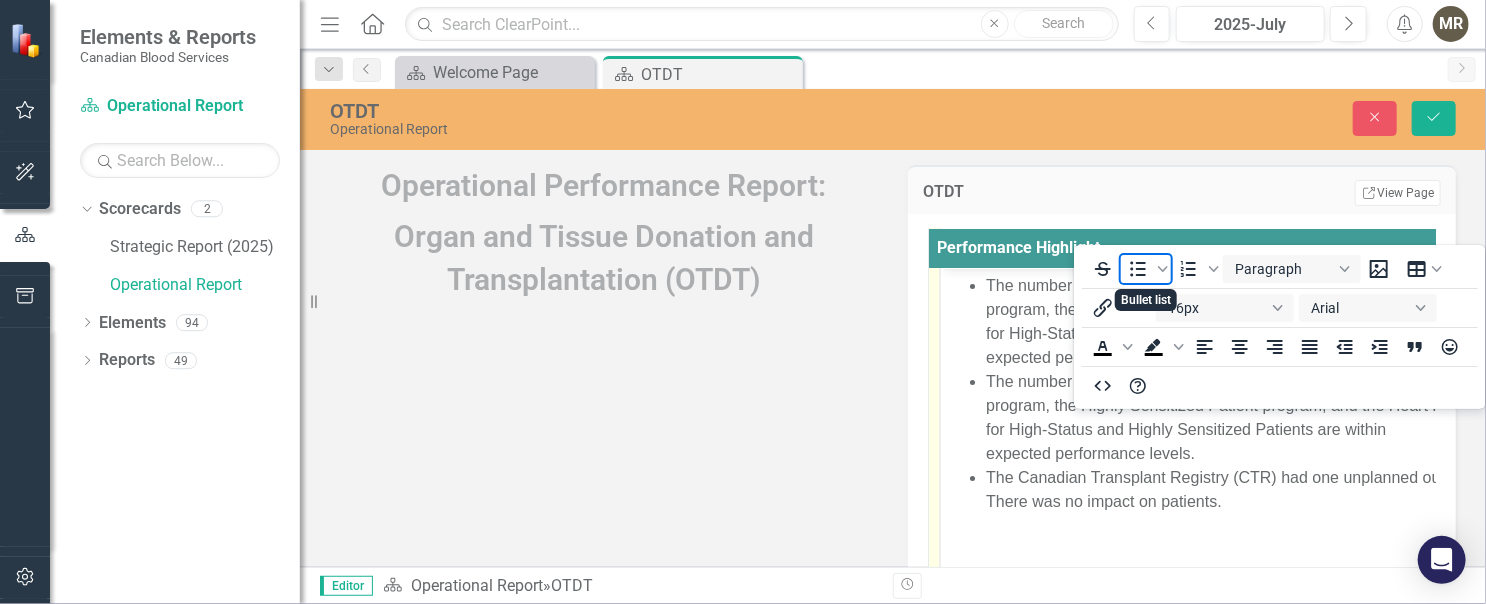 scroll, scrollTop: 0, scrollLeft: 0, axis: both 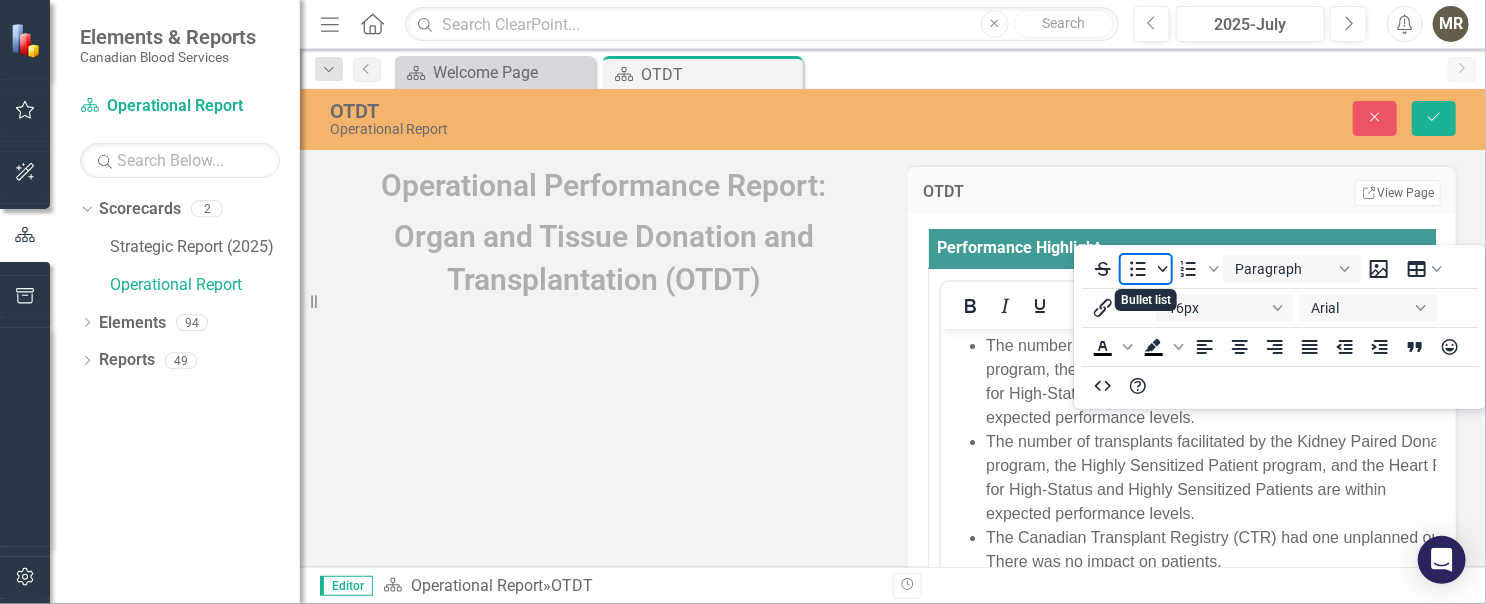 click at bounding box center (1163, 269) 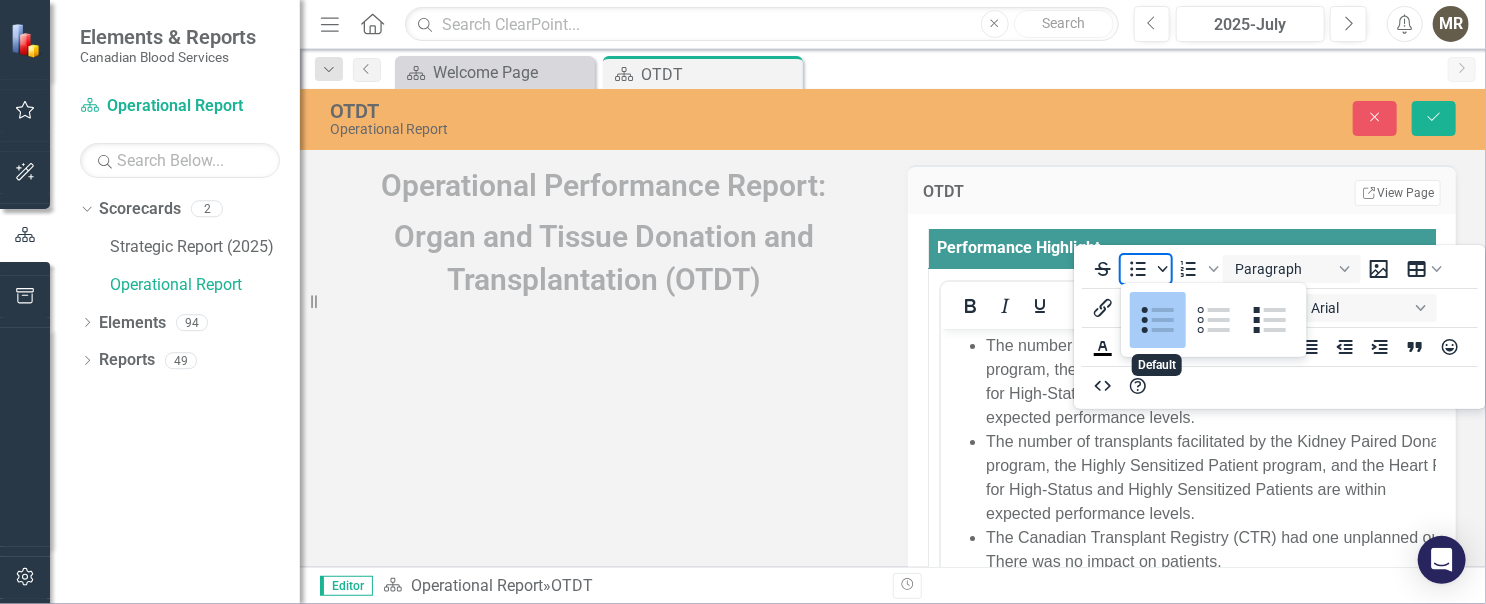 click at bounding box center (1163, 269) 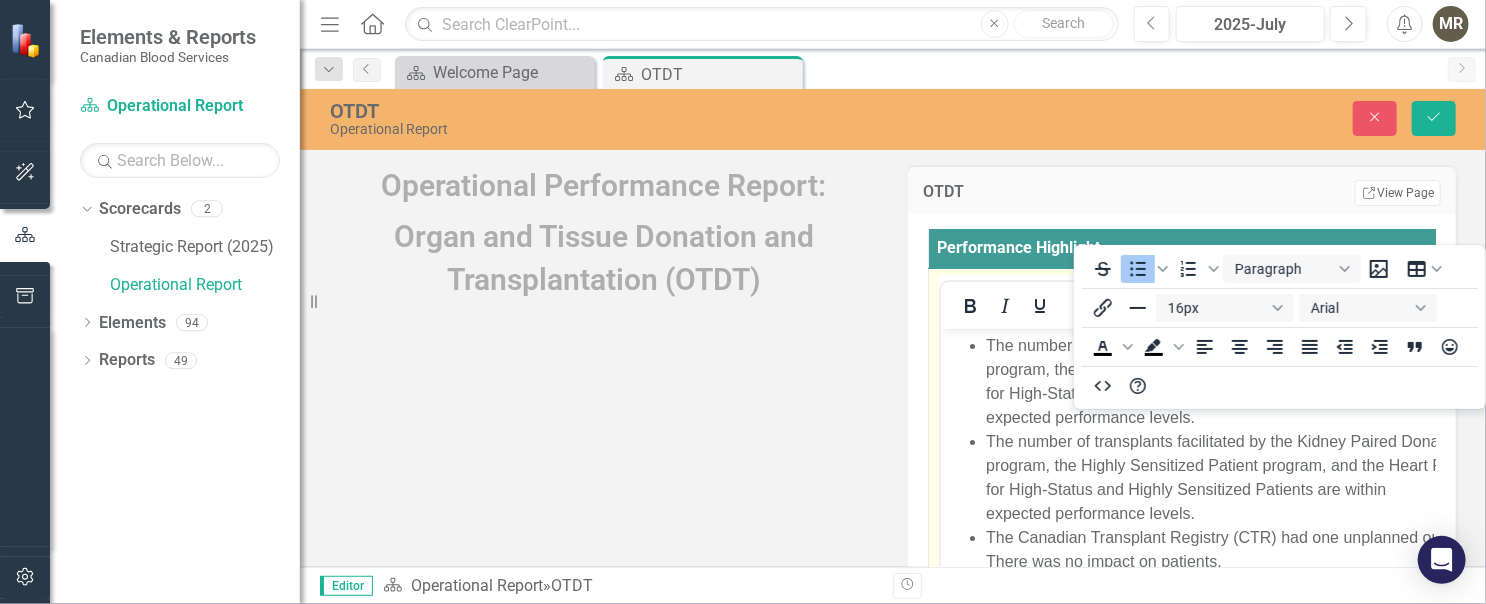click on "The number of transplants facilitated by the Kidney Paired Donation program, the Highly Sensitized Patient program, and the Heart Registry for High-Status and Highly Sensitized Patients are within  expected performance levels." at bounding box center (1243, 478) 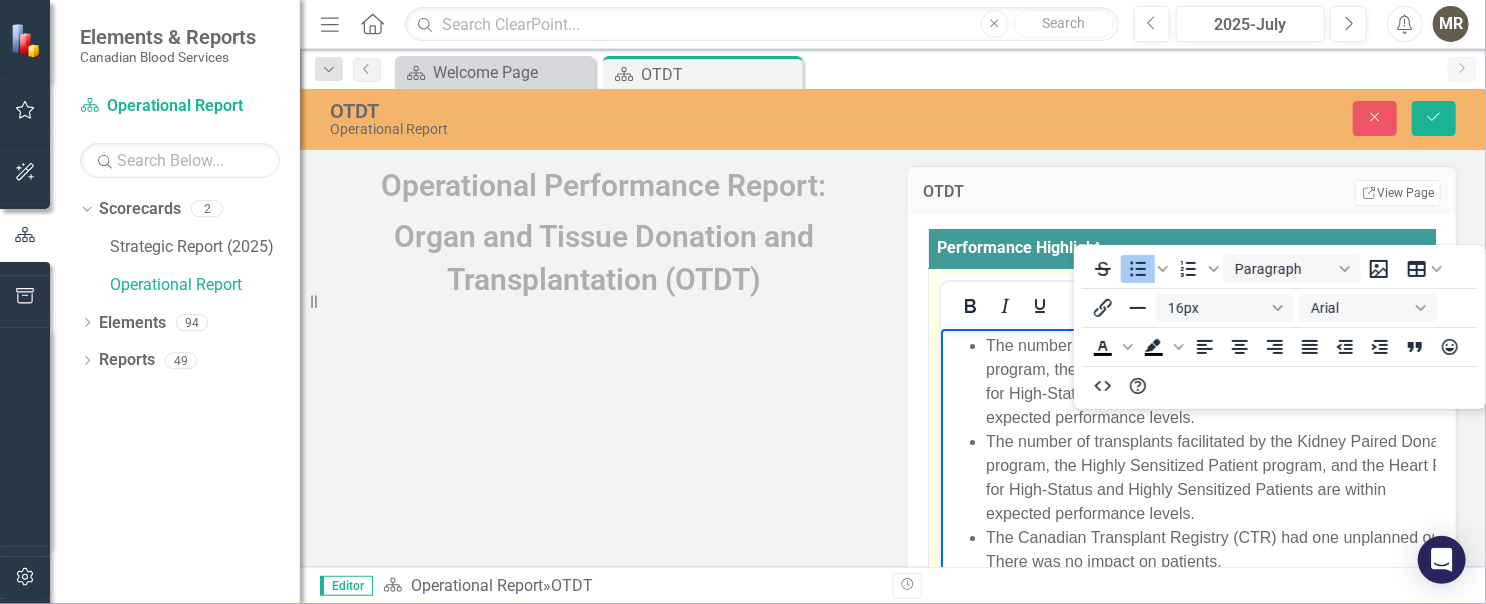 scroll, scrollTop: 73, scrollLeft: 0, axis: vertical 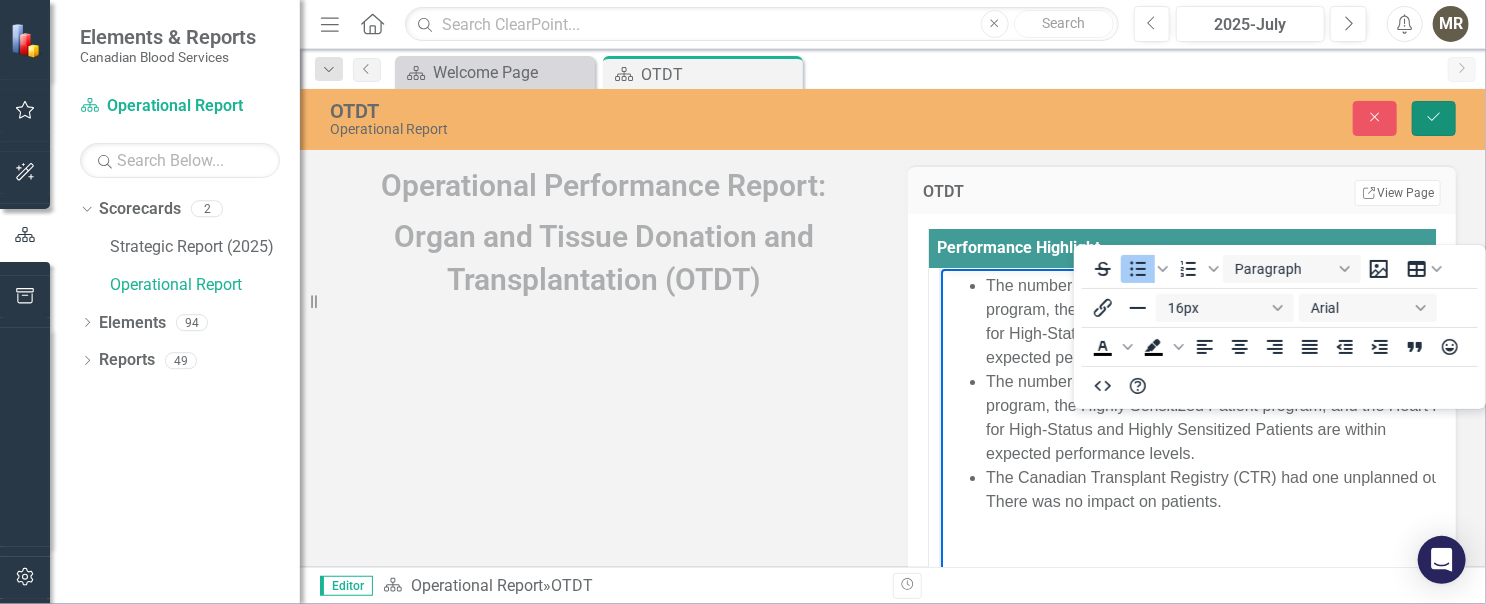 click on "Save" 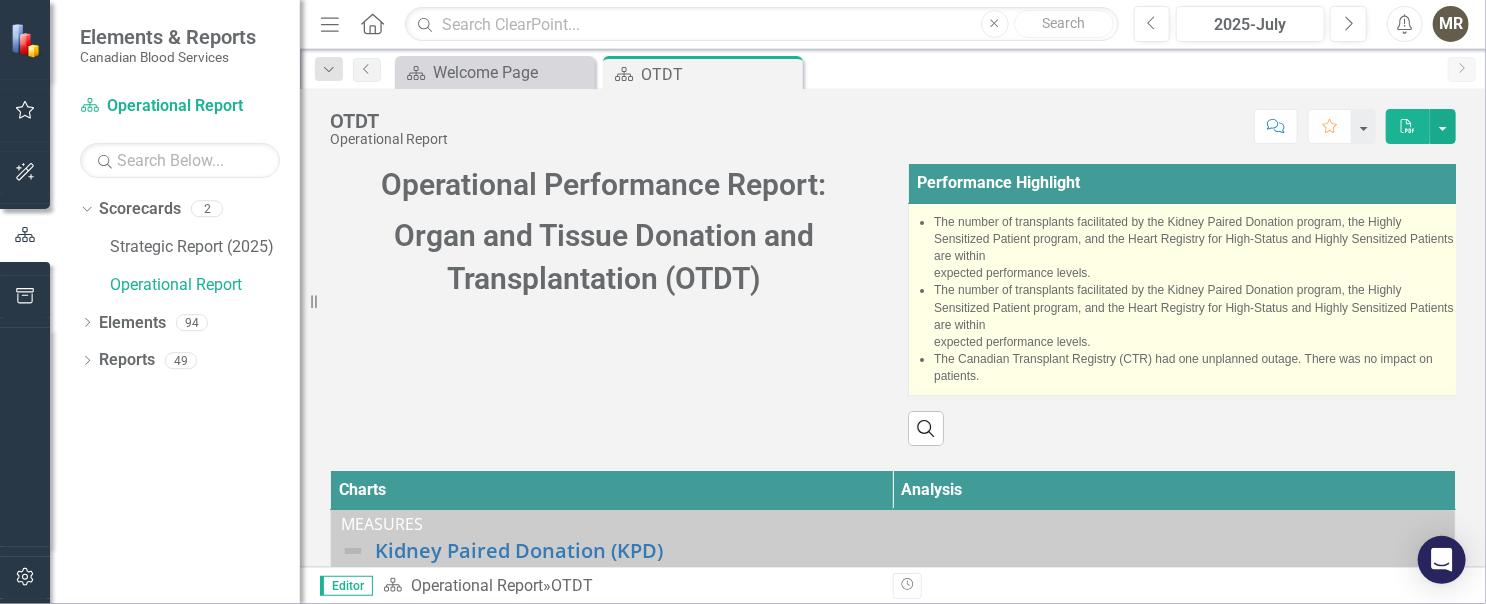 click on "The number of transplants facilitated by the Kidney Paired Donation program, the Highly Sensitized Patient program, and the Heart Registry for High-Status and Highly Sensitized Patients are within  expected performance levels." at bounding box center (1194, 316) 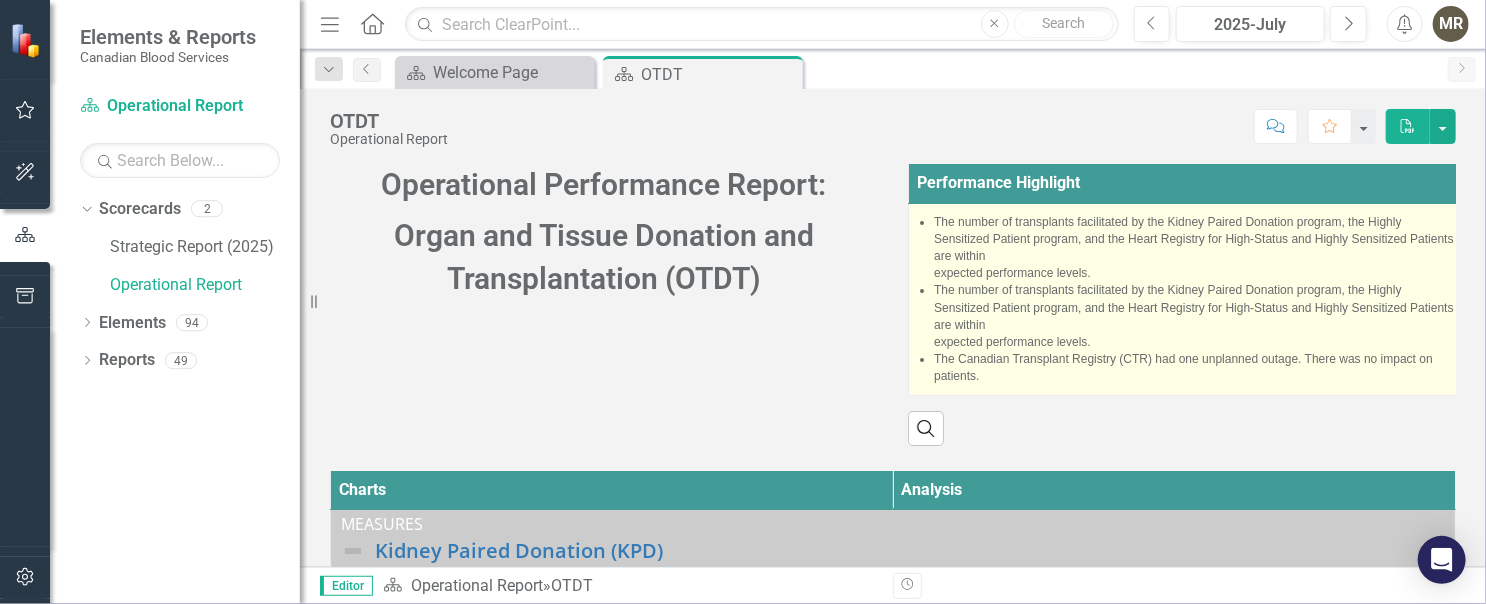 click on "The number of transplants facilitated by the Kidney Paired Donation program, the Highly Sensitized Patient program, and the Heart Registry for High-Status and Highly Sensitized Patients are within  expected performance levels." at bounding box center [1197, 248] 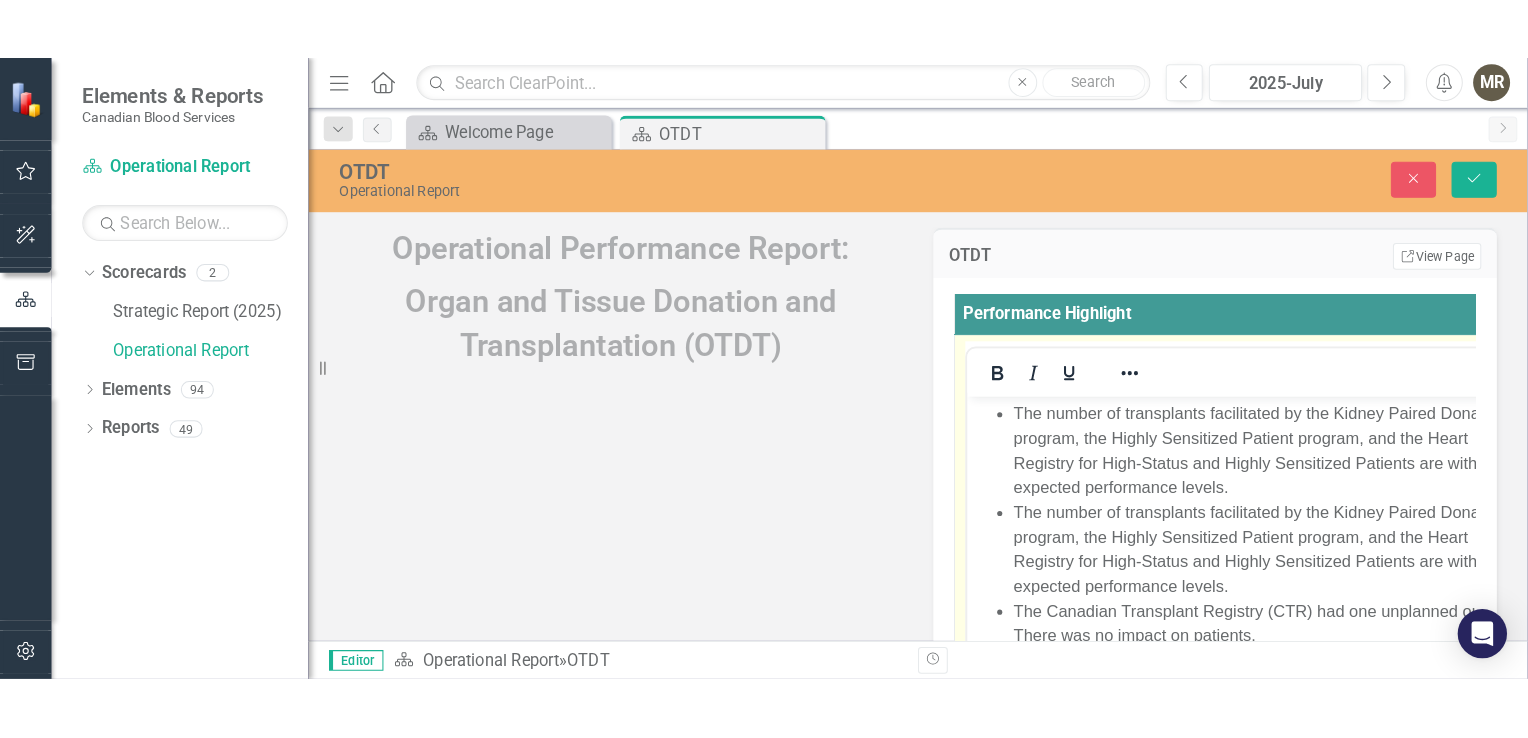 scroll, scrollTop: 0, scrollLeft: 0, axis: both 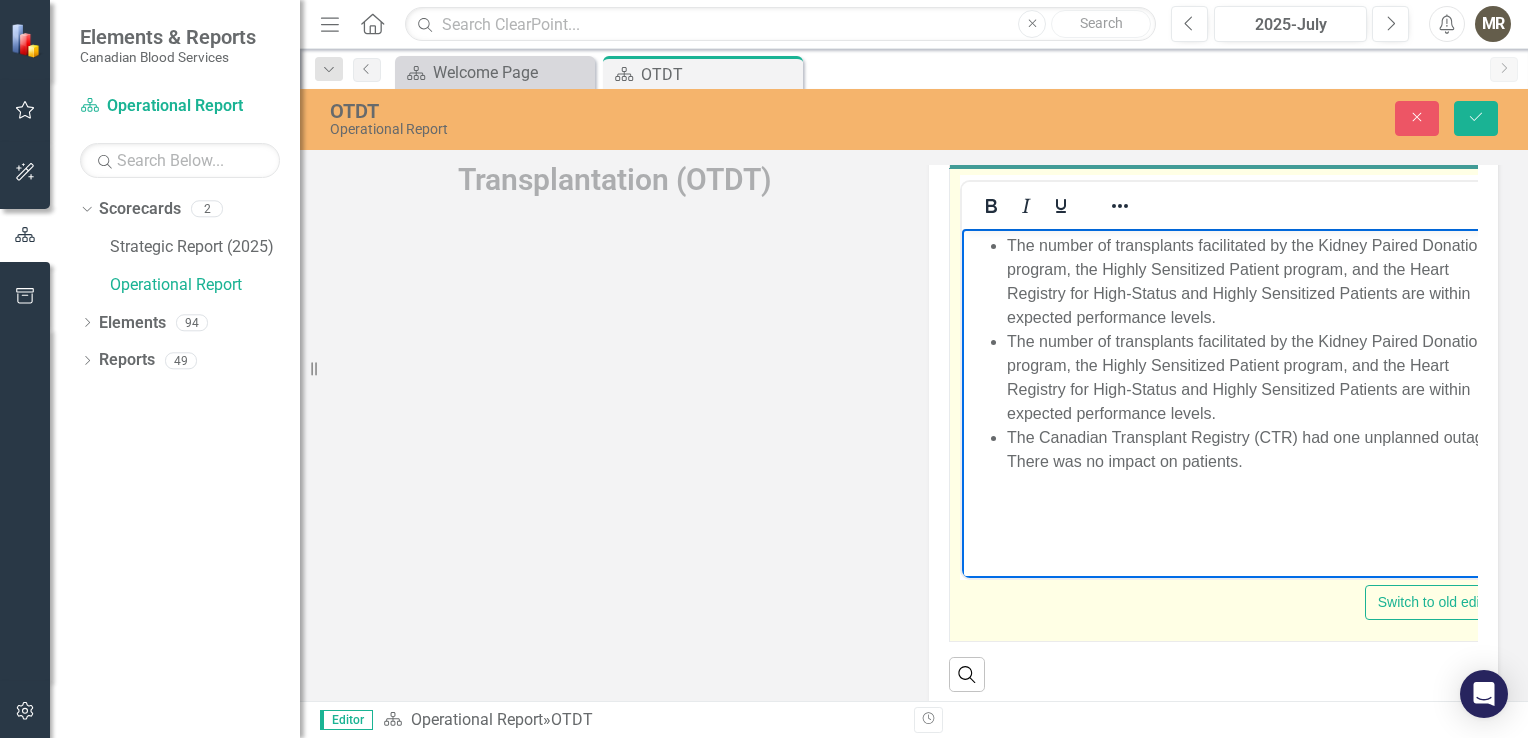 click on "The number of transplants facilitated by the Kidney Paired Donation program, the Highly Sensitized Patient program, and the Heart Registry for High-Status and Highly Sensitized Patients are within  expected performance levels." at bounding box center [1254, 282] 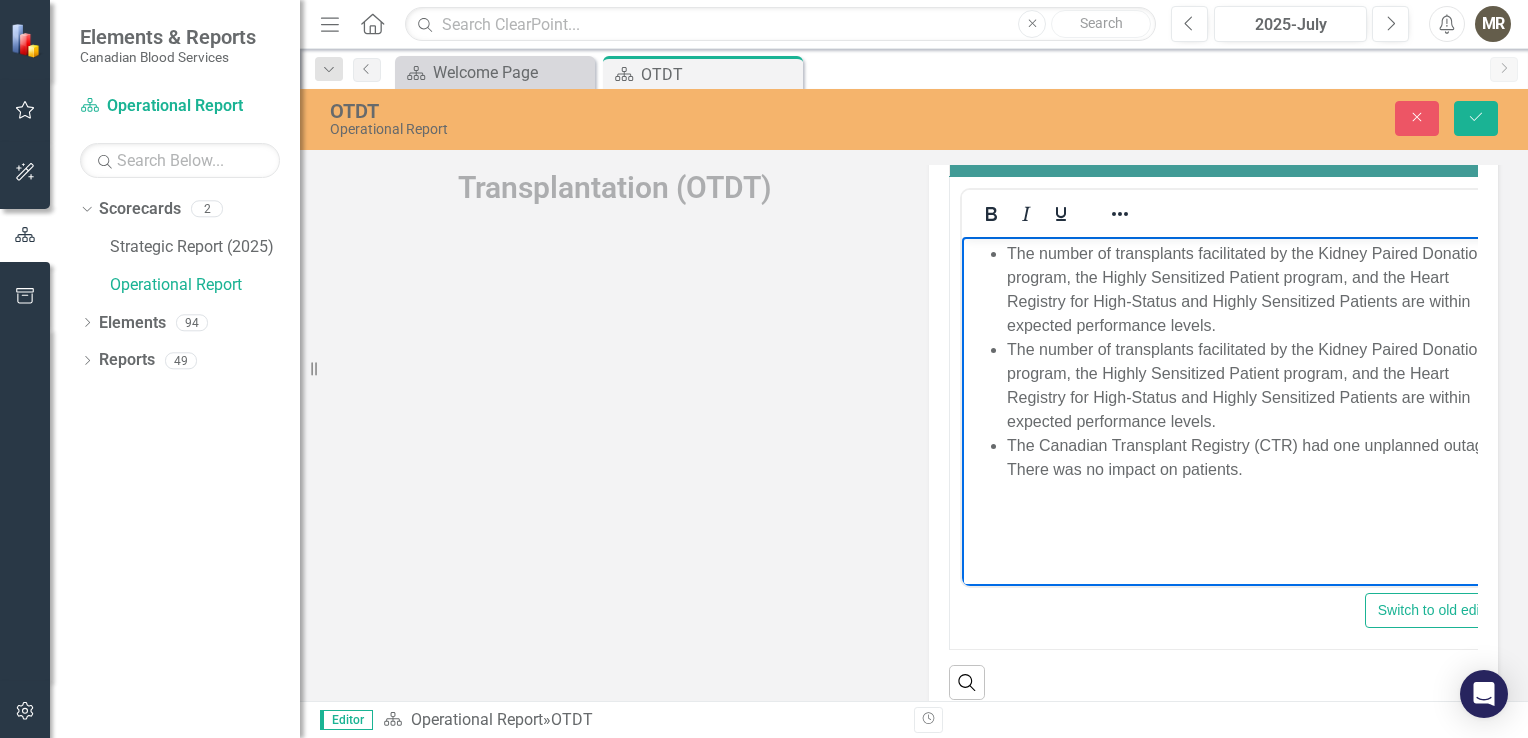 scroll, scrollTop: 69, scrollLeft: 0, axis: vertical 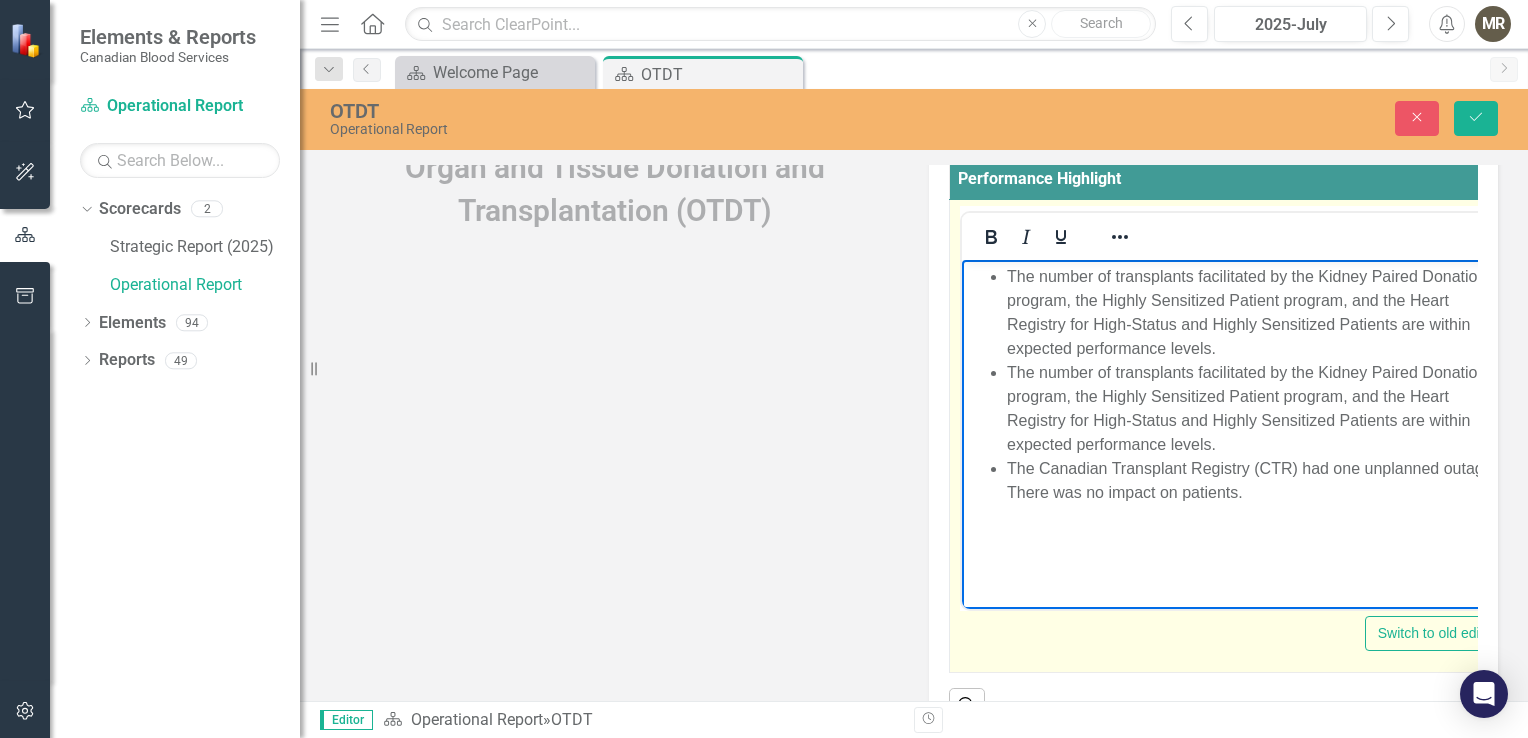 click on "The number of transplants facilitated by the Kidney Paired Donation program, the Highly Sensitized Patient program, and the Heart Registry for High-Status and Highly Sensitized Patients are within  expected performance levels." at bounding box center (1254, 313) 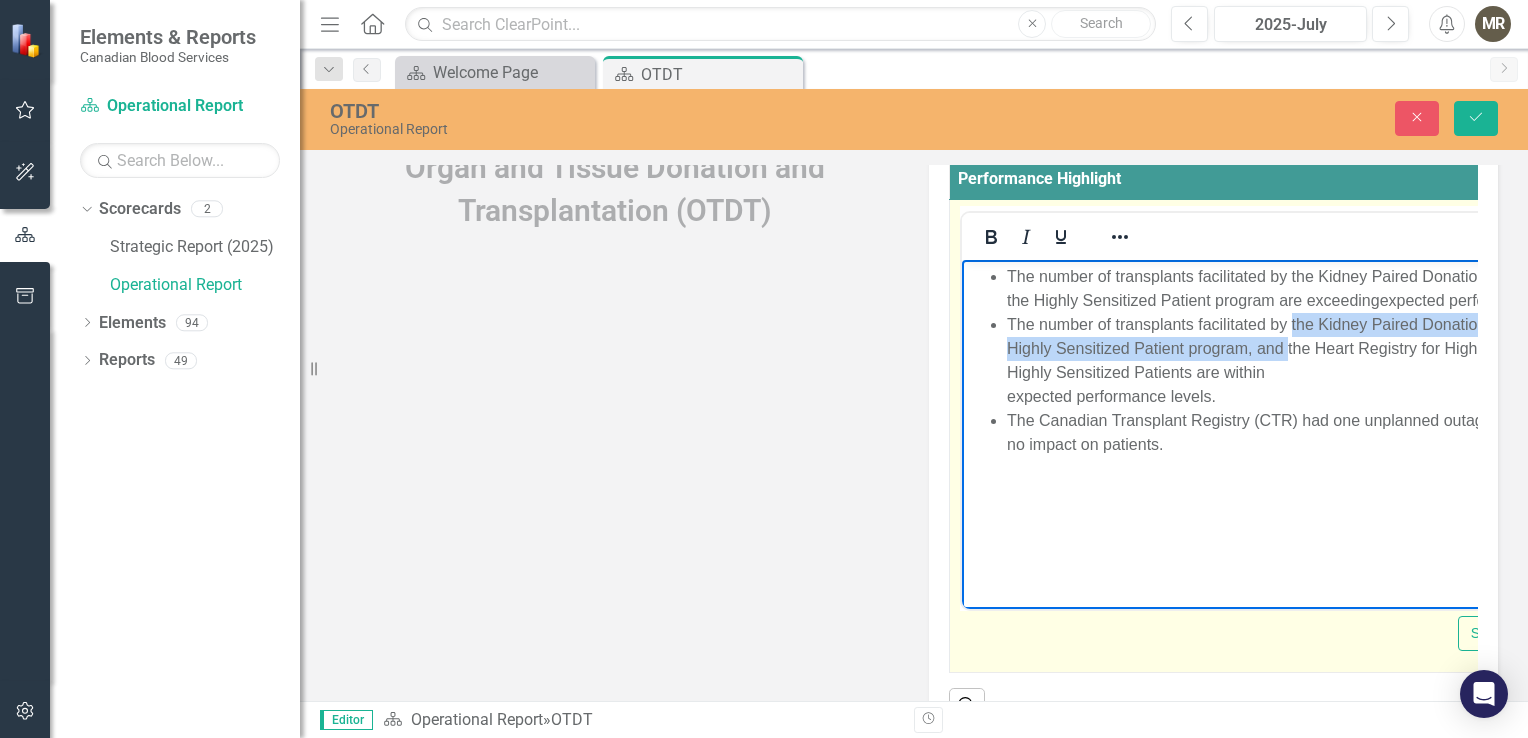 drag, startPoint x: 1286, startPoint y: 347, endPoint x: 1292, endPoint y: 328, distance: 19.924858 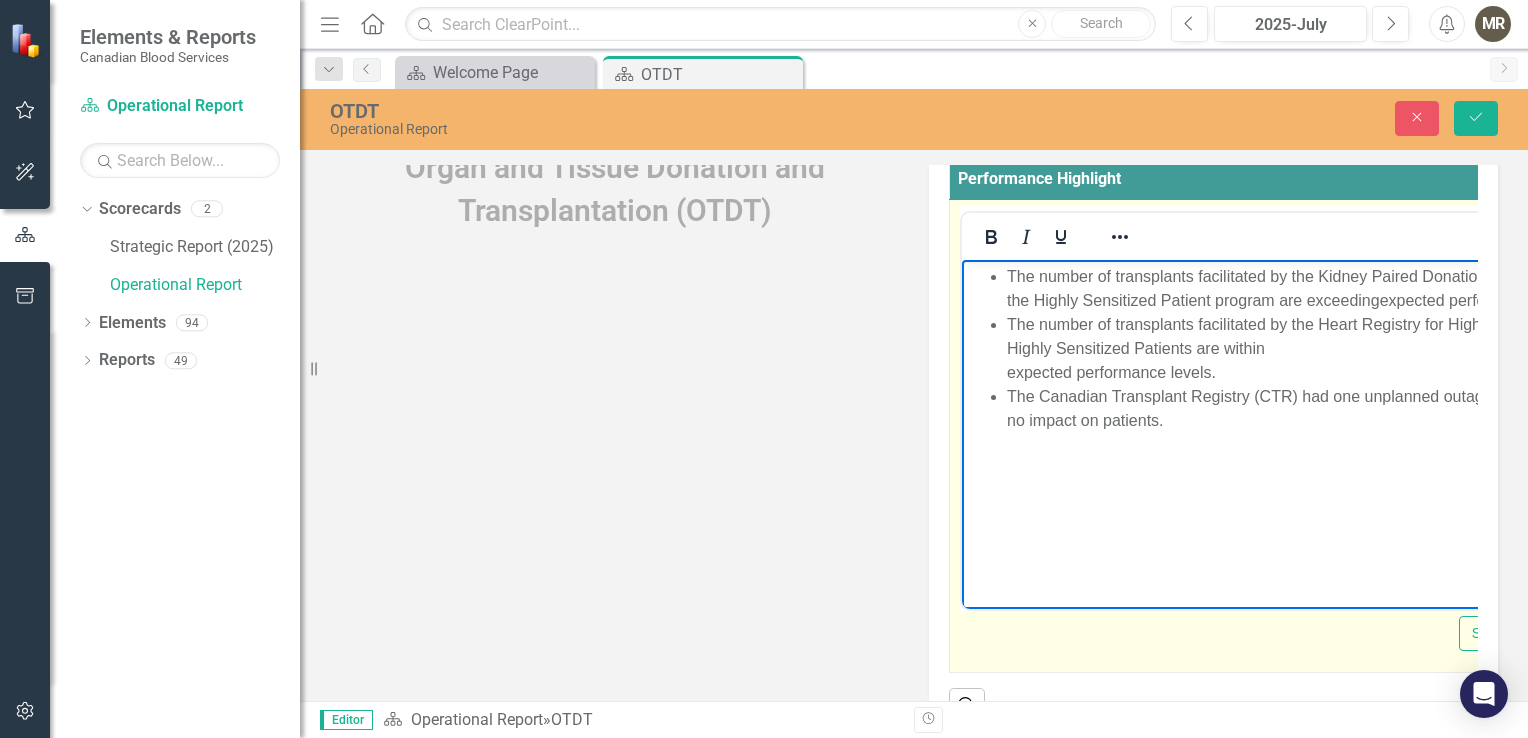 click on "The number of transplants facilitated by the Heart Registry for High-Status and Highly Sensitized Patients are within  expected performance levels." at bounding box center [1301, 349] 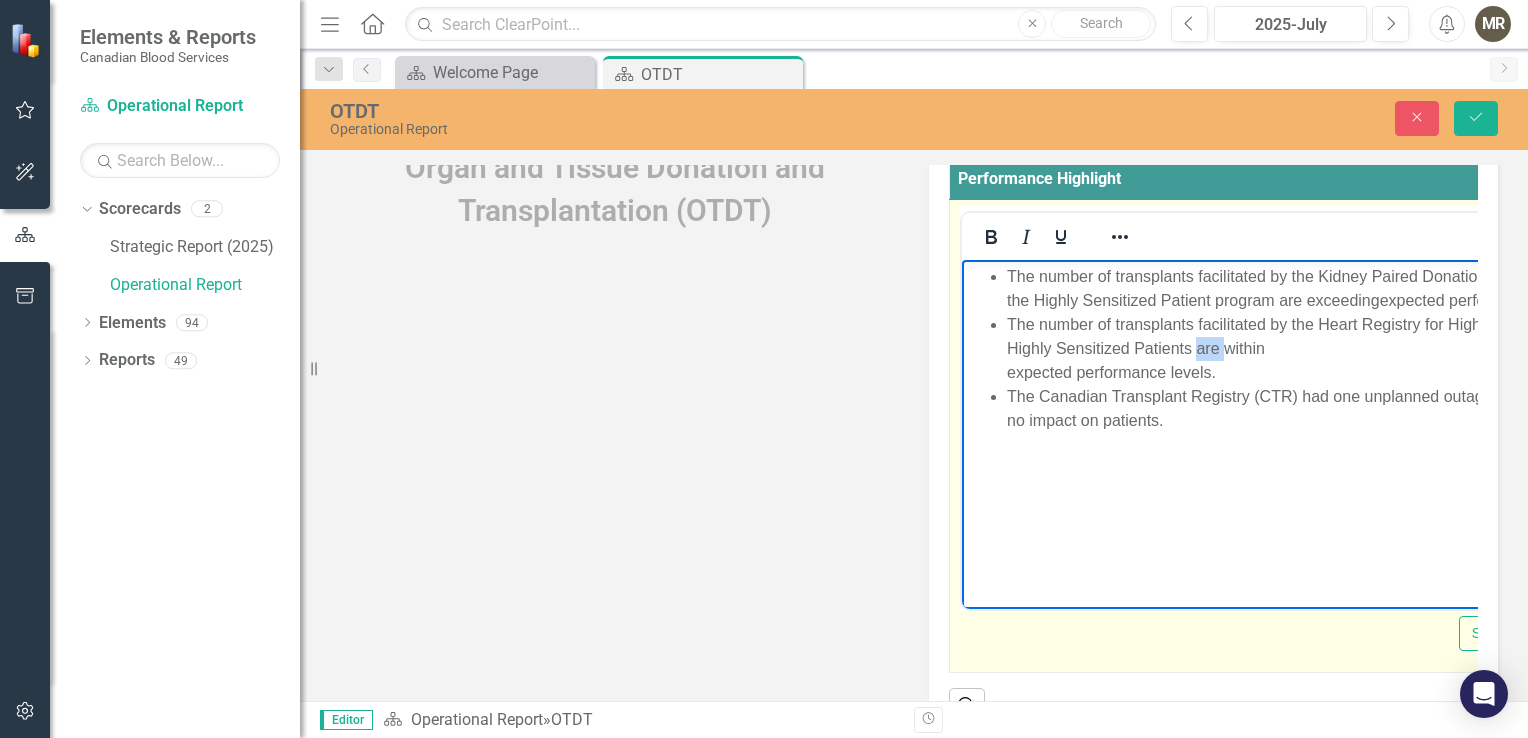 click on "The number of transplants facilitated by the Heart Registry for High-Status and Highly Sensitized Patients are within  expected performance levels." at bounding box center (1301, 349) 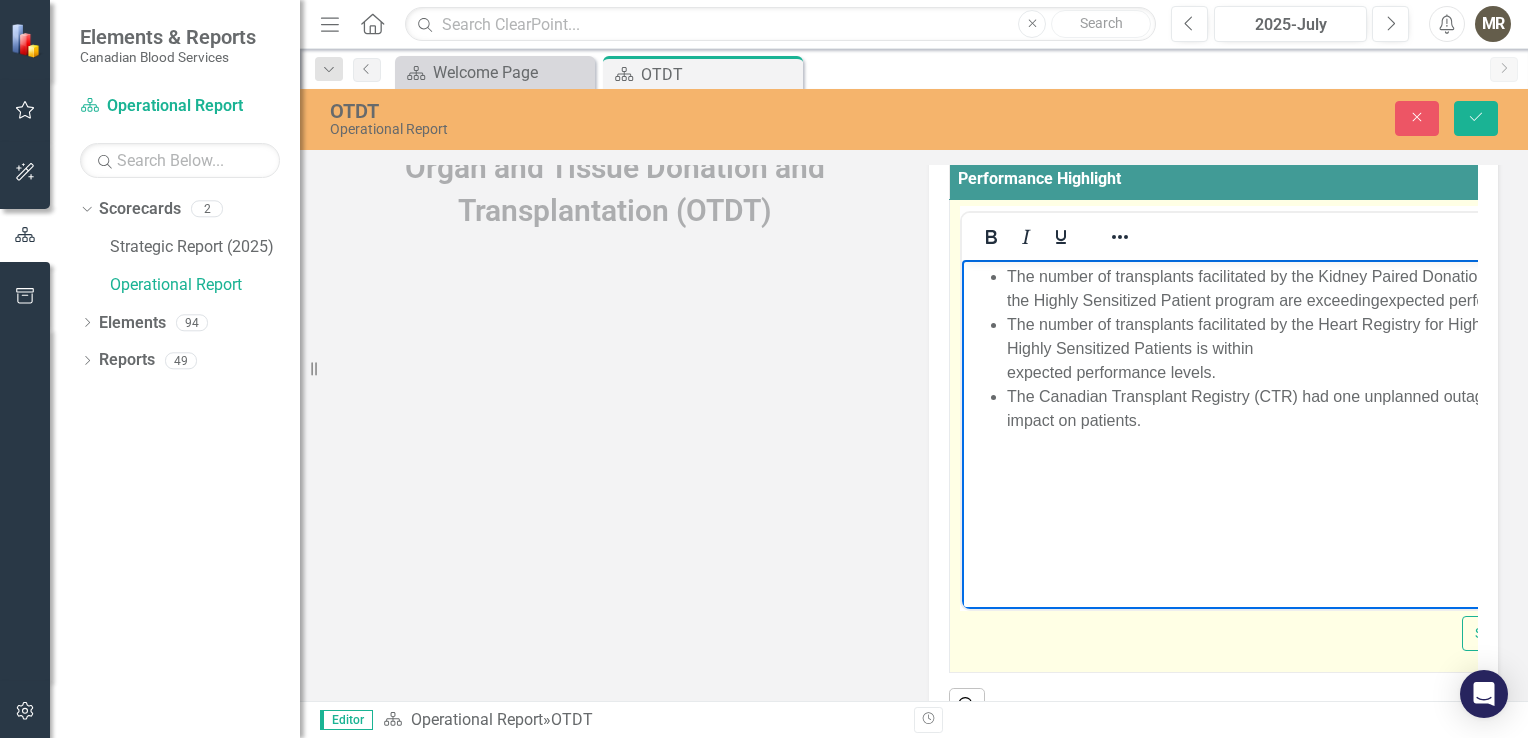 click on "The number of transplants facilitated by the Kidney Paired Donation program and the Highly Sensitized Patient program are exceeding  expected performance levels. The number of transplants facilitated by the Heart Registry for High-Status and Highly Sensitized Patients is within  expected performance levels. The Canadian Transplant Registry (CTR) had one unplanned outage. There was no impact on patients." at bounding box center (1283, 349) 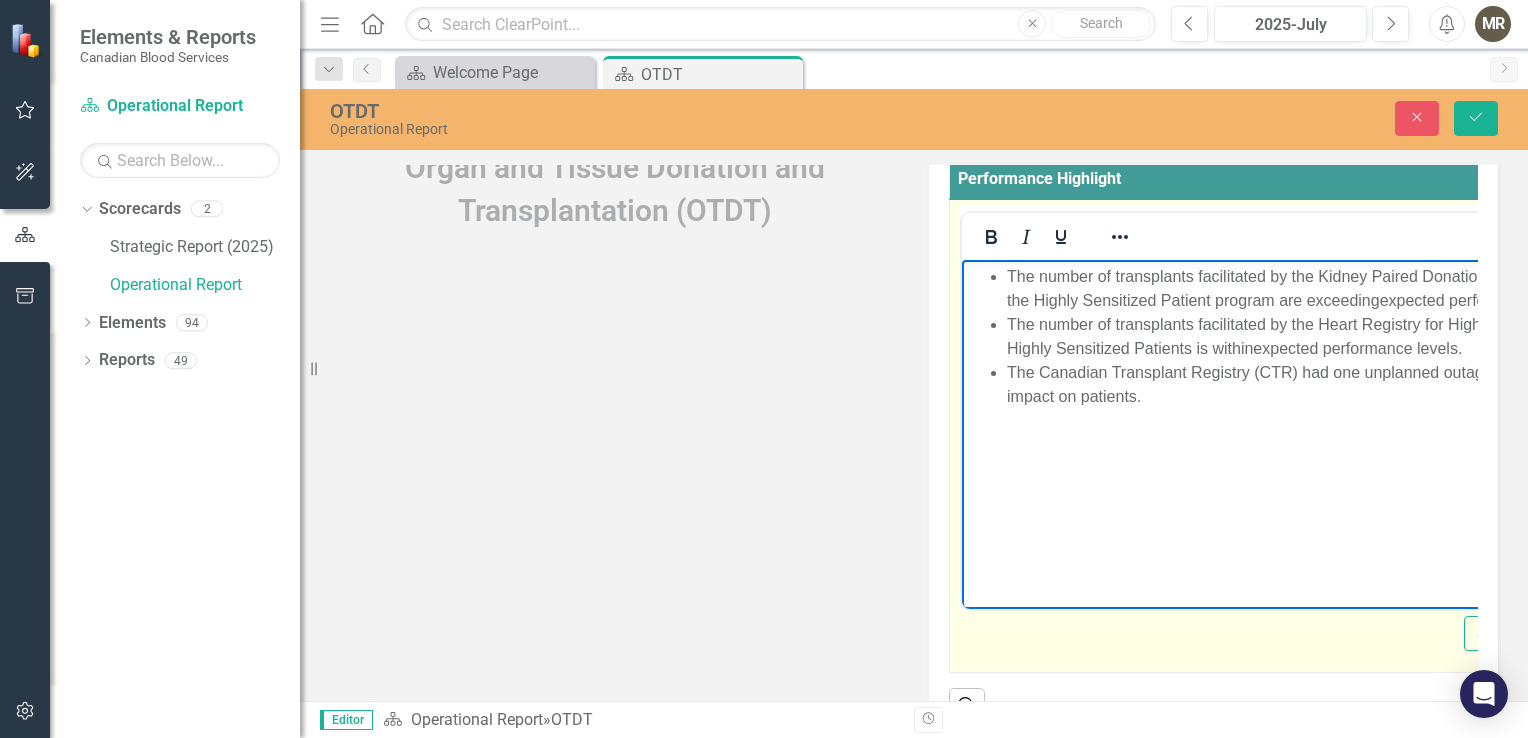 scroll, scrollTop: 0, scrollLeft: 0, axis: both 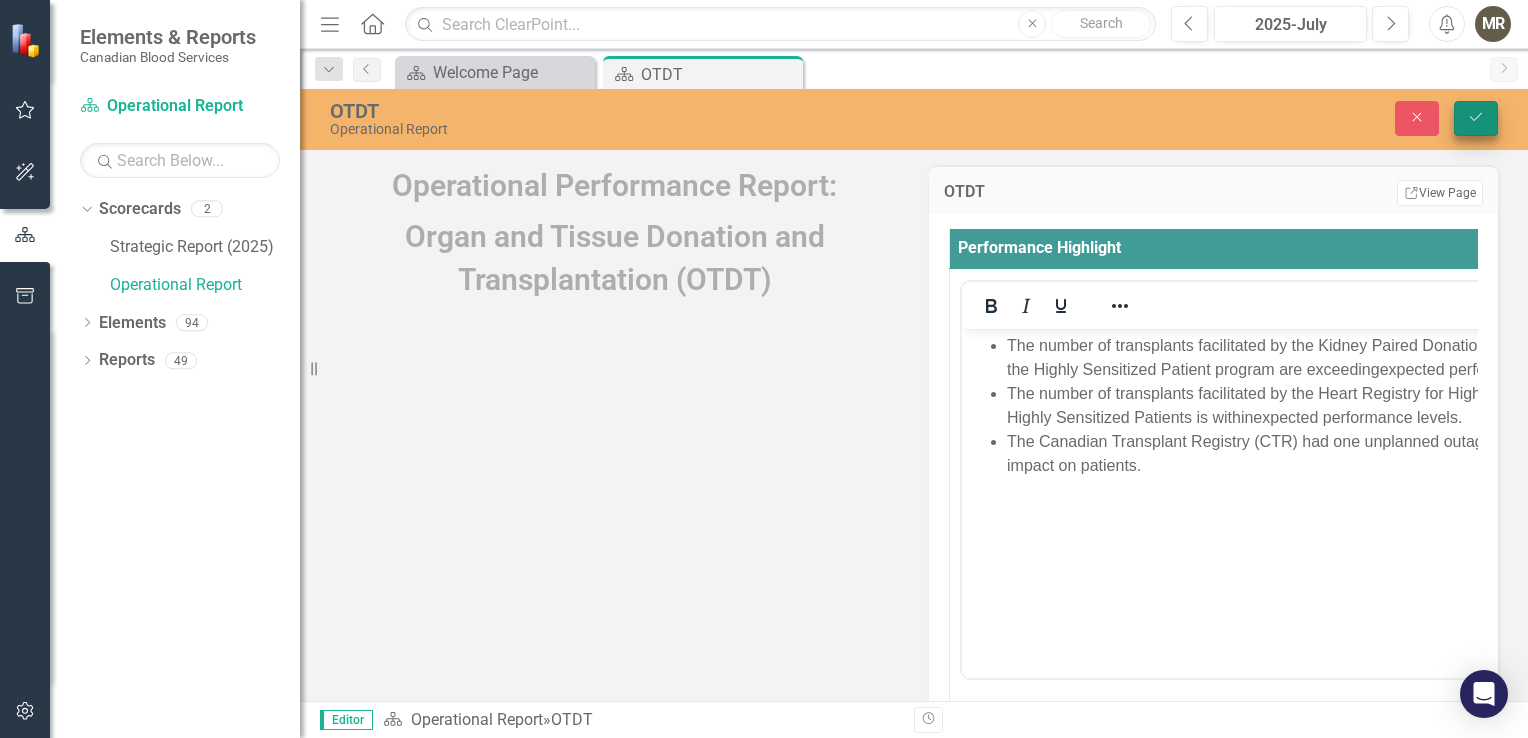 click on "Save" 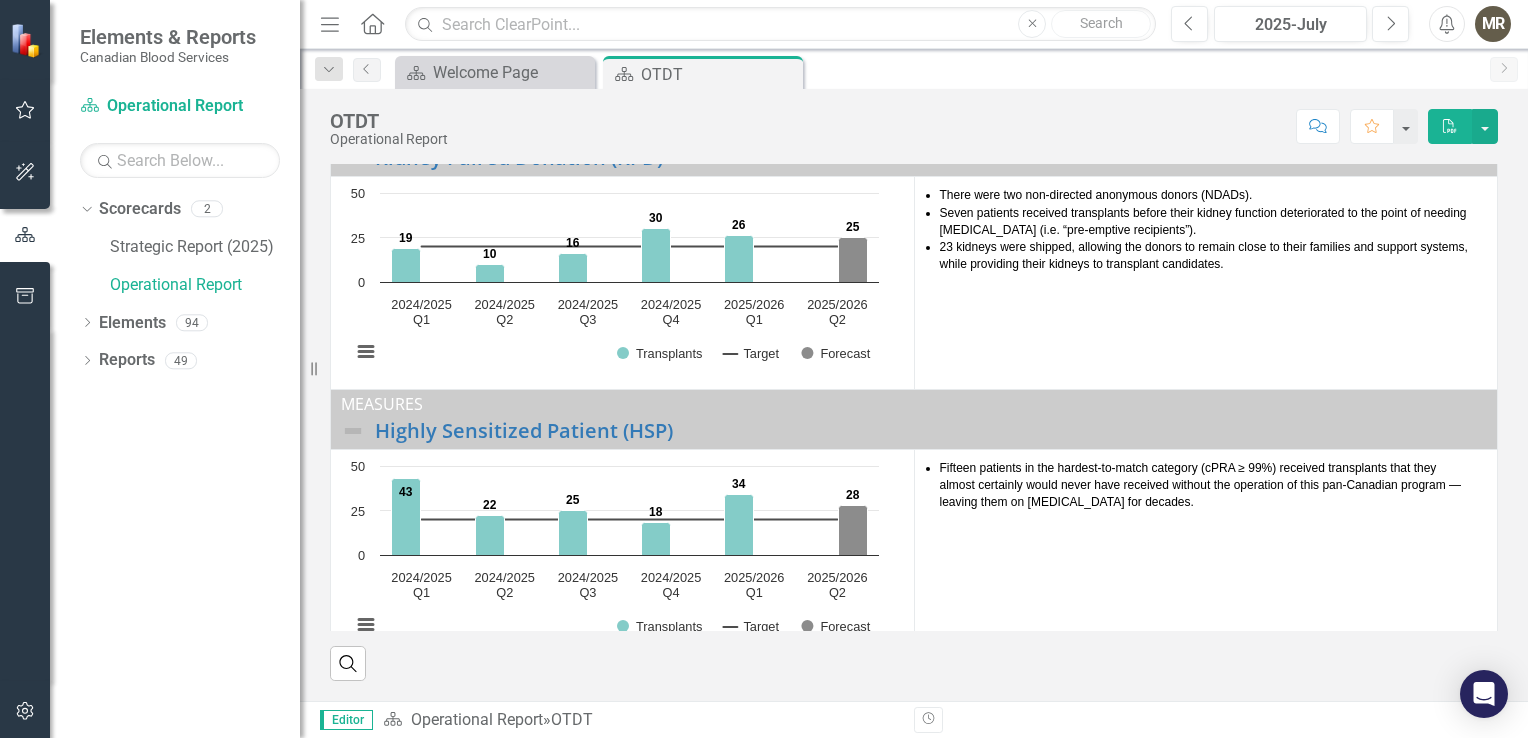 scroll, scrollTop: 336, scrollLeft: 0, axis: vertical 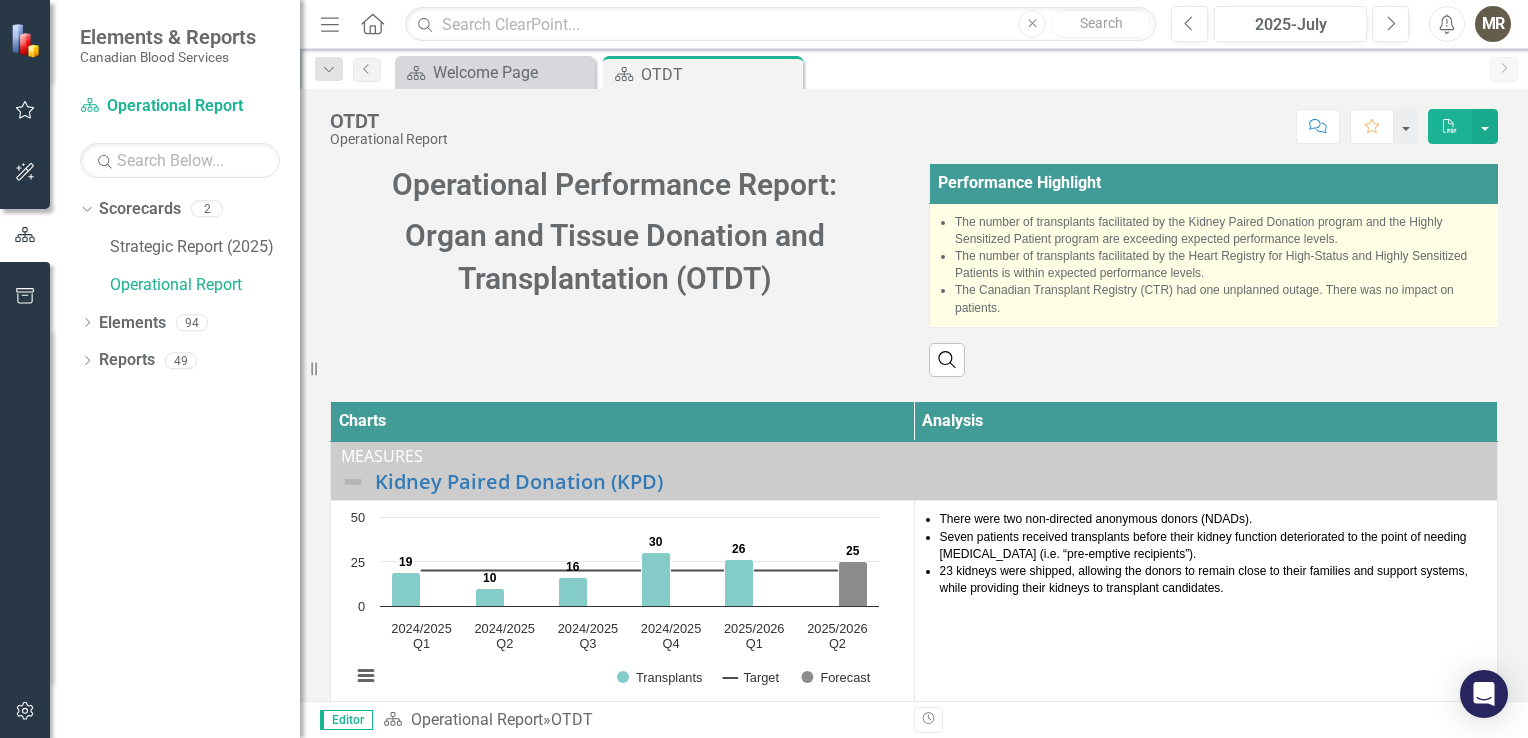 click on "The Canadian Transplant Registry (CTR) had one unplanned outage. There was no impact on patients." at bounding box center [1228, 299] 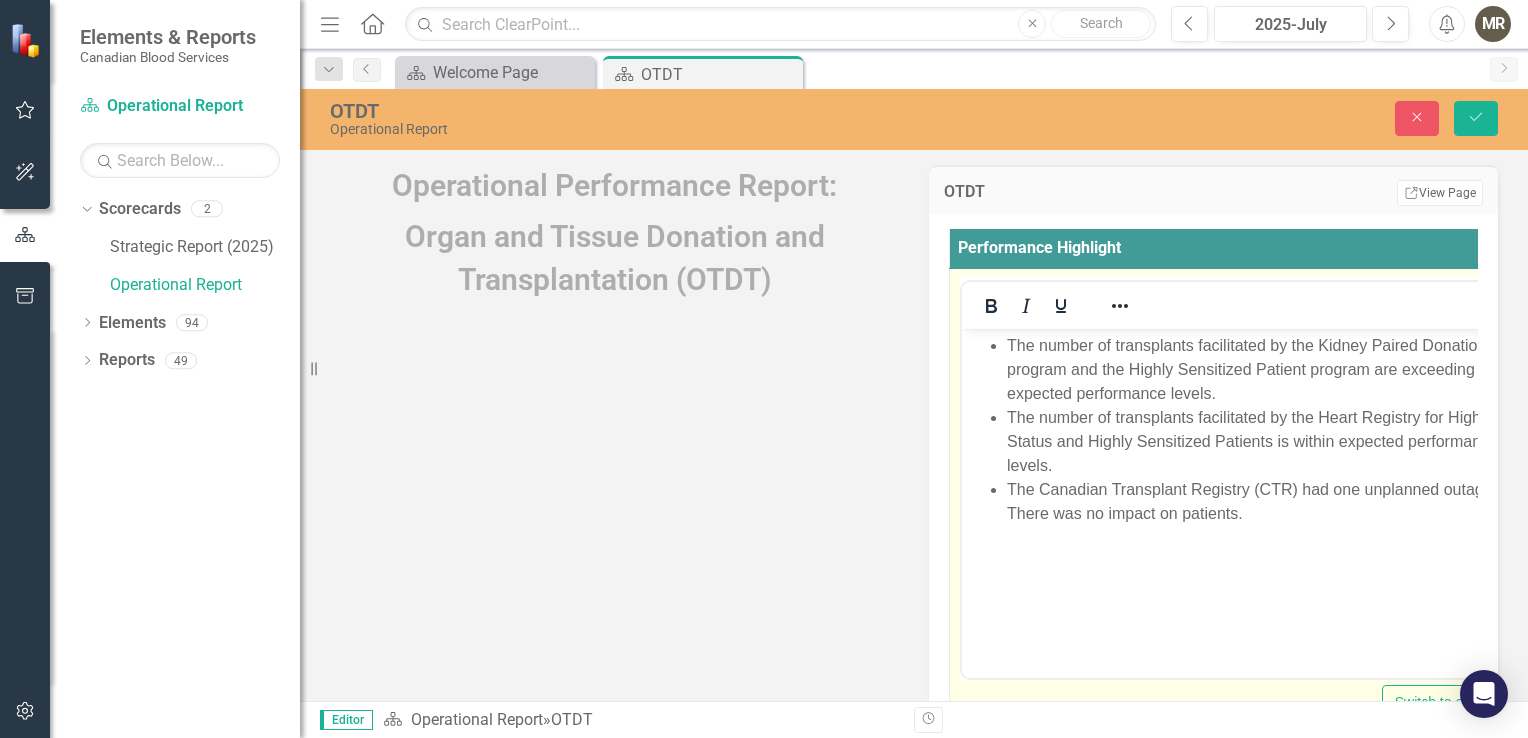 scroll, scrollTop: 0, scrollLeft: 0, axis: both 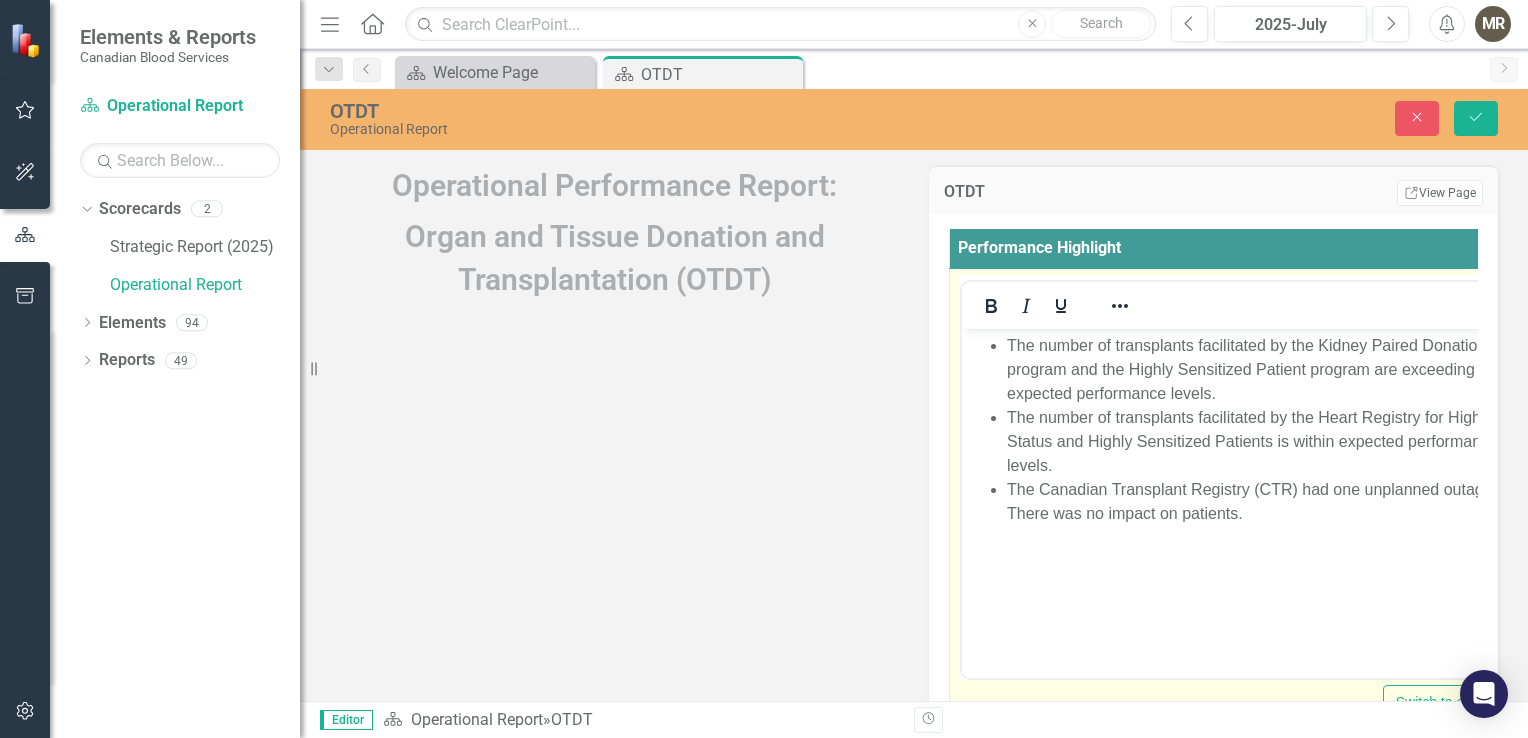 click on "The Canadian Transplant Registry (CTR) had one unplanned outage. There was no impact on patients." at bounding box center [1263, 502] 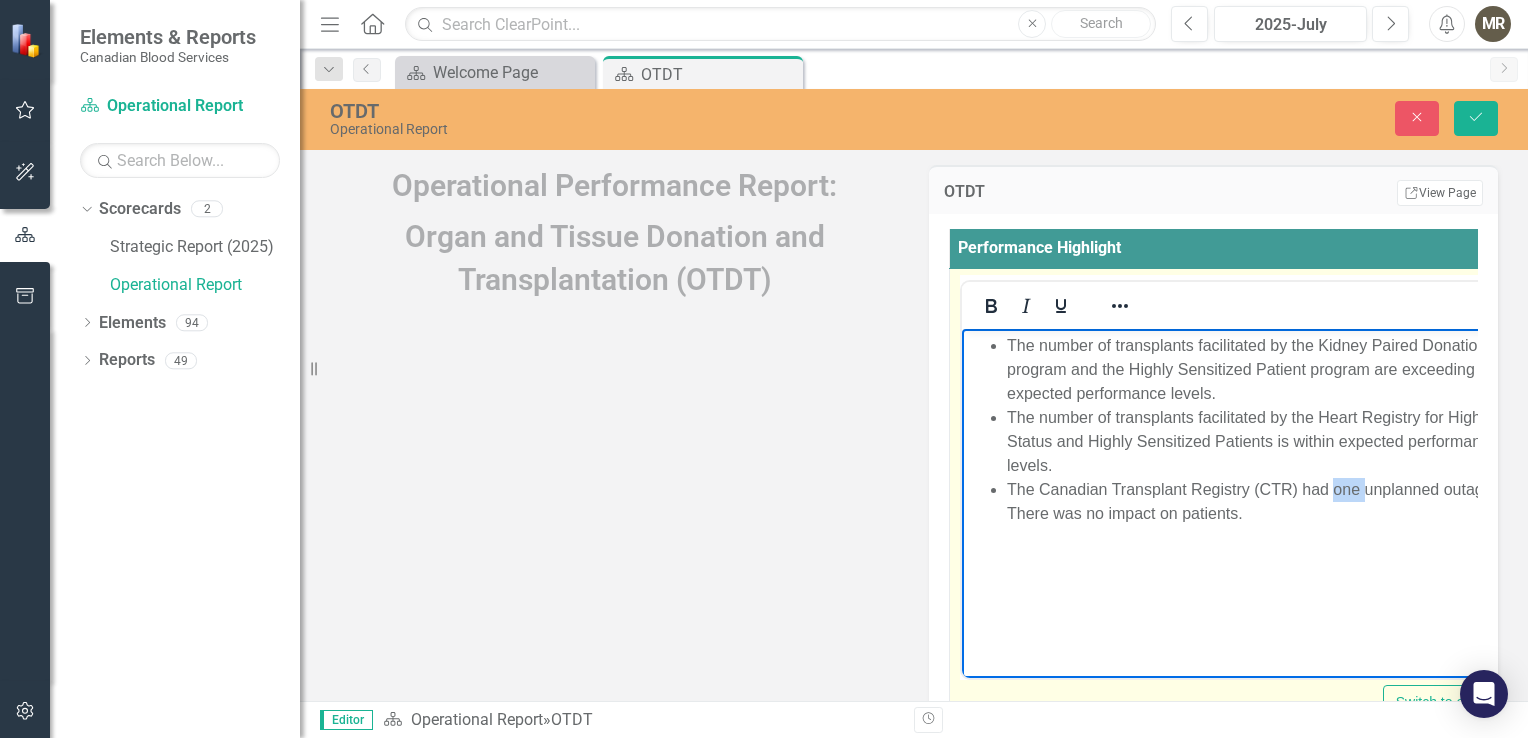 click on "The Canadian Transplant Registry (CTR) had one unplanned outage. There was no impact on patients." at bounding box center [1263, 502] 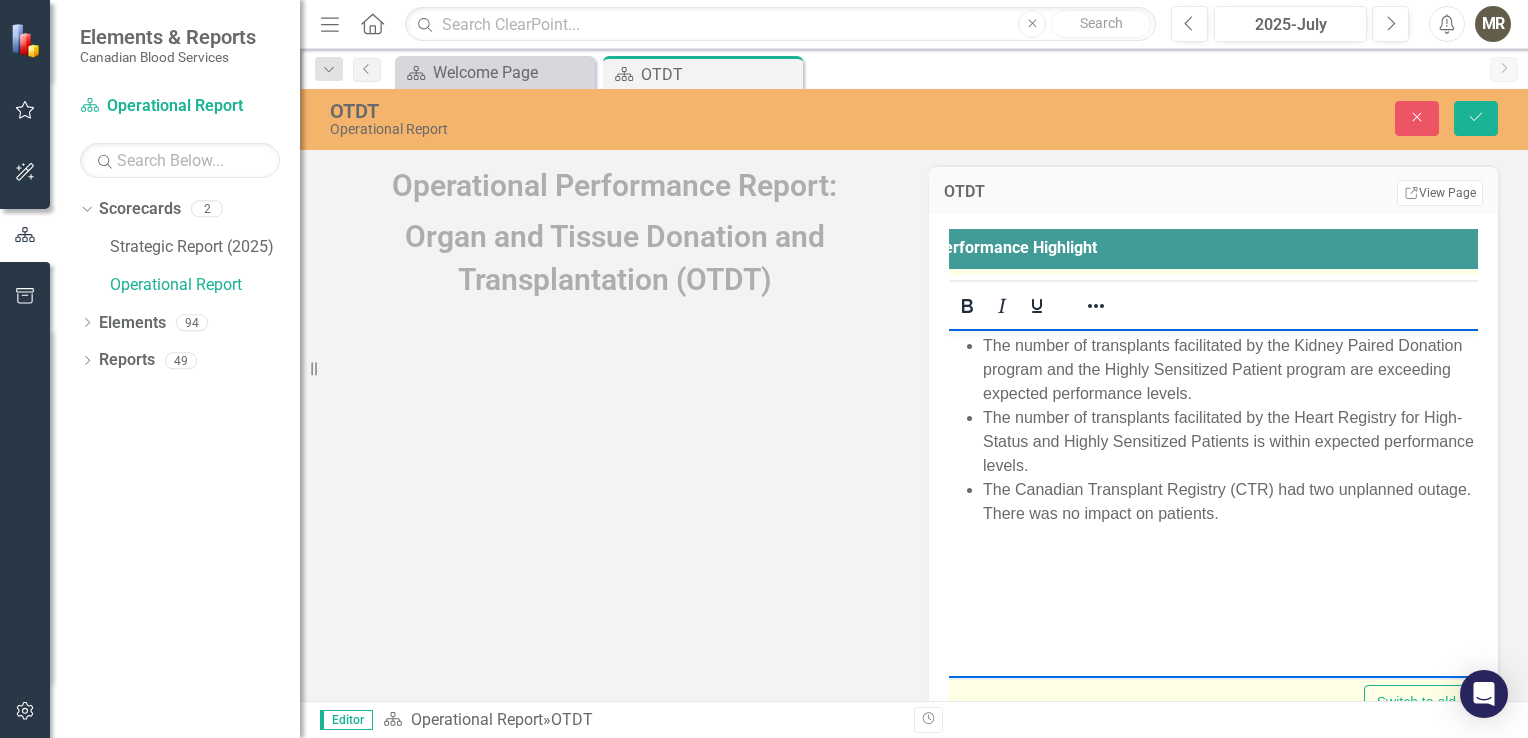 scroll, scrollTop: 0, scrollLeft: 28, axis: horizontal 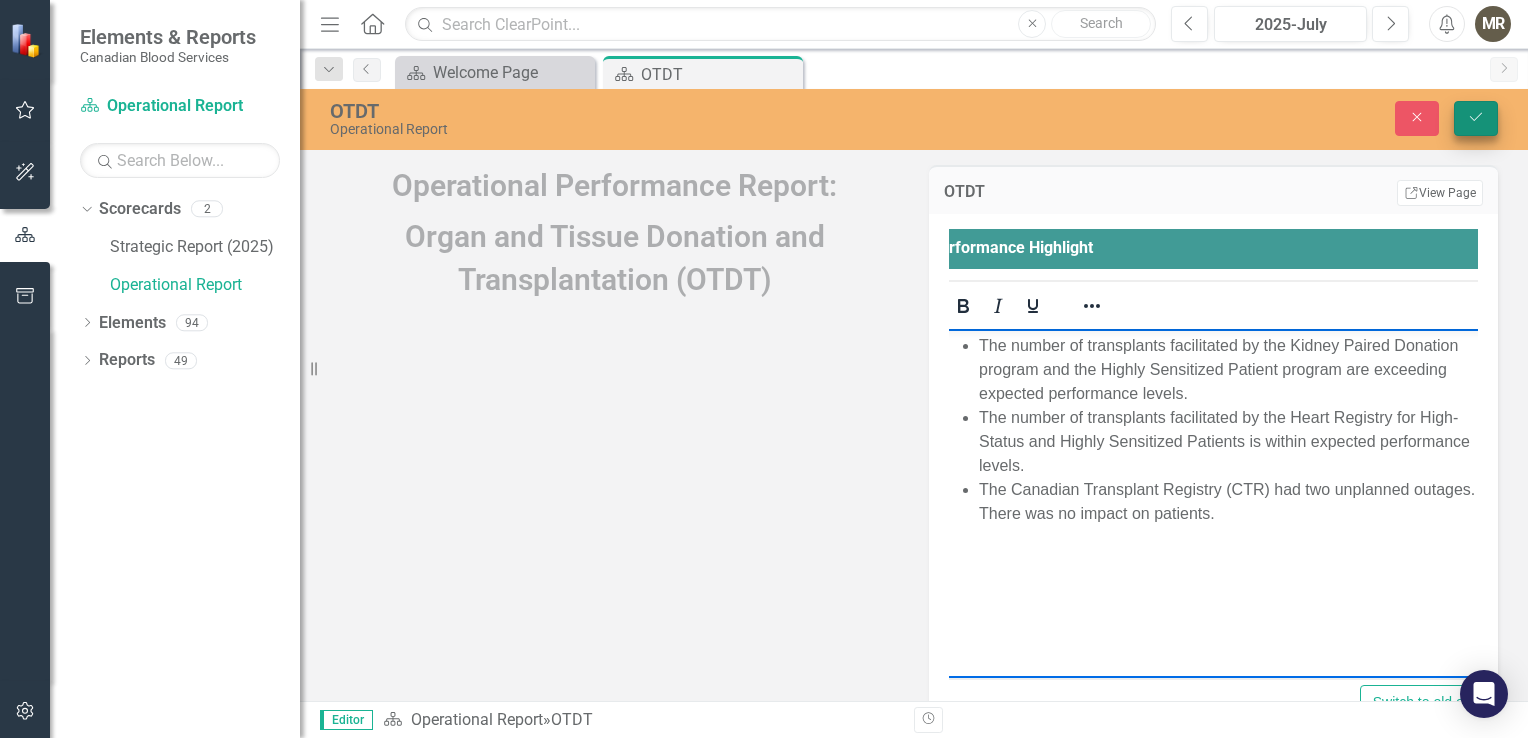 click on "Save" at bounding box center (1476, 118) 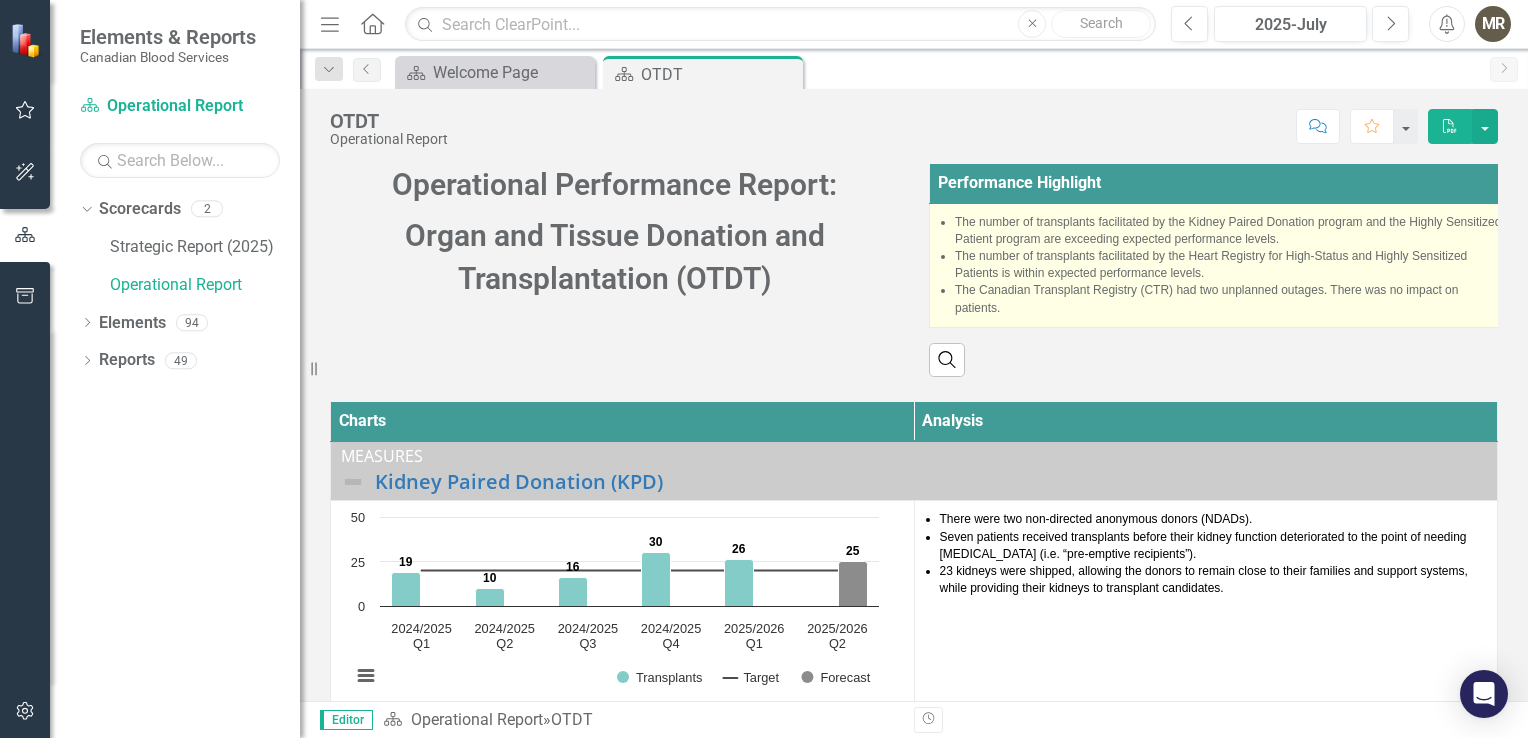click on "The Canadian Transplant Registry (CTR) had two unplanned outages. There was no impact on patients." at bounding box center [1229, 299] 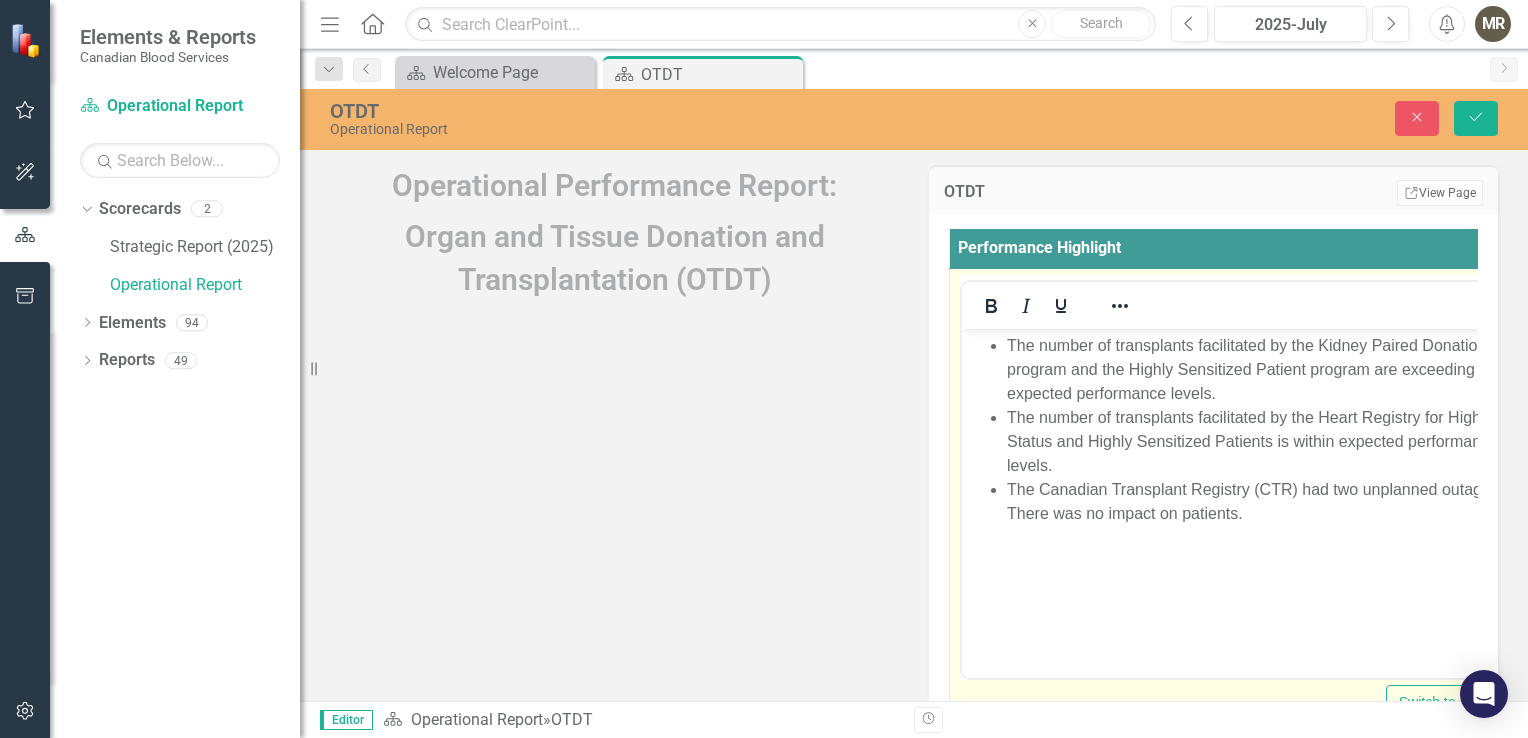 scroll, scrollTop: 0, scrollLeft: 0, axis: both 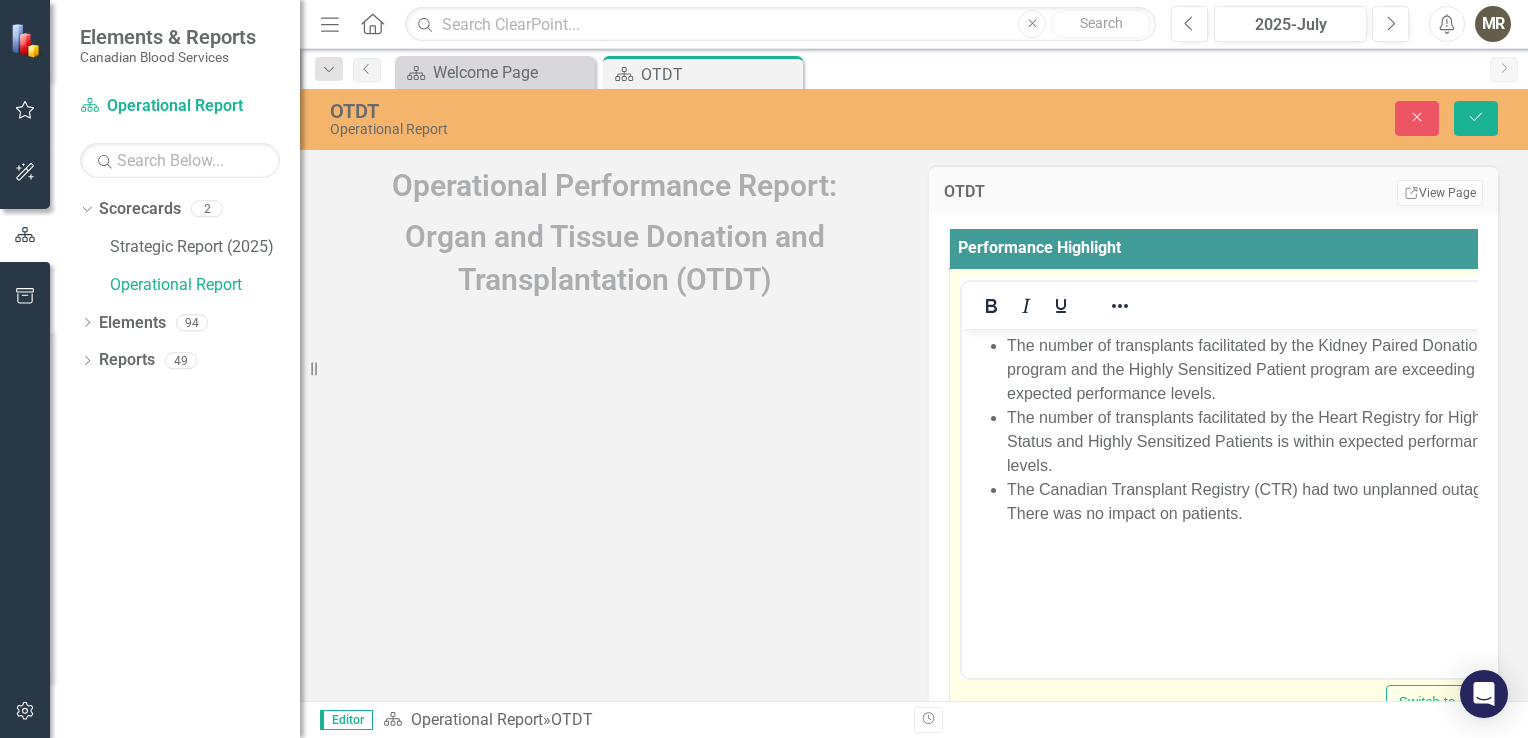 click on "The number of transplants facilitated by the Kidney Paired Donation program and the Highly Sensitized Patient program are exceeding expected performance levels. The number of transplants facilitated by the Heart Registry for High-Status and Highly Sensitized Patients is within expected performance levels. The Canadian Transplant Registry (CTR) had two unplanned outages. There was no impact on patients." at bounding box center (1245, 430) 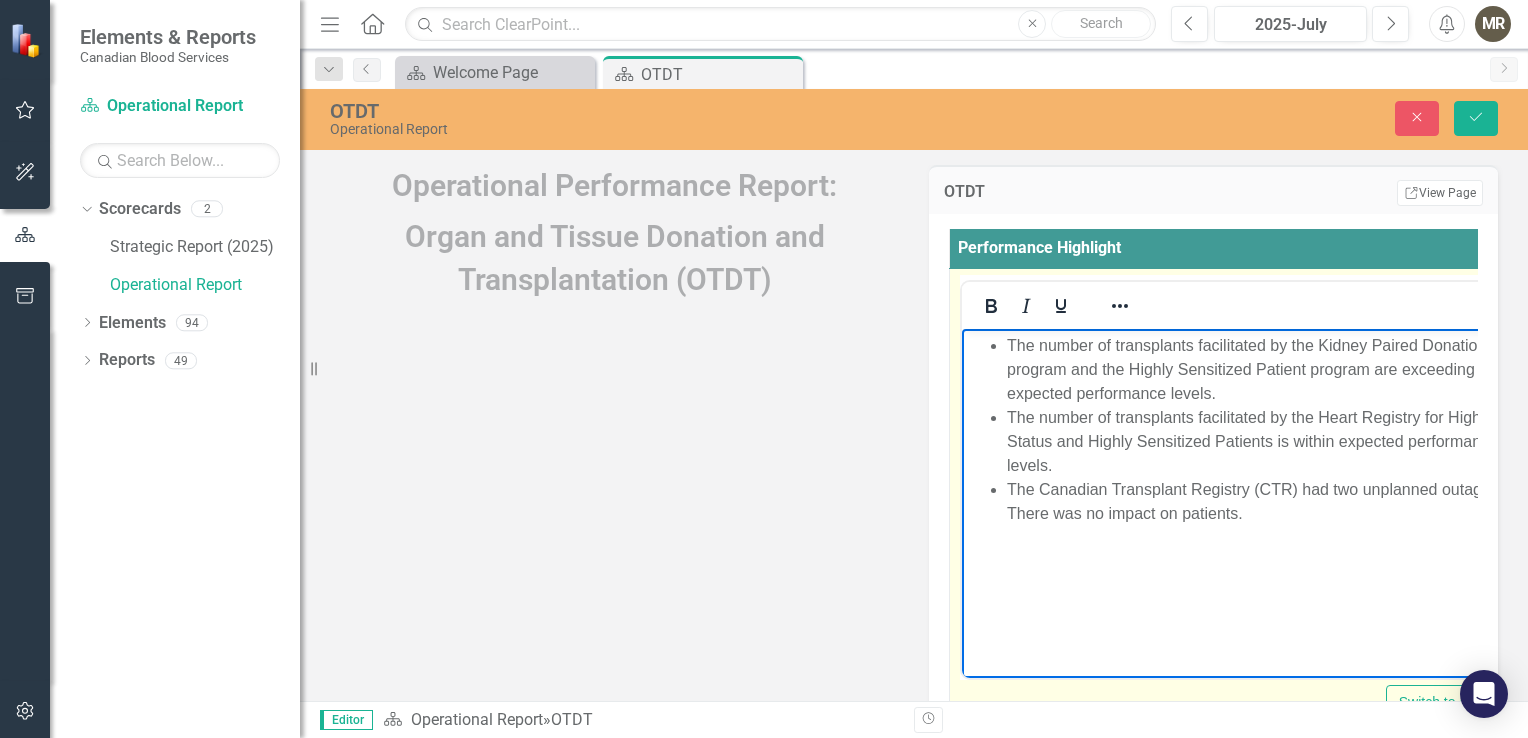 type 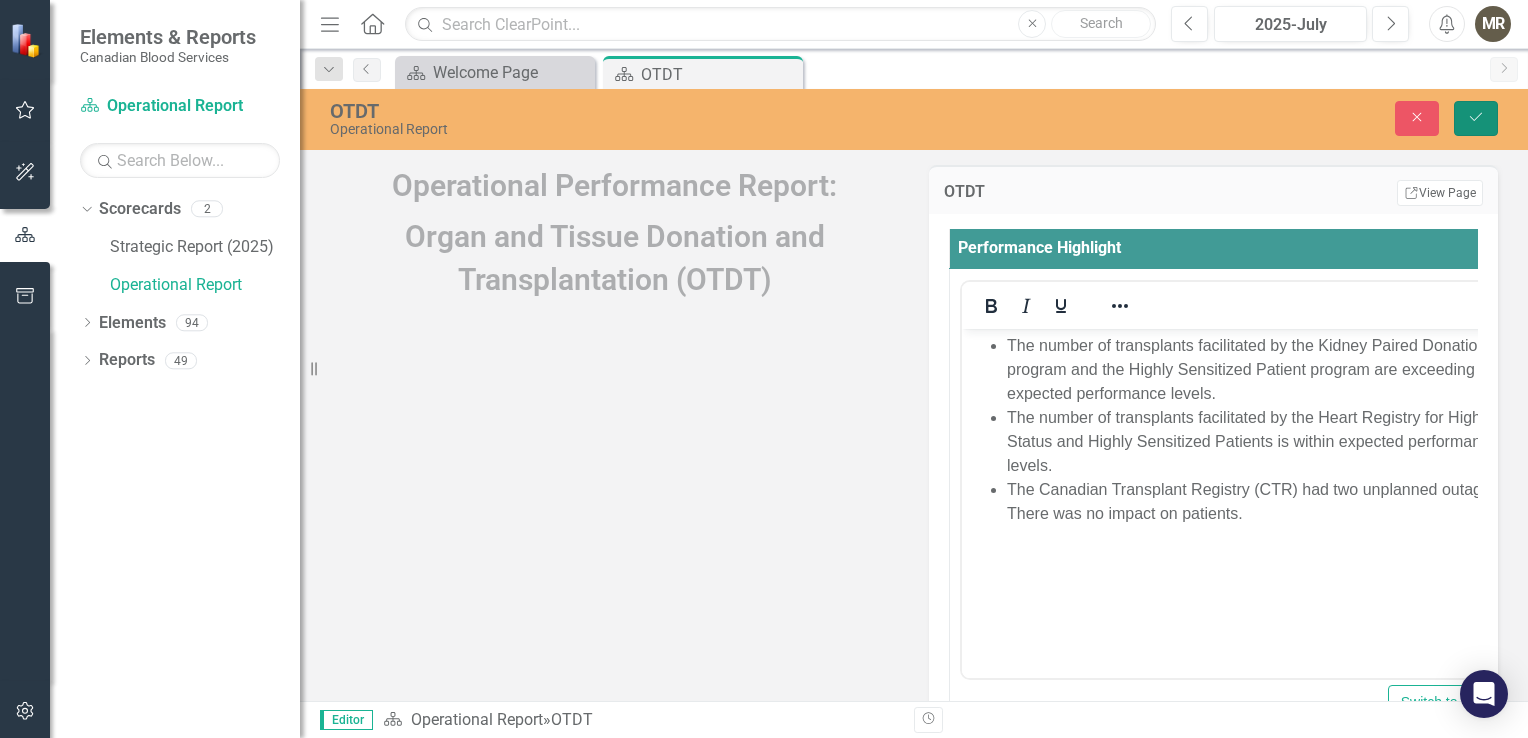click on "Save" 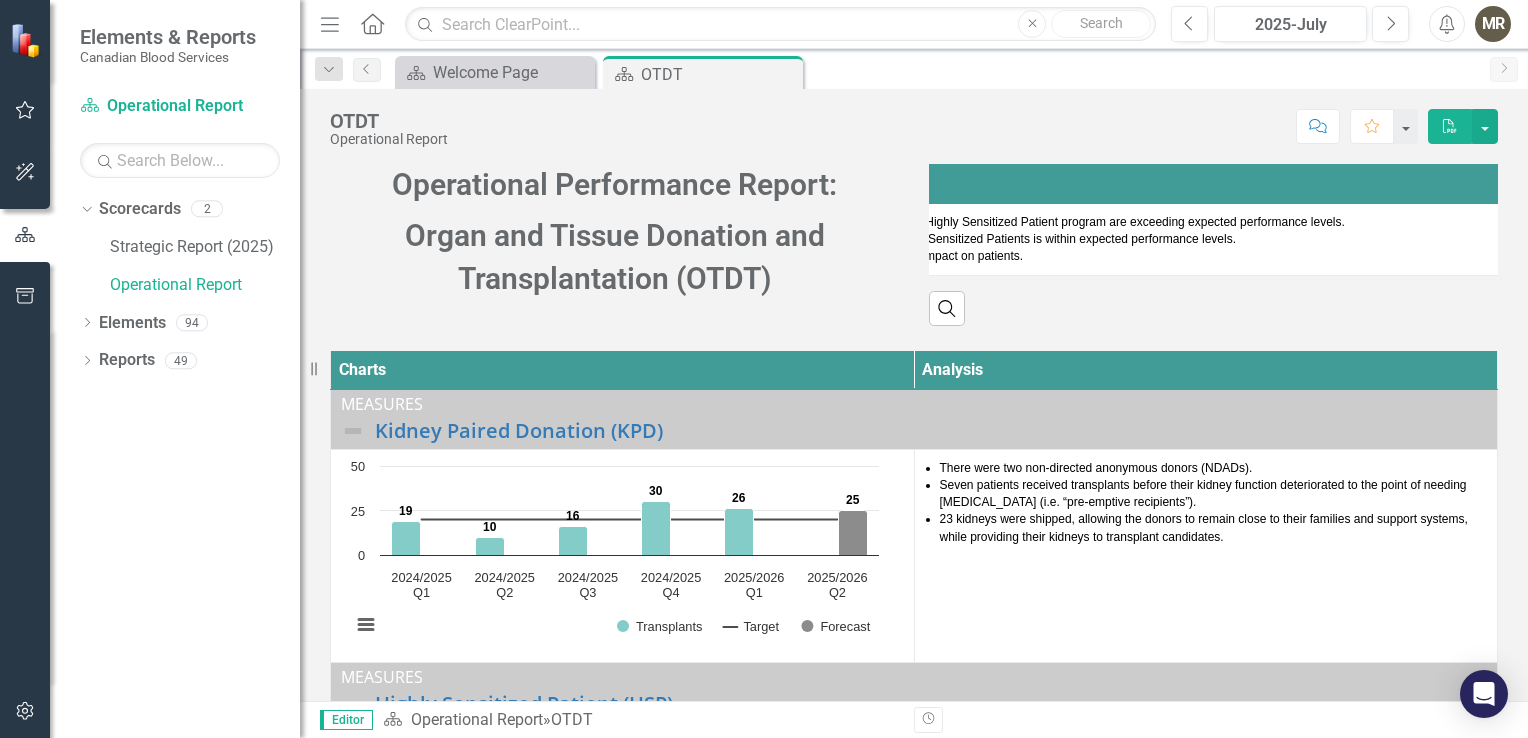 scroll, scrollTop: 0, scrollLeft: 0, axis: both 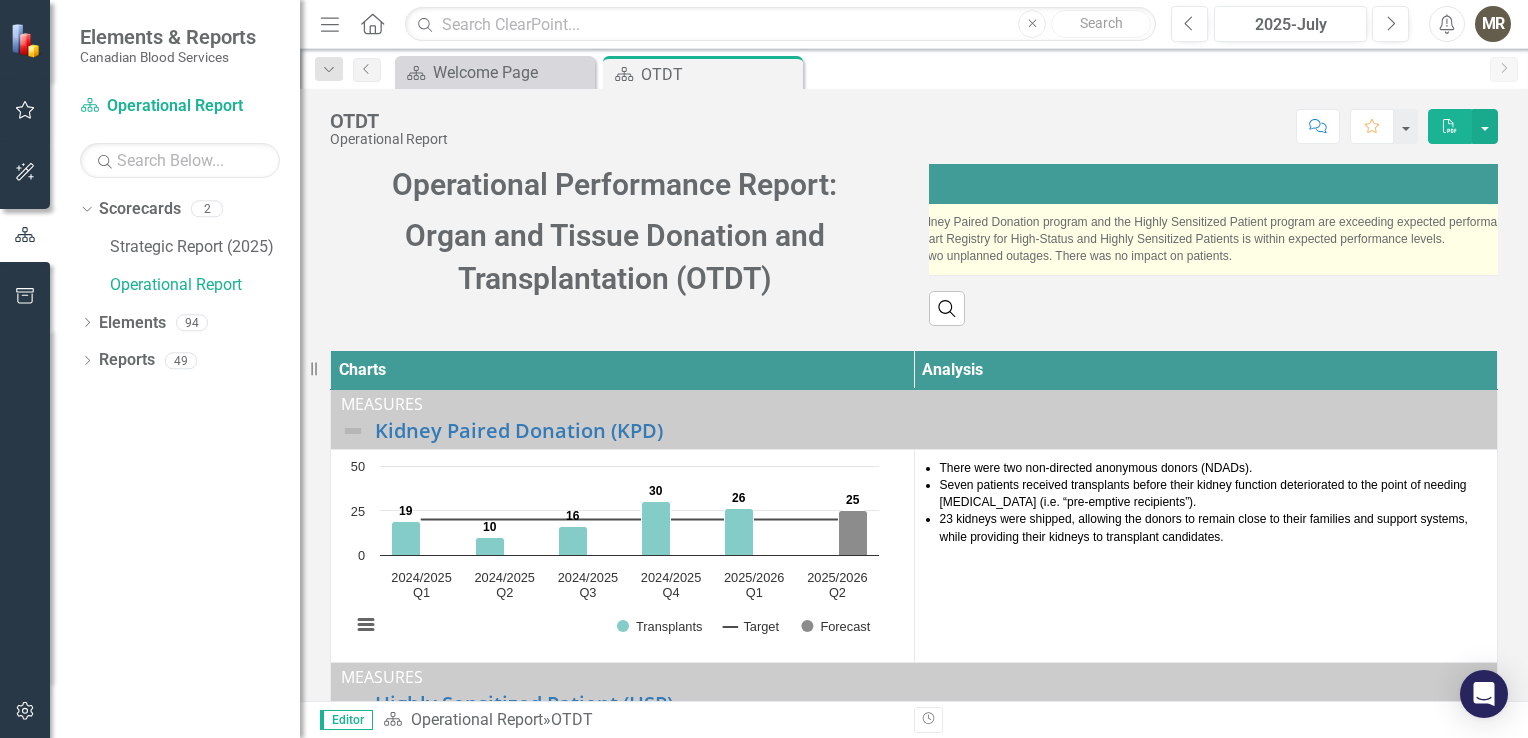 click on "The number of transplants facilitated by the Heart Registry for High-Status and Highly Sensitized Patients is within expected performance levels." at bounding box center (1245, 239) 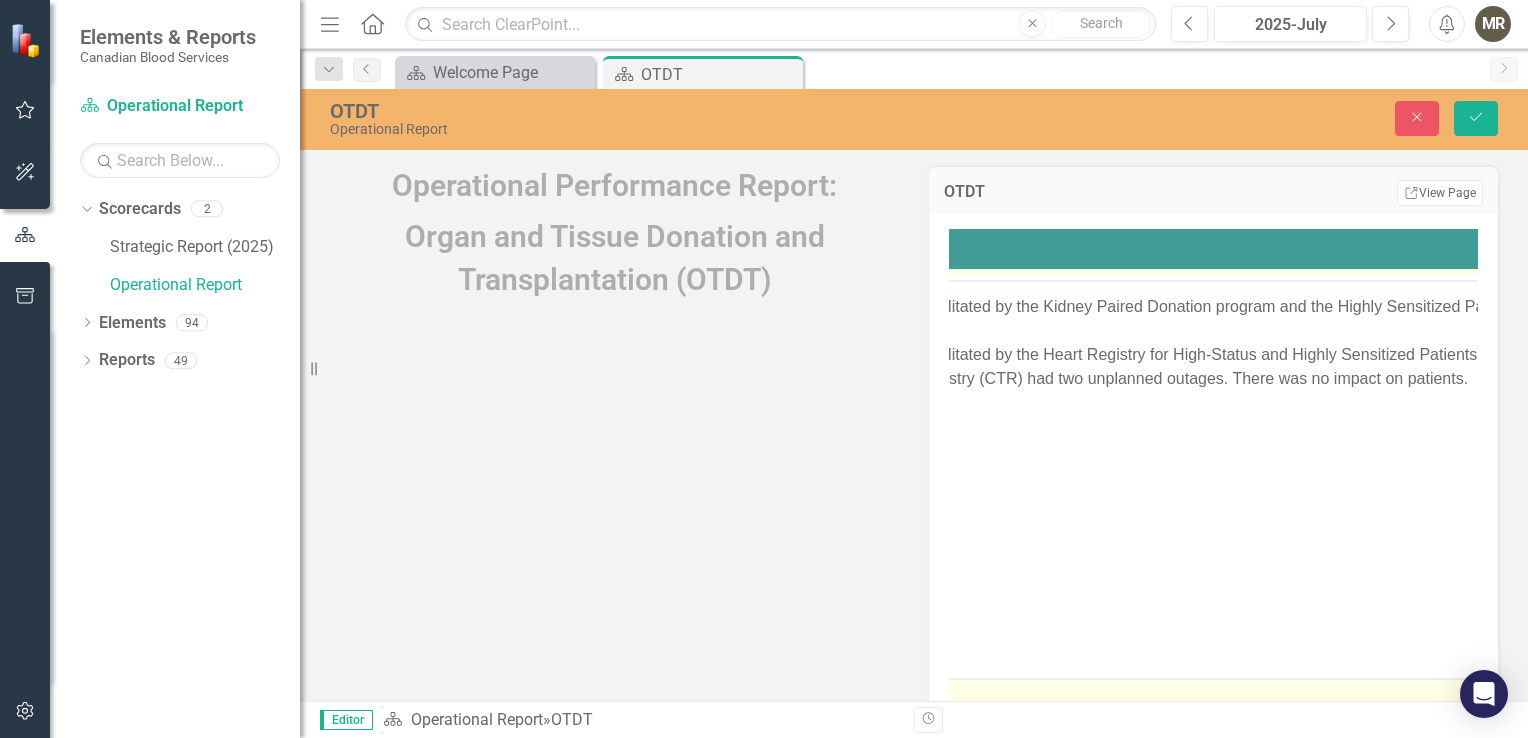 scroll, scrollTop: 0, scrollLeft: 0, axis: both 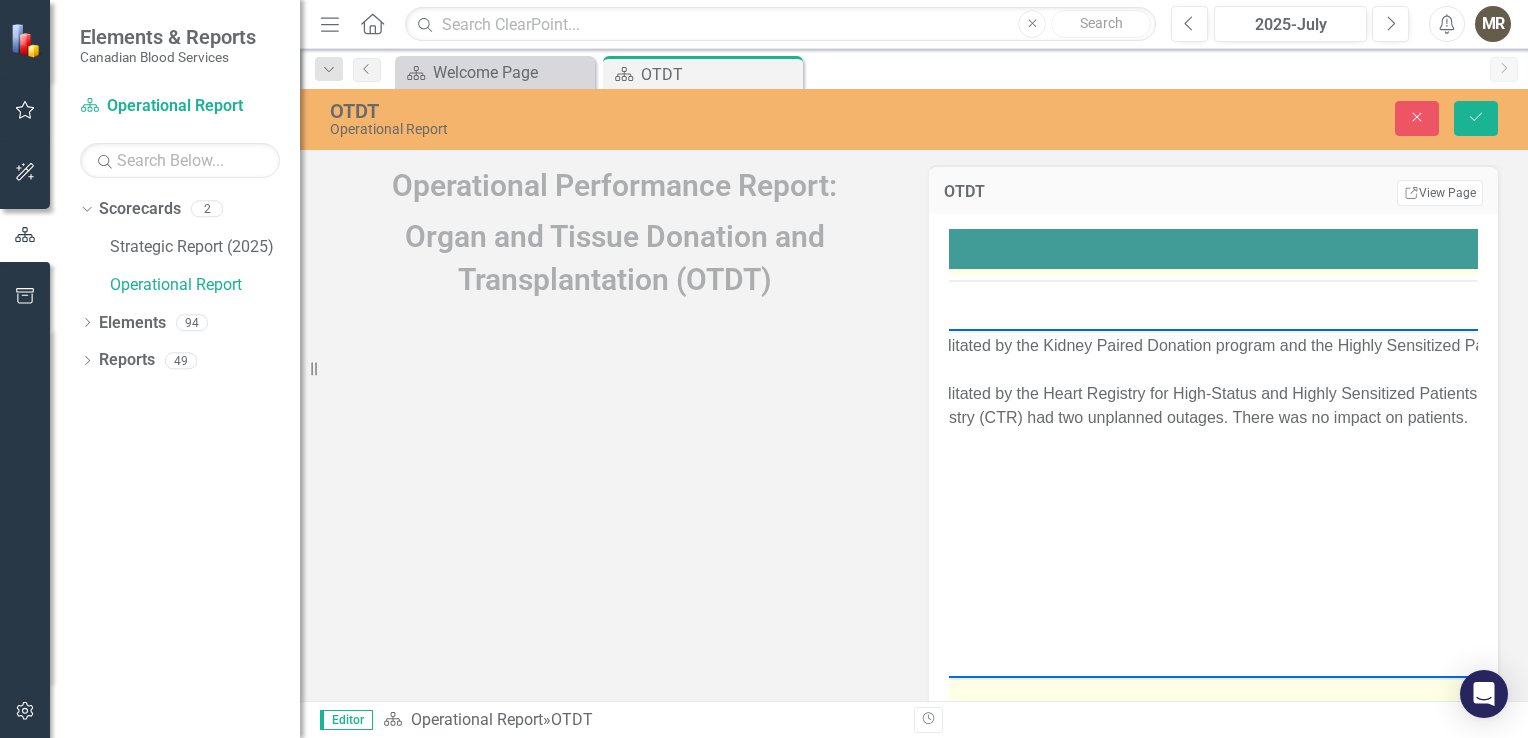 click on "The number of transplants facilitated by the Kidney Paired Donation program and the Highly Sensitized Patient program are exceeding expected performance levels." at bounding box center (1280, 358) 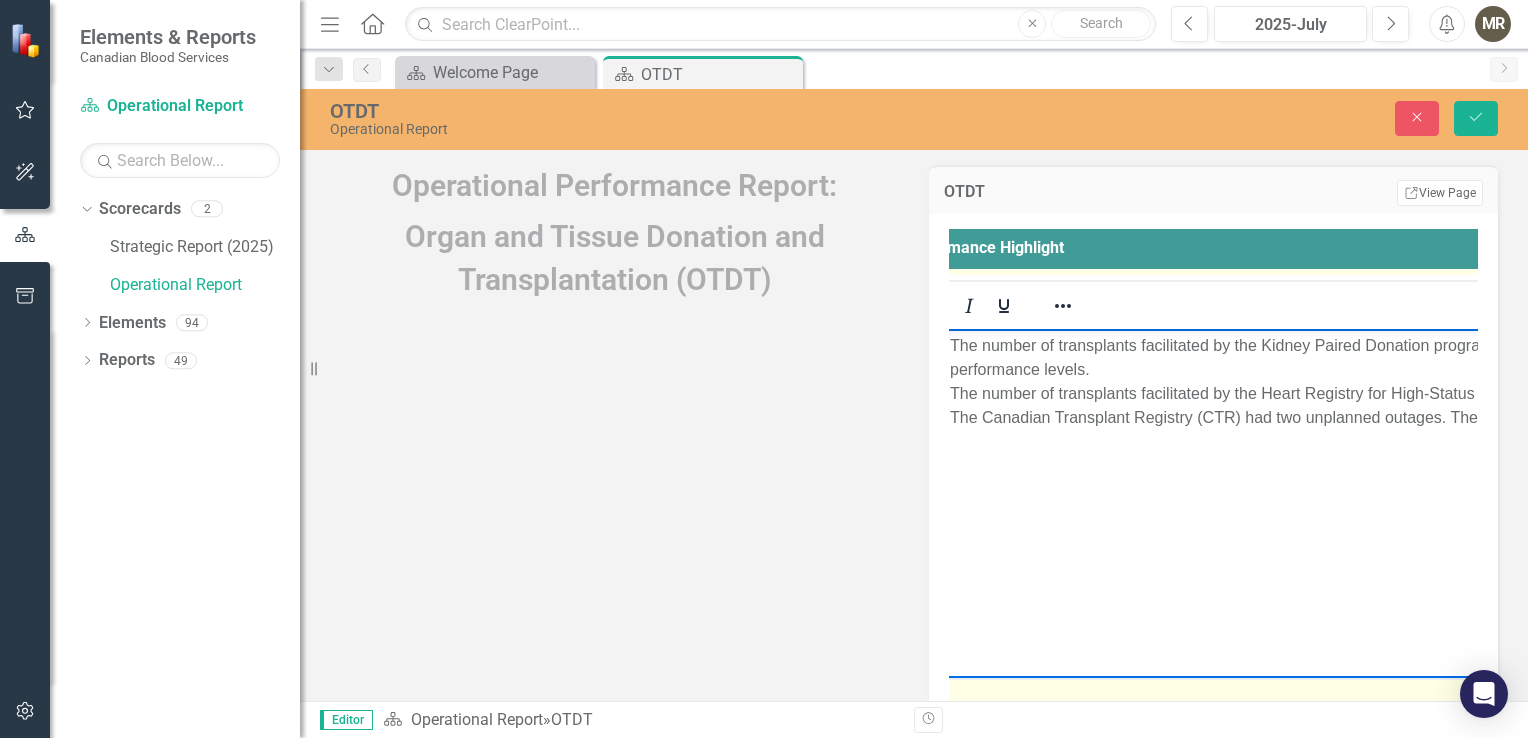 scroll, scrollTop: 0, scrollLeft: 557, axis: horizontal 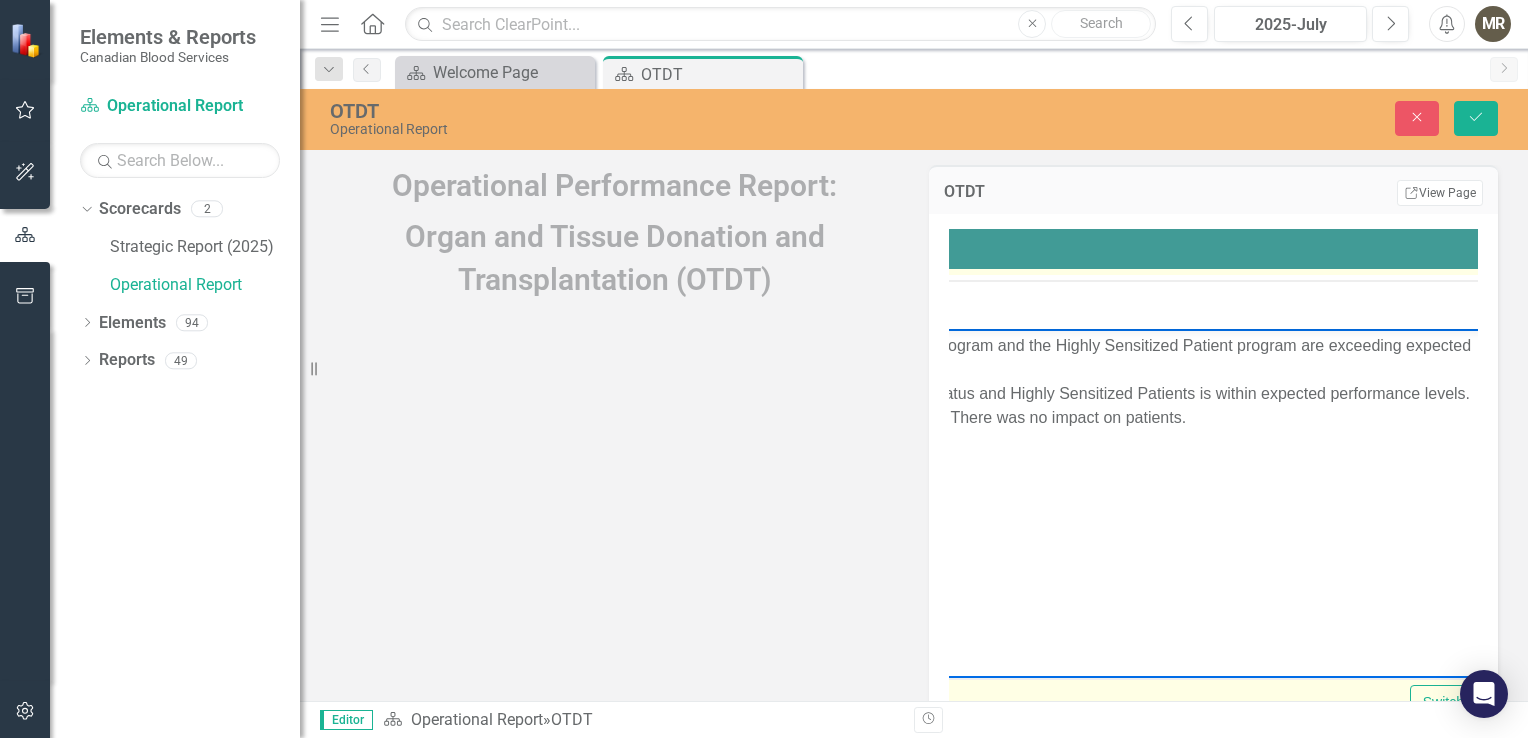 click on "The number of transplants facilitated by the Kidney Paired Donation program and the Highly Sensitized Patient program are exceeding expected performance levels." at bounding box center (998, 358) 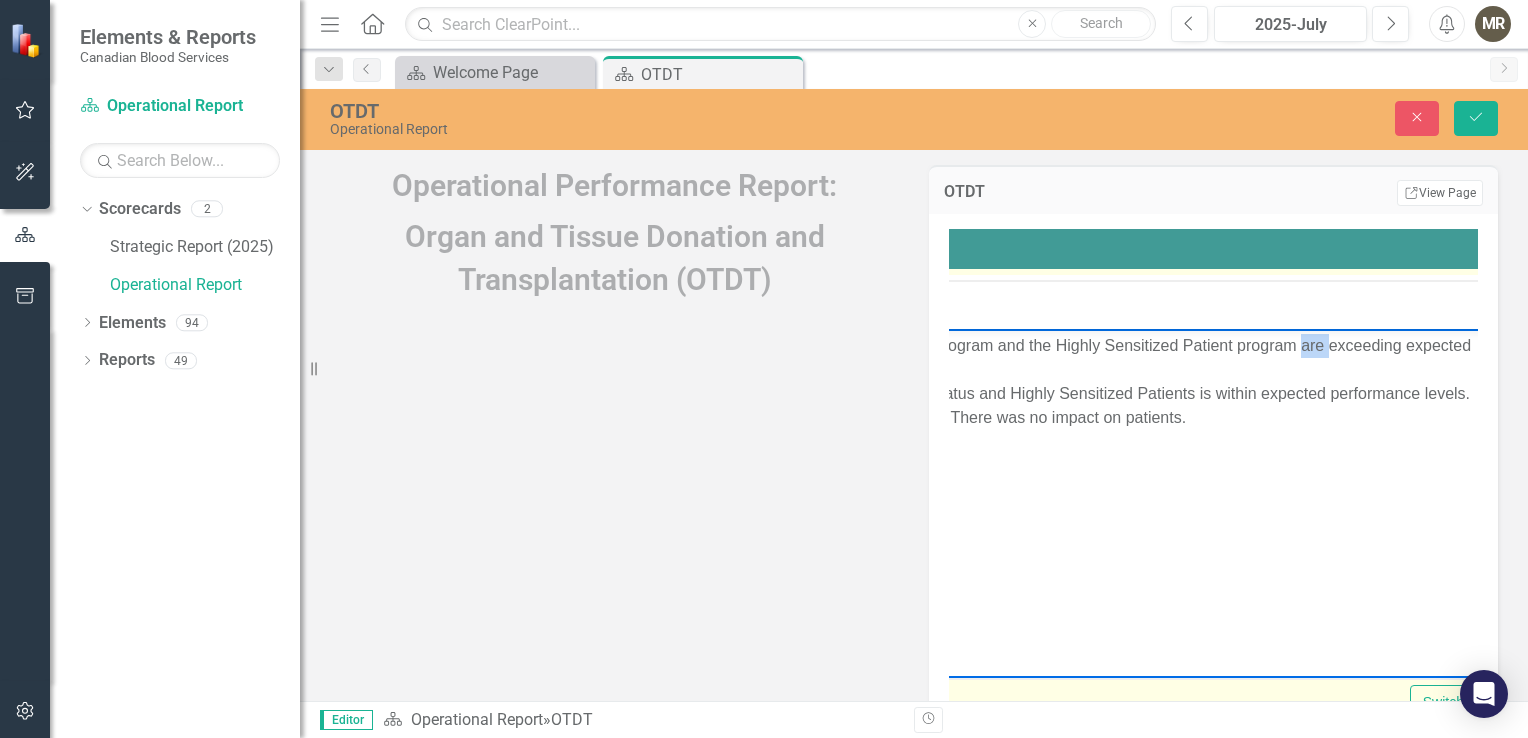 click on "The number of transplants facilitated by the Kidney Paired Donation program and the Highly Sensitized Patient program are exceeding expected performance levels." at bounding box center [998, 358] 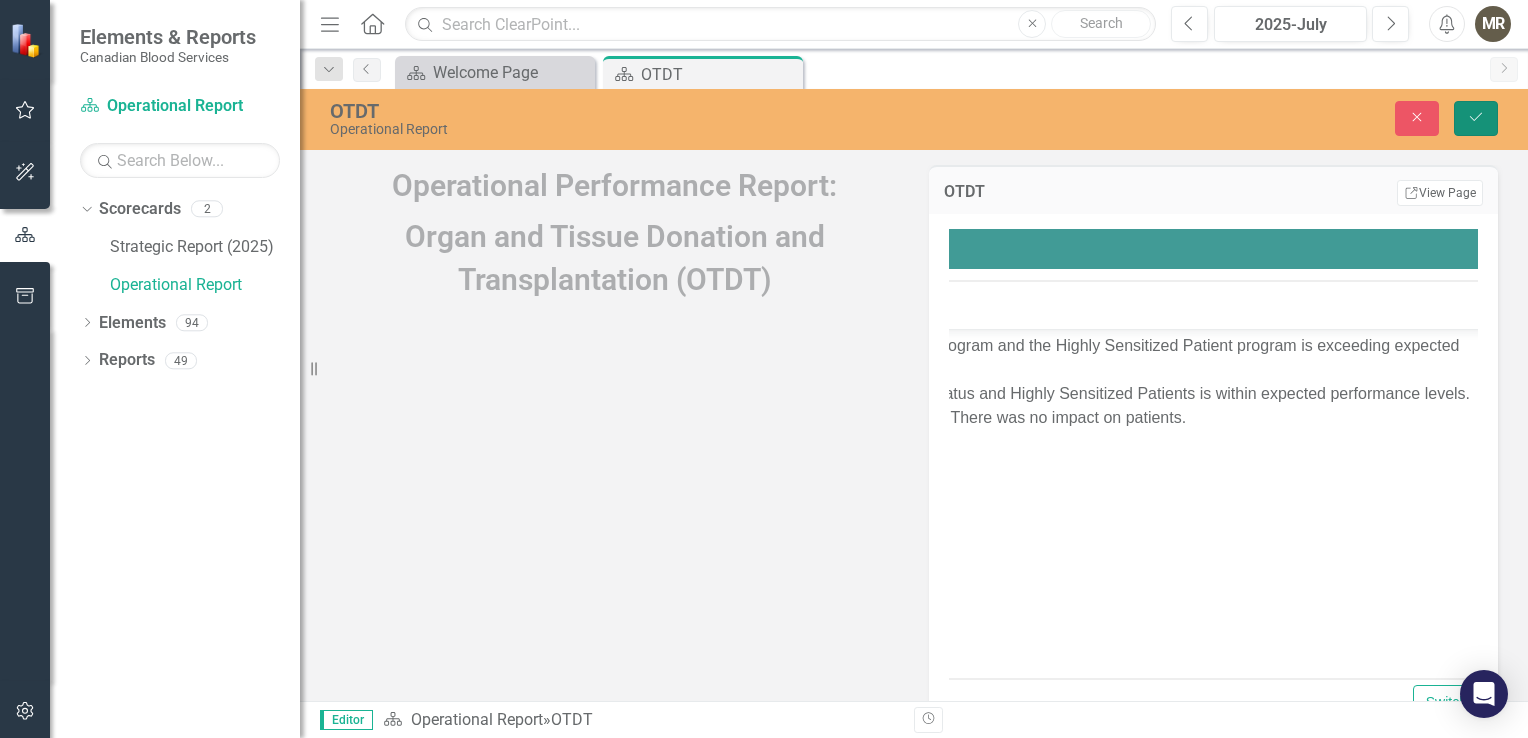 click on "Save" at bounding box center [1476, 118] 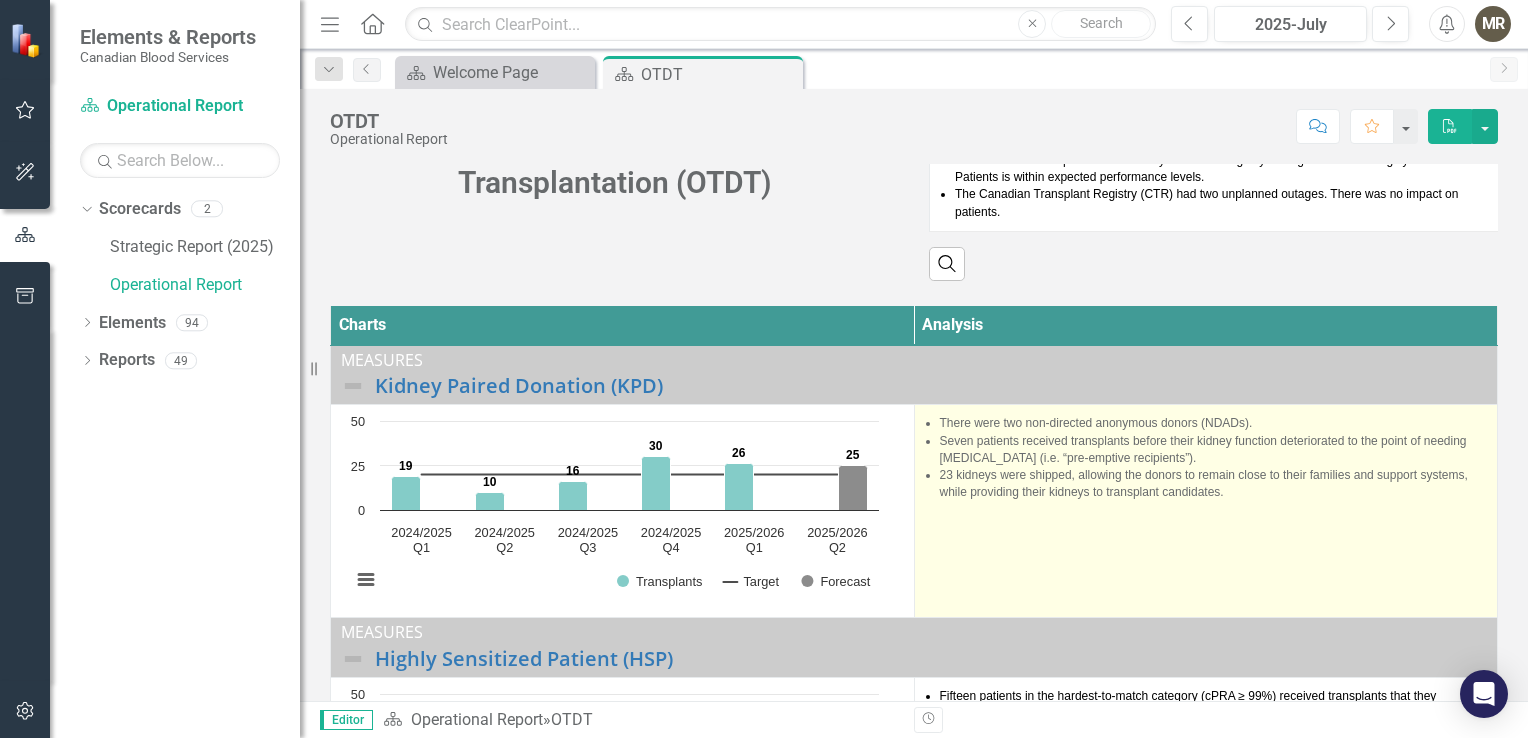 scroll, scrollTop: 336, scrollLeft: 0, axis: vertical 